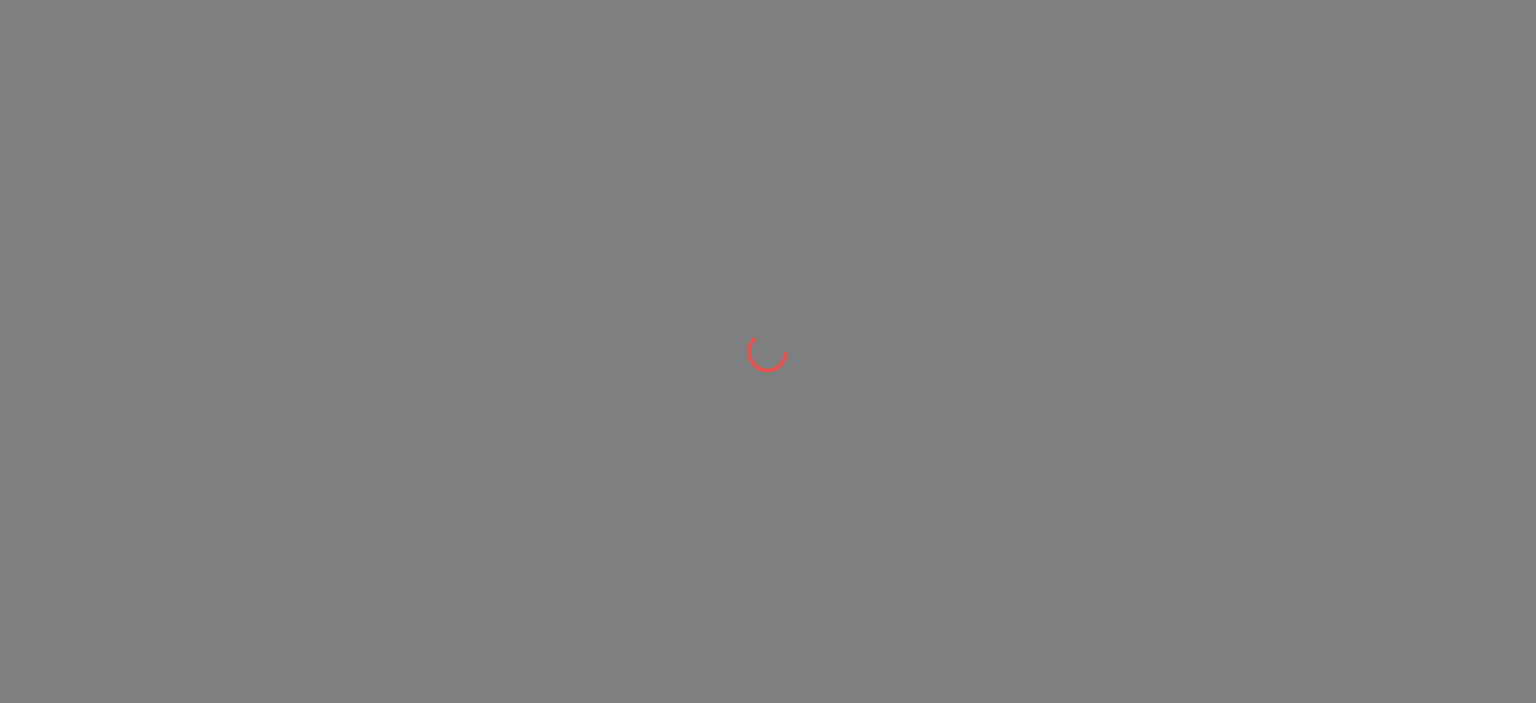 scroll, scrollTop: 0, scrollLeft: 0, axis: both 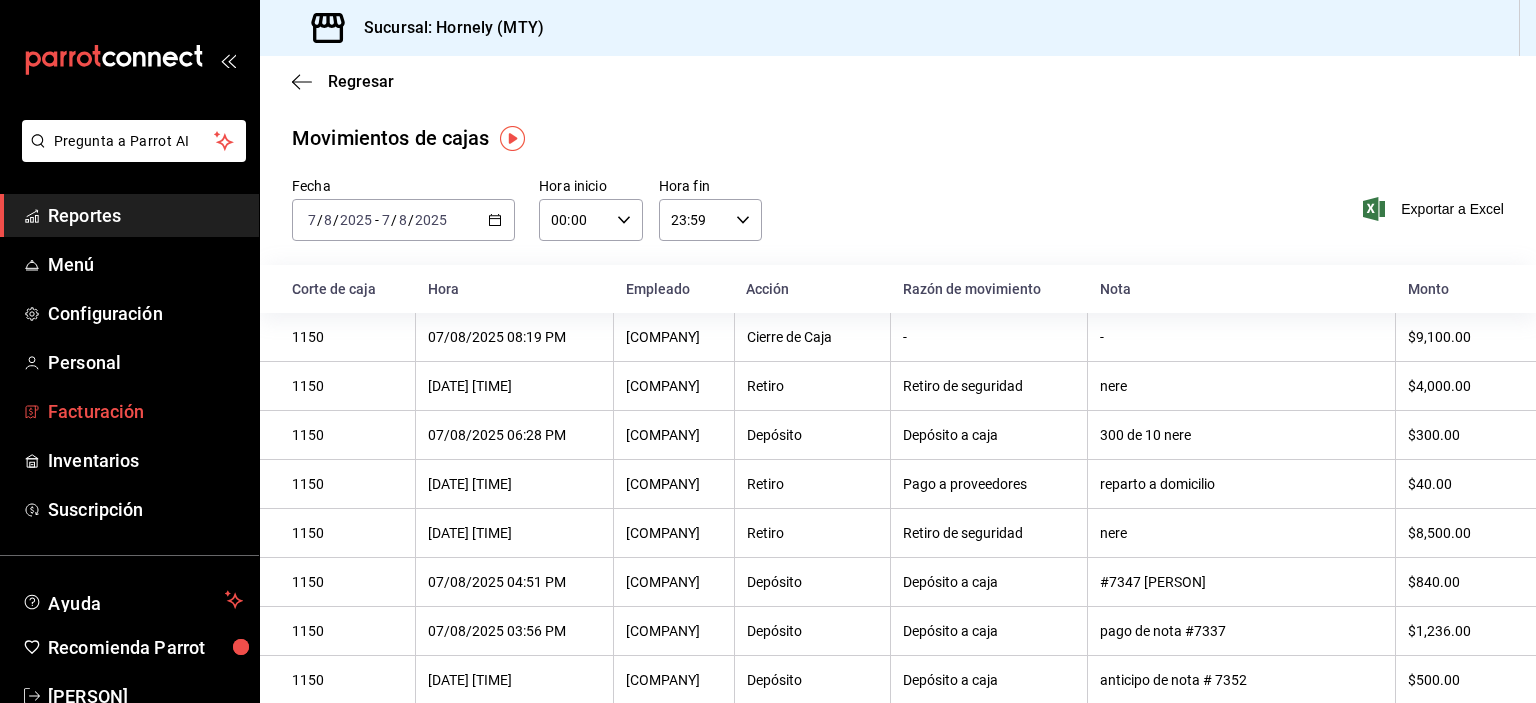 click on "Facturación" at bounding box center (145, 411) 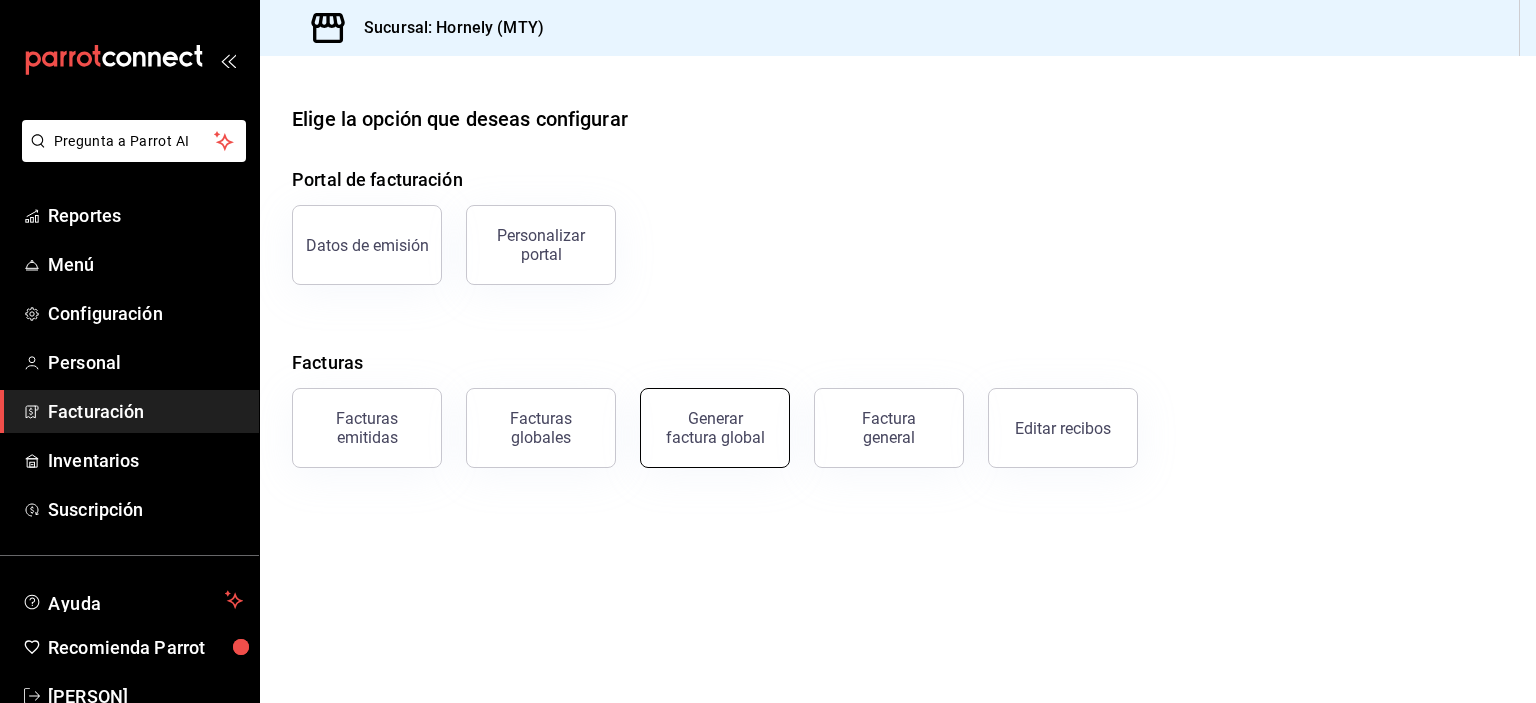 click on "Generar factura global" at bounding box center (715, 428) 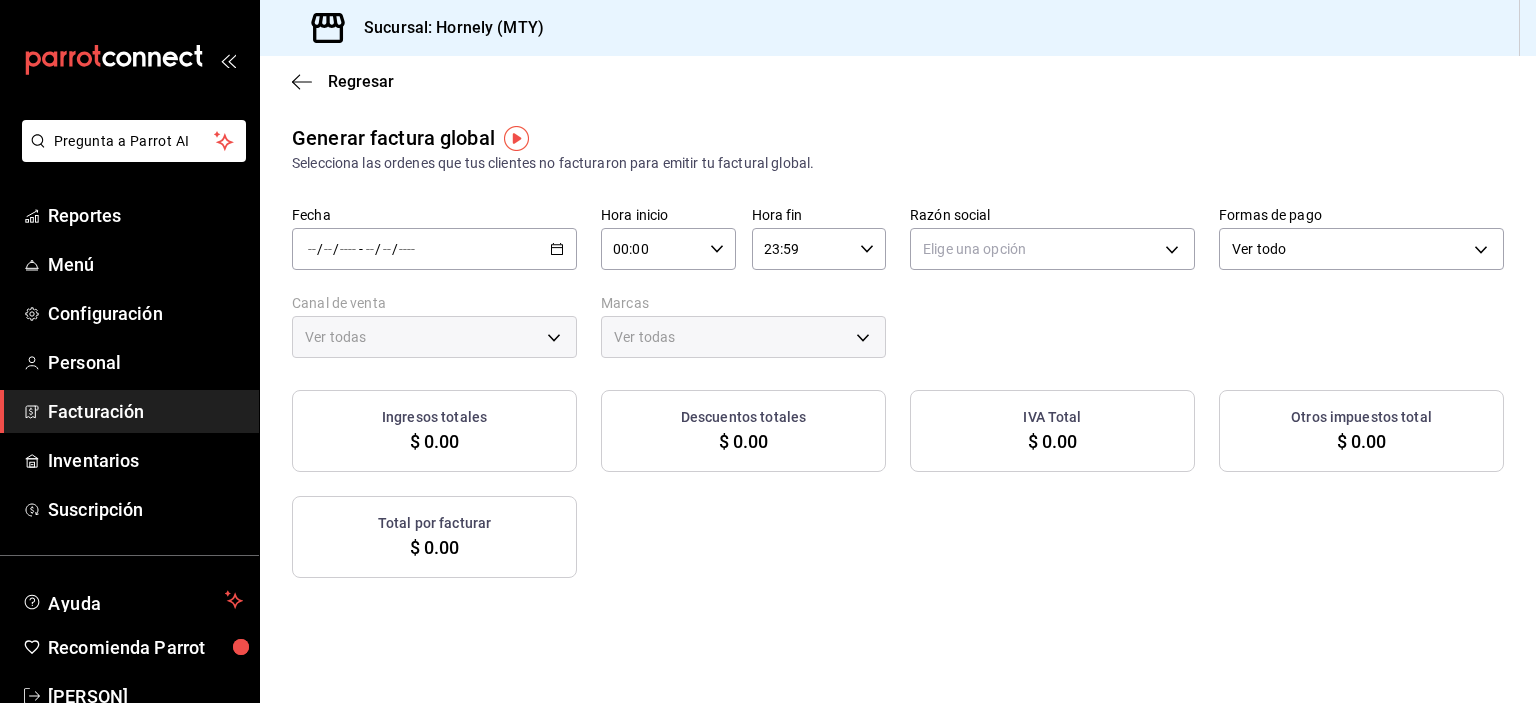 type on "PARROT,UBER_EATS,RAPPI,DIDI_FOOD,ONLINE" 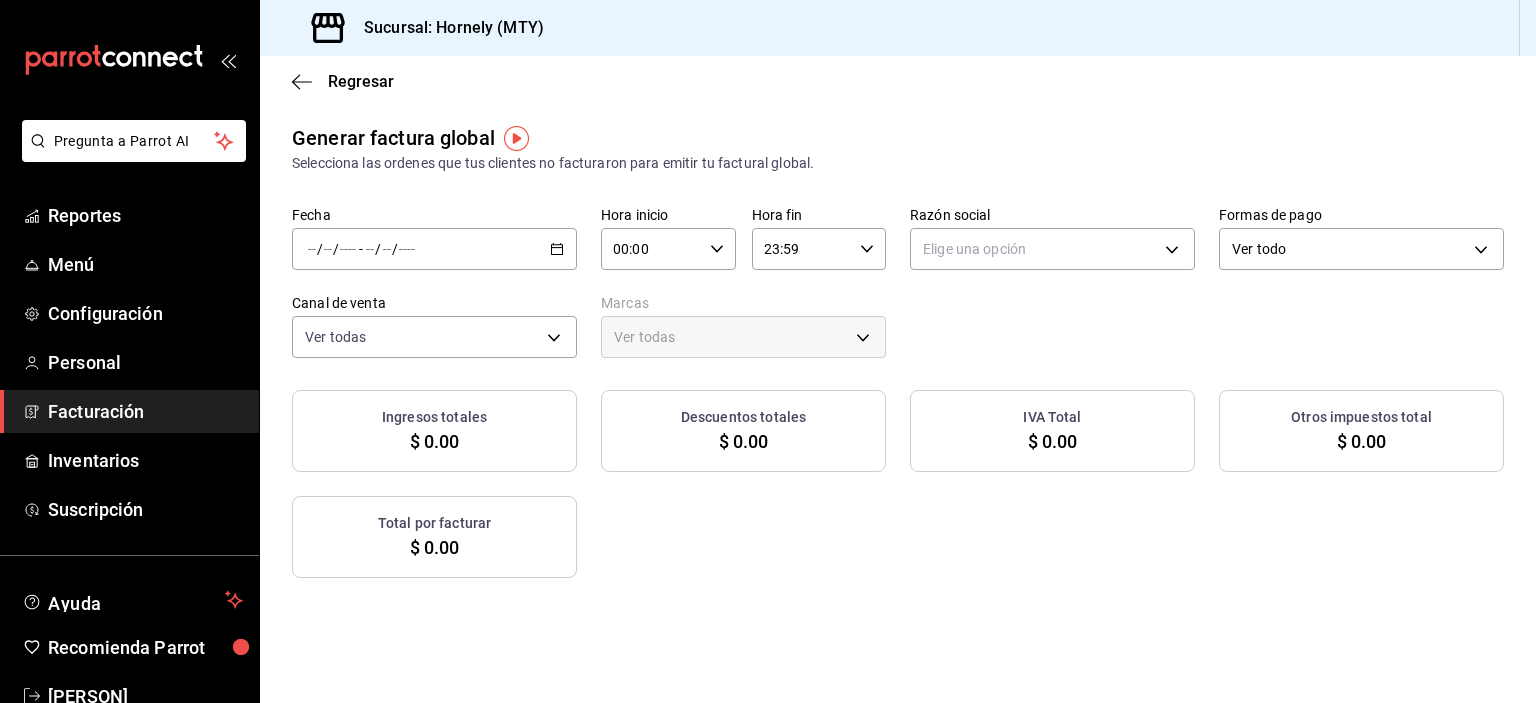 click on "/ / - / /" at bounding box center (434, 249) 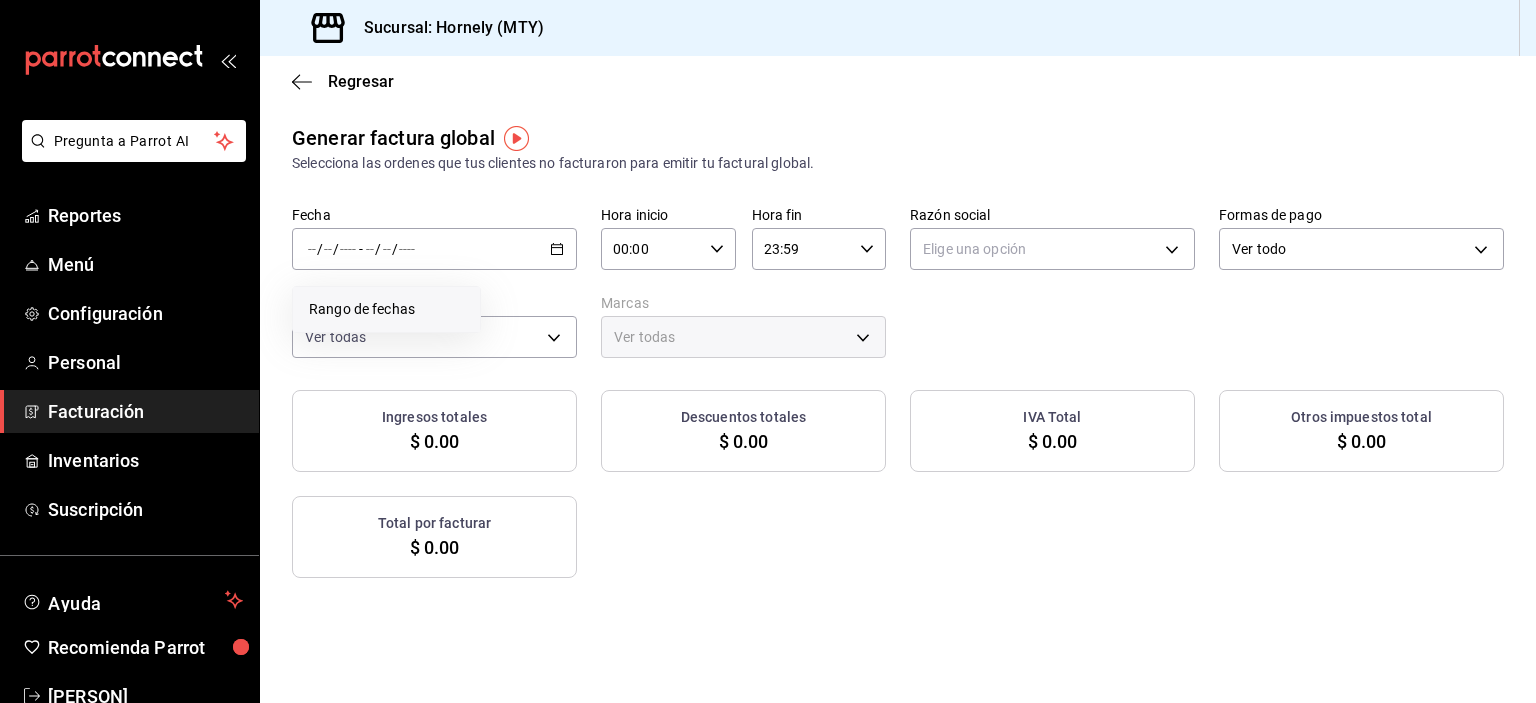 click on "Rango de fechas" at bounding box center [386, 309] 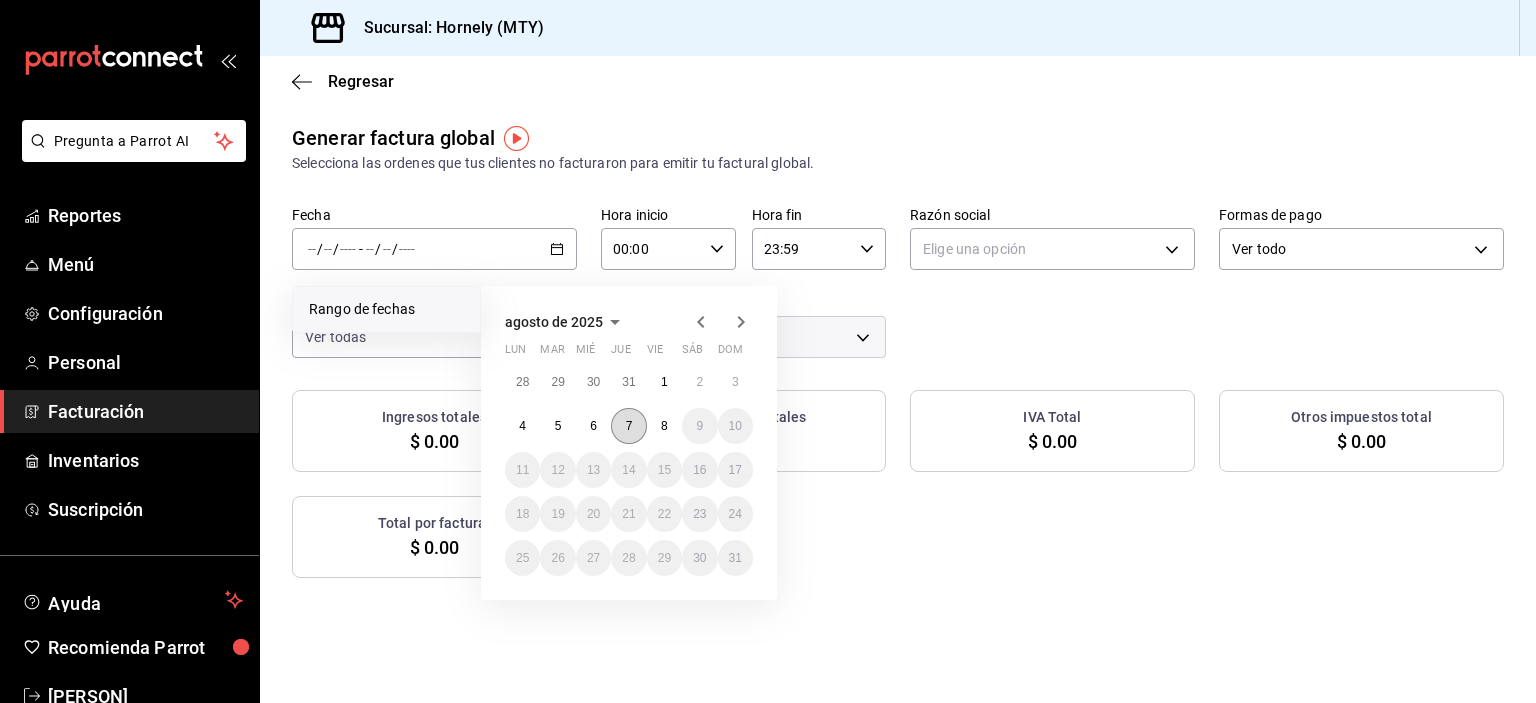 click on "7" at bounding box center [629, 426] 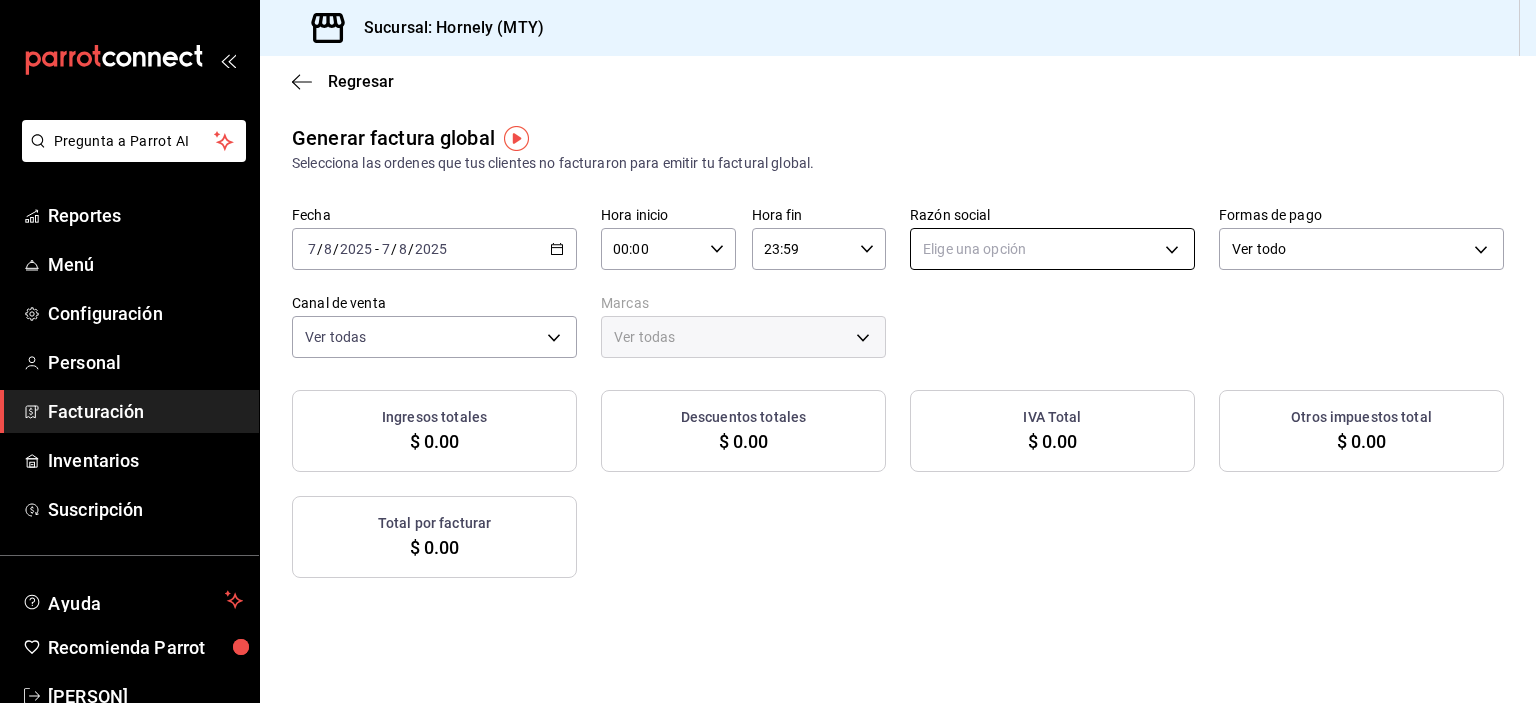 click on "Pregunta a Parrot AI Reportes   Menú   Configuración   Personal   Facturación   Inventarios   Suscripción   Ayuda Recomienda Parrot   [FIRST] [LAST]   Sugerir nueva función   Sucursal: Hornely (MTY) Regresar Generar factura global Selecciona las ordenes que tus clientes no facturaron para emitir tu factural global. Fecha 2025-08-07 7 / 8 / 2025 - 2025-08-07 7 / 8 / 2025 Hora inicio 00:00 Hora inicio Hora fin 23:59 Hora fin Razón social Elige una opción Formas de pago Ver todo ALL Canal de venta Ver todas PARROT,UBER_EATS,RAPPI,DIDI_FOOD,ONLINE Marcas Ver todas Ingresos totales $ 0.00 Descuentos totales $ 0.00 IVA Total $ 0.00 Otros impuestos total $ 0.00 Total por facturar $ 0.00 No hay información que mostrar GANA 1 MES GRATIS EN TU SUSCRIPCIÓN AQUÍ Ver video tutorial Ir a video Pregunta a Parrot AI Reportes   Menú   Configuración   Personal   Facturación   Inventarios   Suscripción   Ayuda Recomienda Parrot   [FIRST] [LAST]   Sugerir nueva función   Visitar centro de ayuda ([PHONE])" at bounding box center [768, 351] 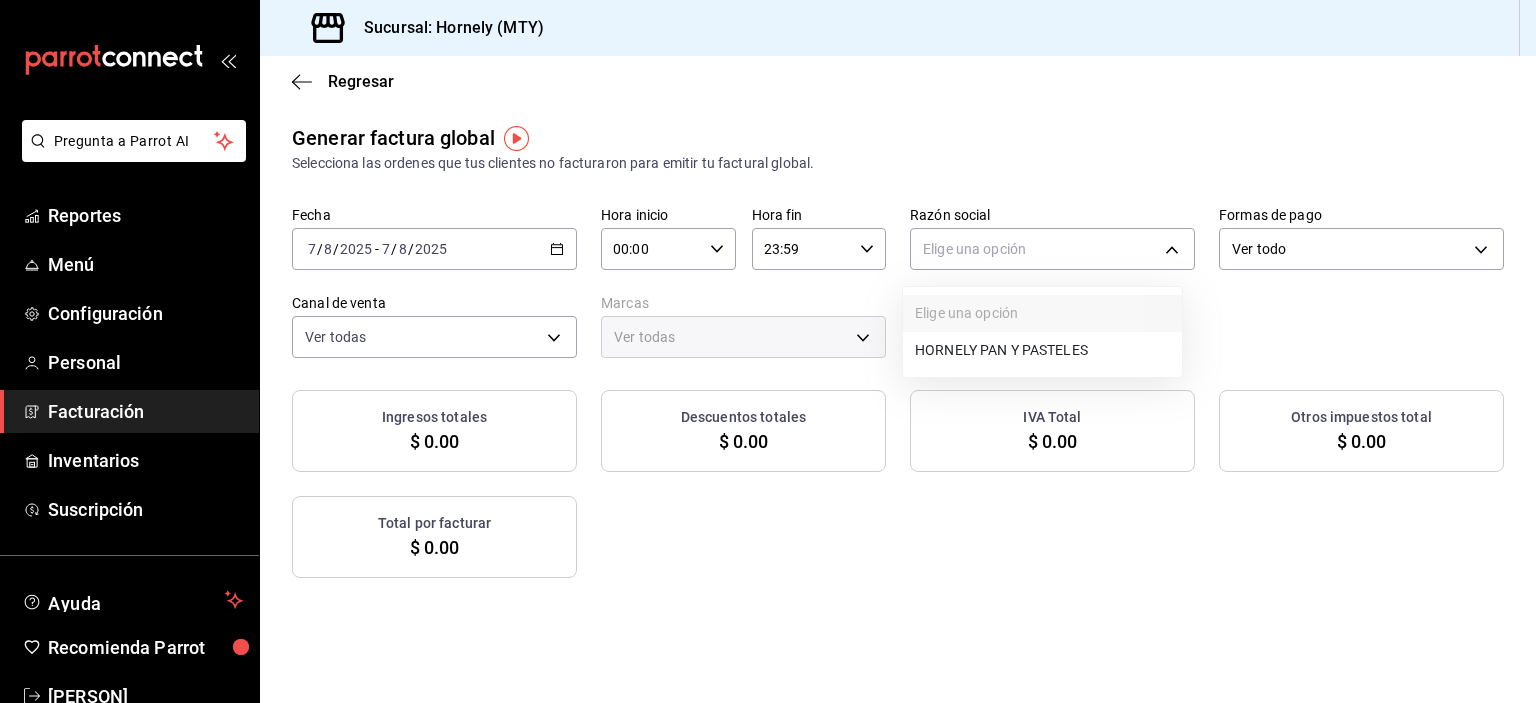 click on "HORNELY PAN Y PASTELES" at bounding box center (1042, 350) 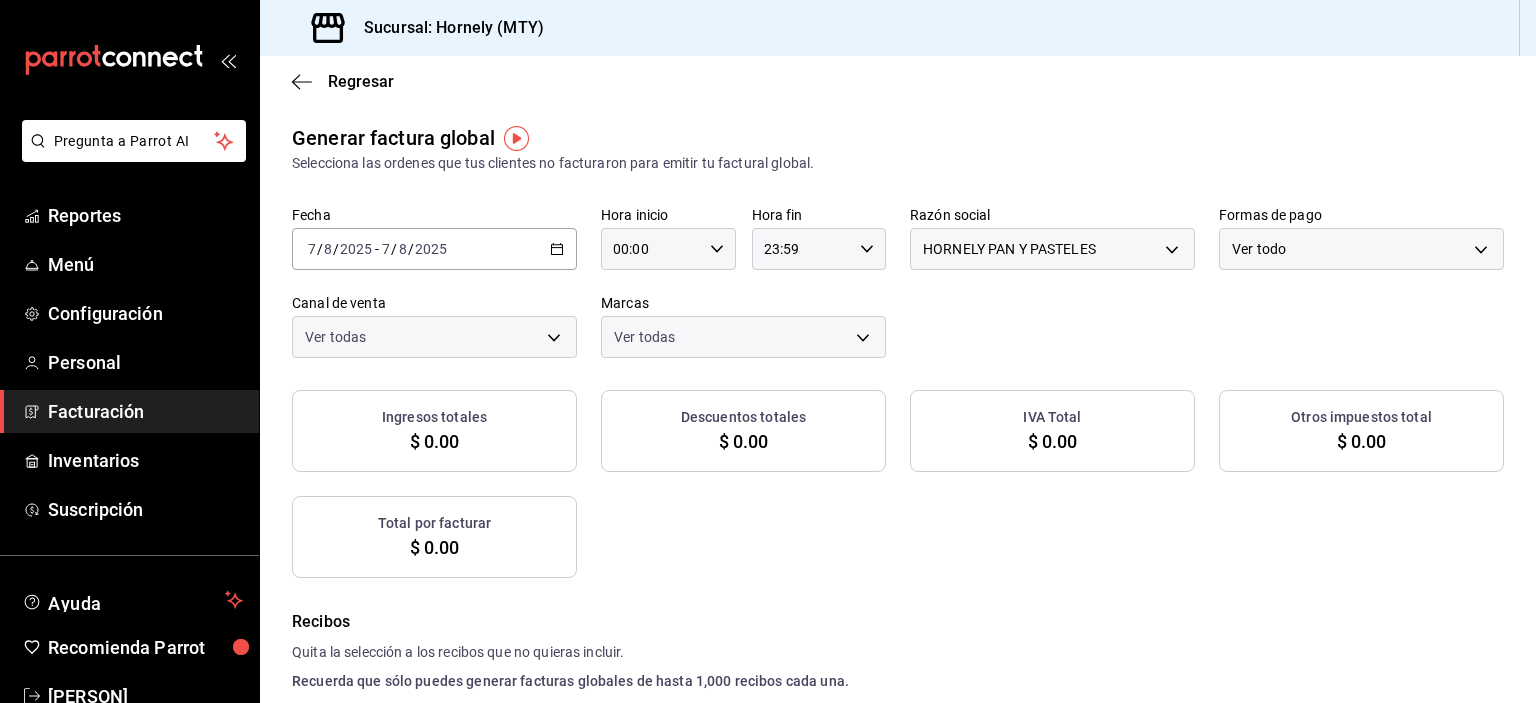 click on "Pregunta a Parrot AI Reportes   Menú   Configuración   Personal   Facturación   Inventarios   Suscripción   Ayuda Recomienda Parrot   [FIRST] [LAST]" at bounding box center (768, 351) 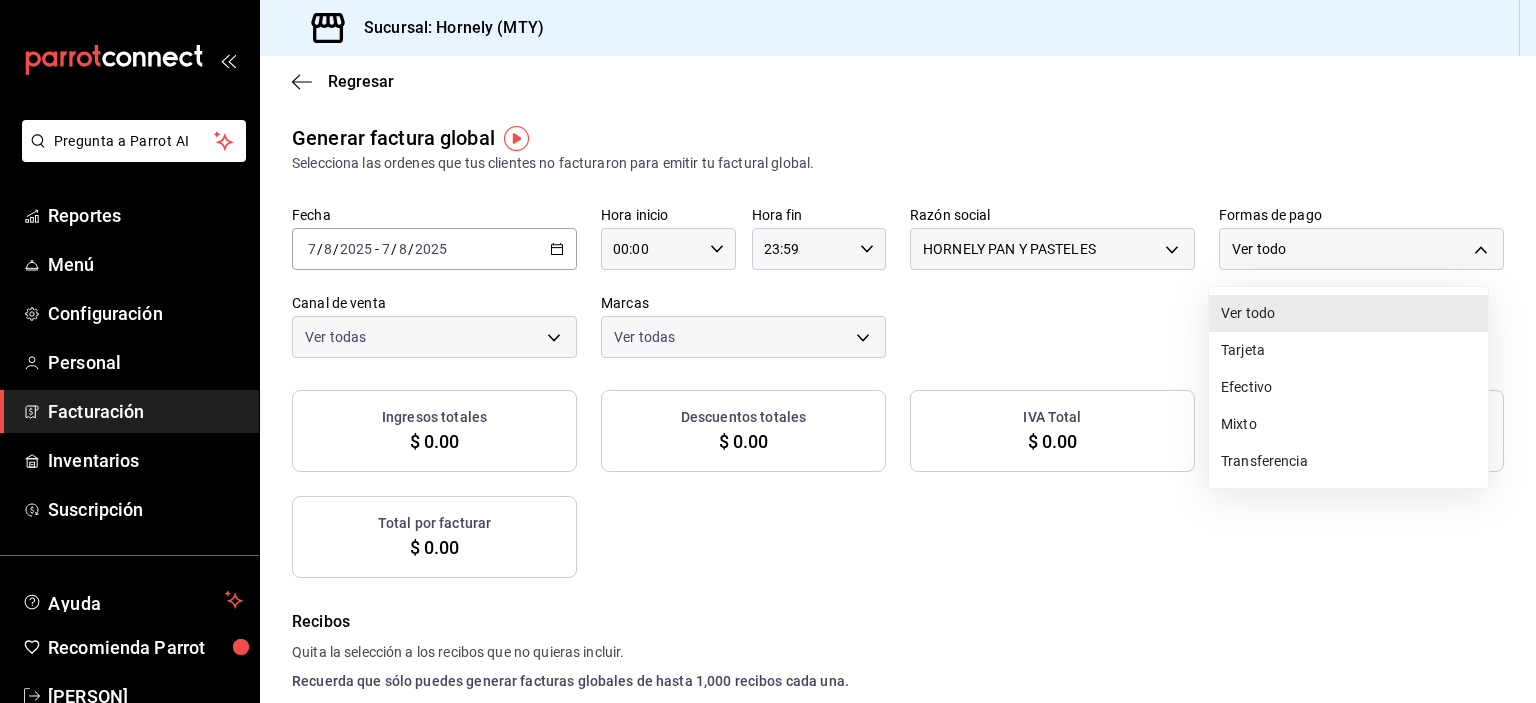 checkbox on "true" 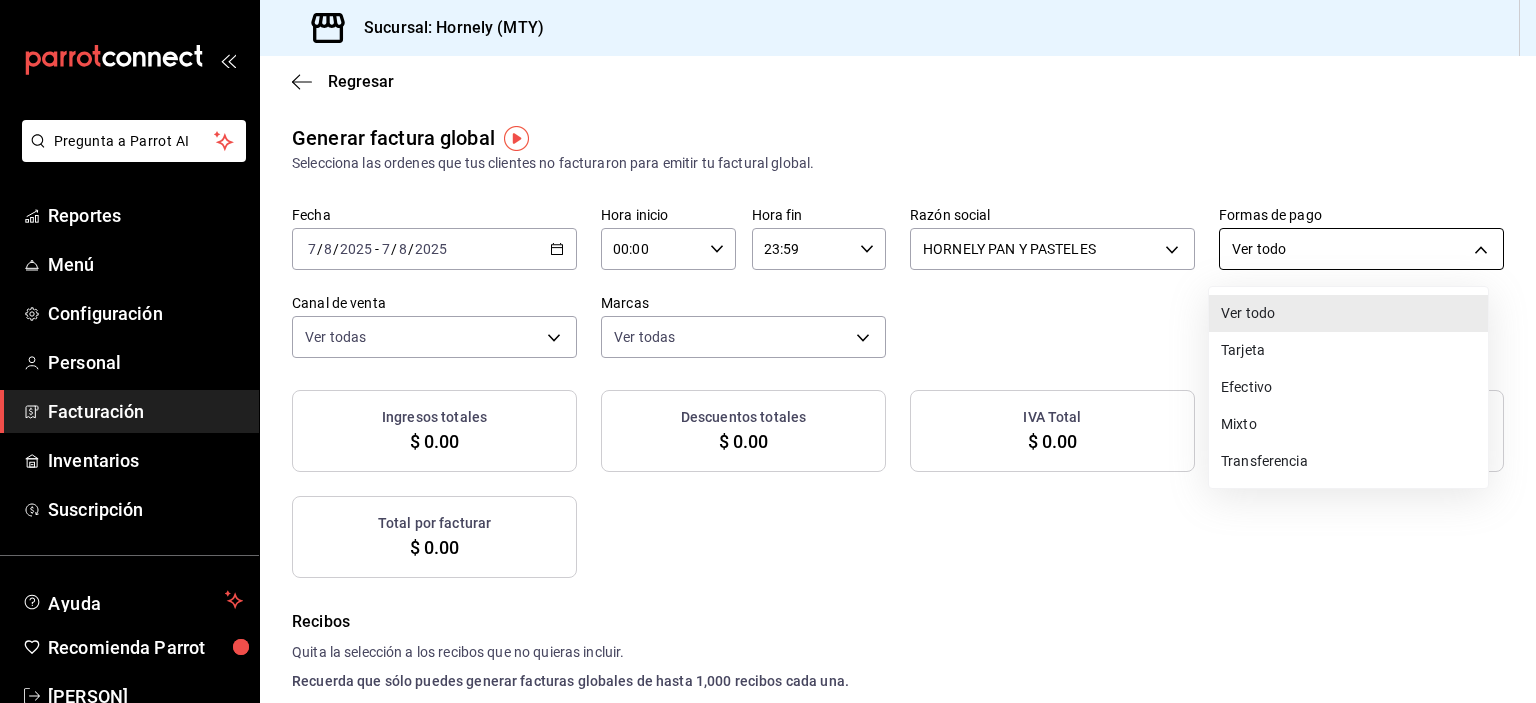 checkbox on "true" 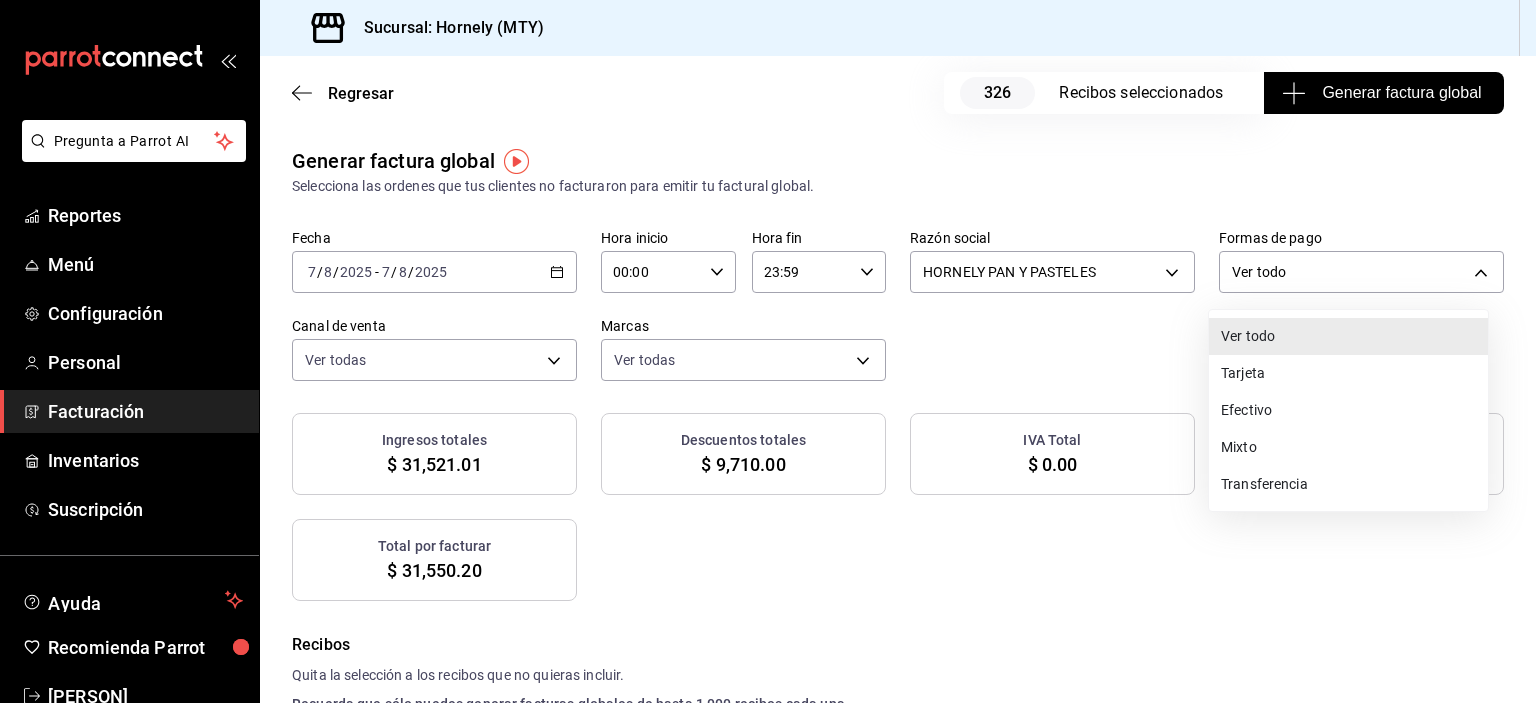 click on "Efectivo" at bounding box center (1348, 410) 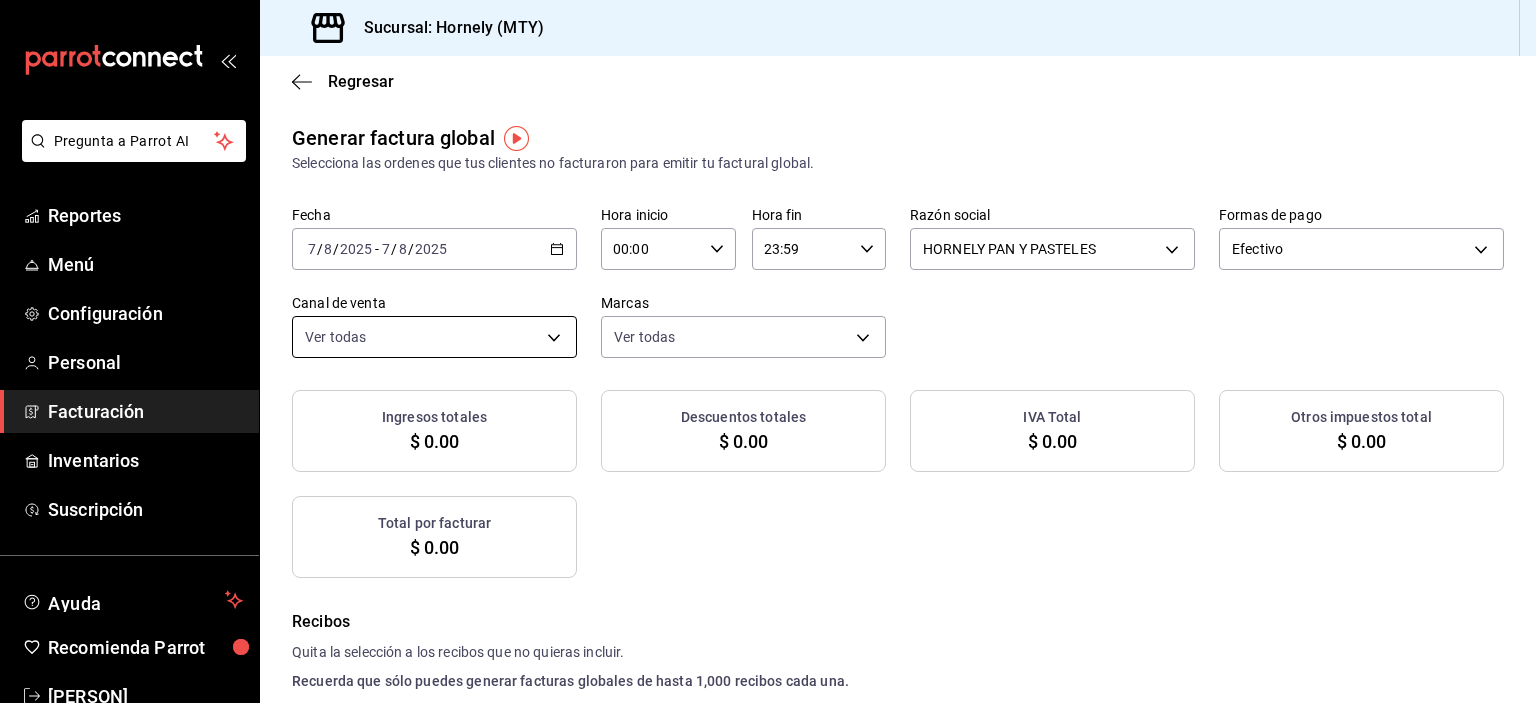 click on "Pregunta a Parrot AI Reportes   Menú   Configuración   Personal   Facturación   Inventarios   Suscripción   Ayuda Recomienda Parrot   Rafael Monsivais   Sugerir nueva función   Sucursal: Hornely (MTY) Regresar Generar factura global Selecciona las ordenes que tus clientes no facturaron para emitir tu factural global. Fecha 2025-08-07 7 / 8 / 2025 - 2025-08-07 7 / 8 / 2025 Hora inicio 00:00 Hora inicio Hora fin 23:59 Hora fin Razón social HORNELY PAN Y PASTELES b2cd780a-b572-4f60-9a57-482b6a6c9eaf Formas de pago Efectivo CASH Canal de venta Ver todas PARROT,UBER_EATS,RAPPI,DIDI_FOOD,ONLINE Marcas Ver todas f940d65f-f315-40ad-96cd-36aca2dc56c6 Ingresos totales $ 0.00 Descuentos totales $ 0.00 IVA Total $ 0.00 Otros impuestos total $ 0.00 Total por facturar $ 0.00 Recibos Quita la selección a los recibos que no quieras incluir. Recuerda que sólo puedes generar facturas globales de hasta 1,000 recibos cada una. Fecha # de recibo Tipo de pago Subtotal Descuentos Cargos por servicio IVA Otros impuestos" at bounding box center [768, 351] 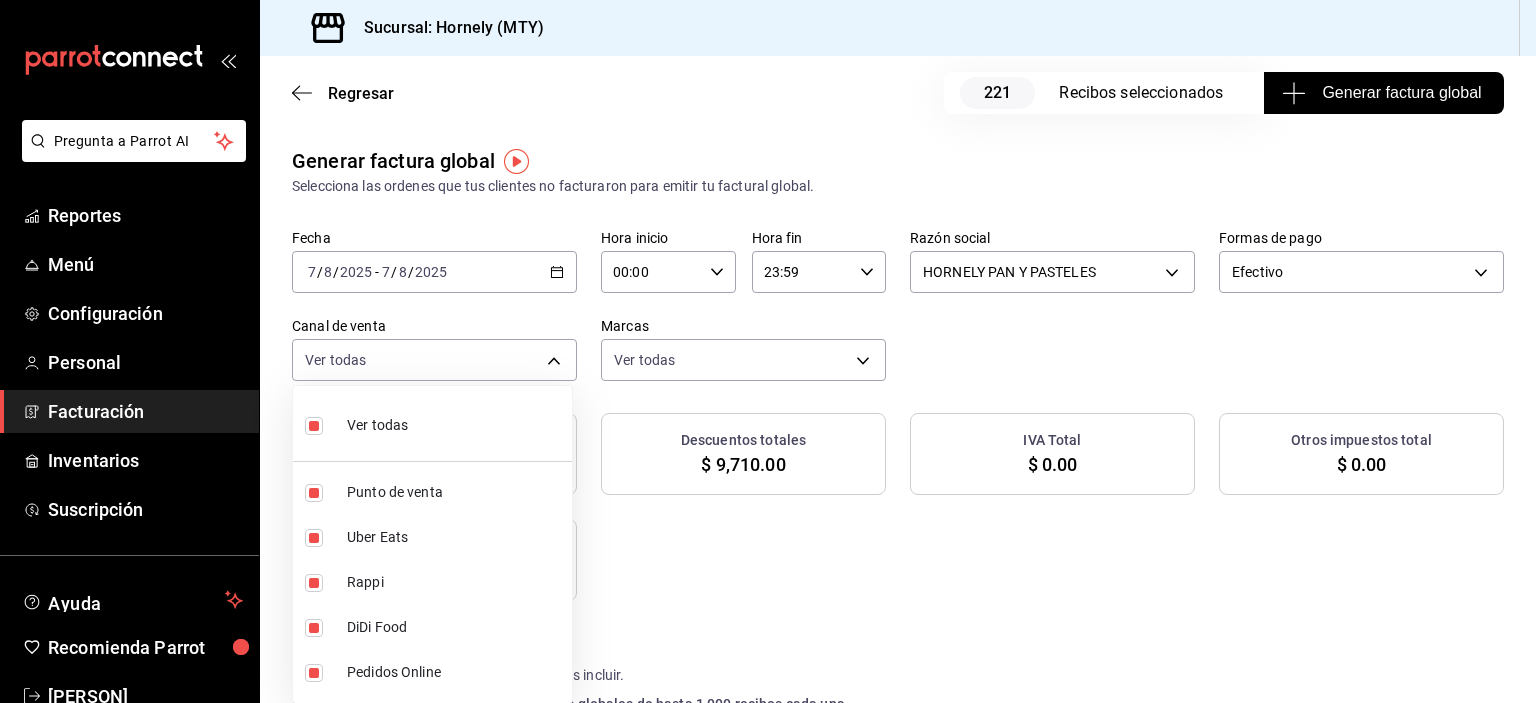 click at bounding box center (314, 426) 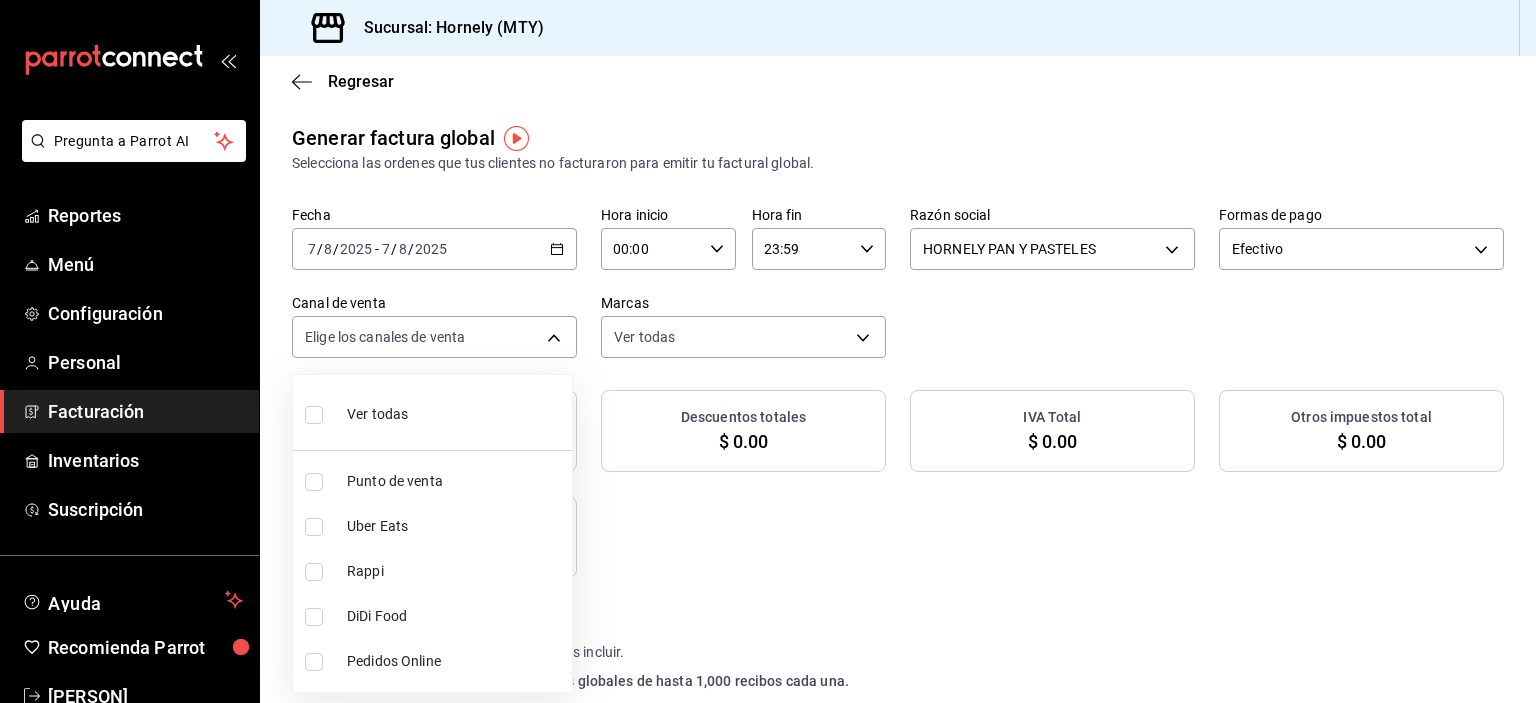 click at bounding box center [314, 482] 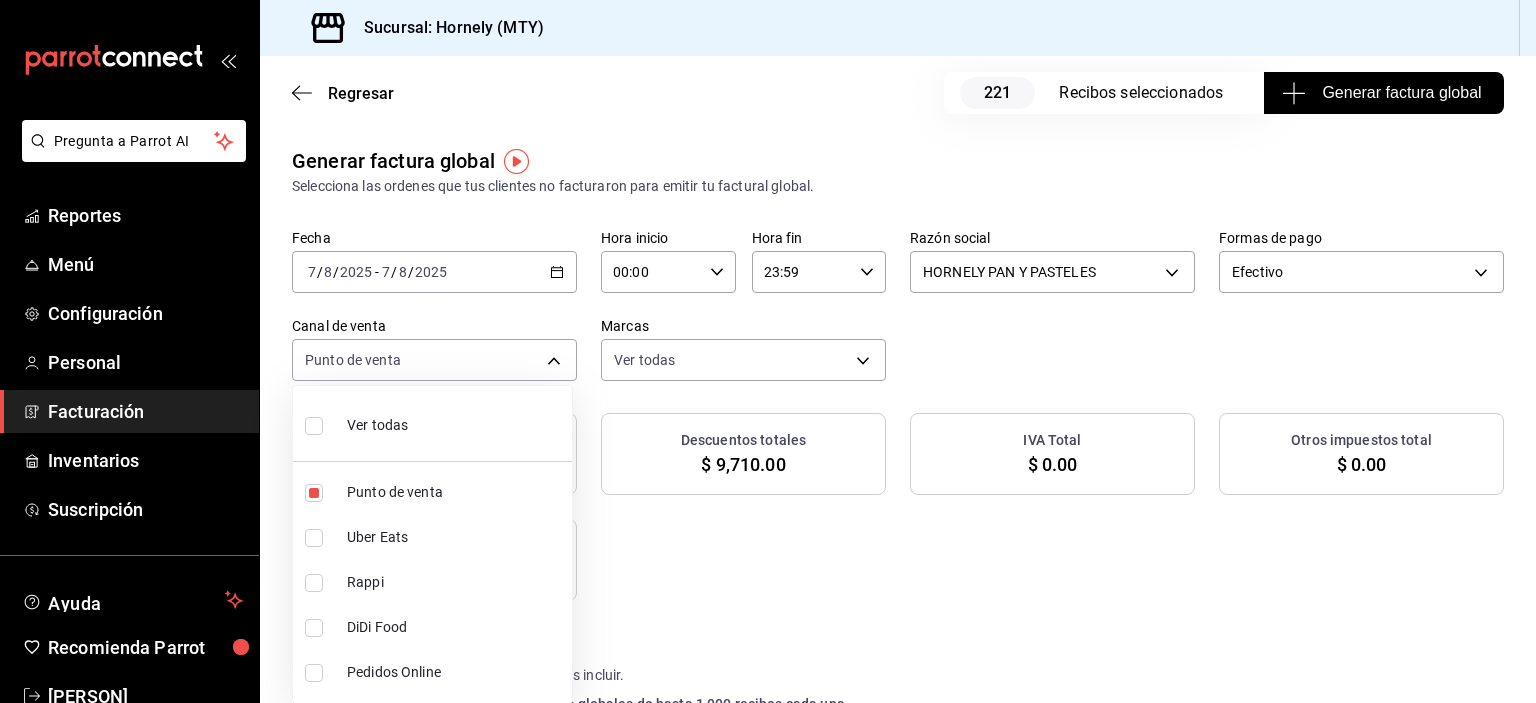 click at bounding box center (768, 351) 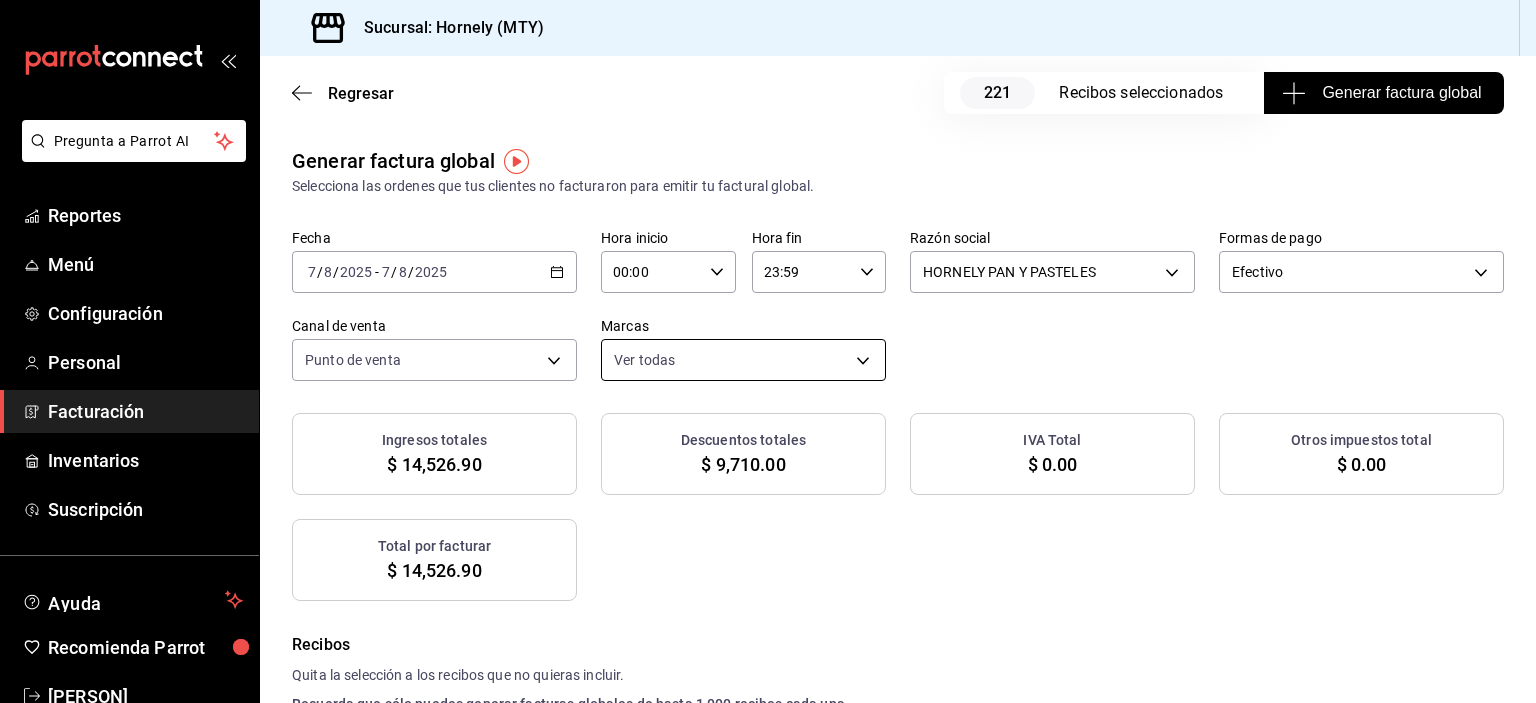 click on "Pregunta a Parrot AI Reportes   Menú   Configuración   Personal   Facturación   Inventarios   Suscripción   Ayuda Recomienda Parrot   [PERSON]   Sugerir nueva función   Sucursal: Hornely (MTY) Regresar 221 Recibos seleccionados Generar factura global Generar factura global Selecciona las ordenes que tus clientes no facturaron para emitir tu factural global. Fecha 2025-08-07 7 / 8 / 2025 - 2025-08-07 7 / 8 / 2025 Hora inicio 00:00 Hora inicio Hora fin 23:59 Hora fin Razón social HORNELY PAN Y PASTELES [ID] Formas de pago Efectivo CASH Canal de venta Punto de venta PARROT Marcas Ver todas [ID] Ingresos totales $ 14,526.90 Descuentos totales $ 9,710.00 IVA Total $ 0.00 Otros impuestos total $ 0.00 Total por facturar $ 14,526.90 Recibos Quita la selección a los recibos que no quieras incluir. Recuerda que sólo puedes generar facturas globales de hasta 1,000 recibos cada una. Fecha # de recibo Tipo de pago Subtotal Descuentos IVA Total" at bounding box center [768, 351] 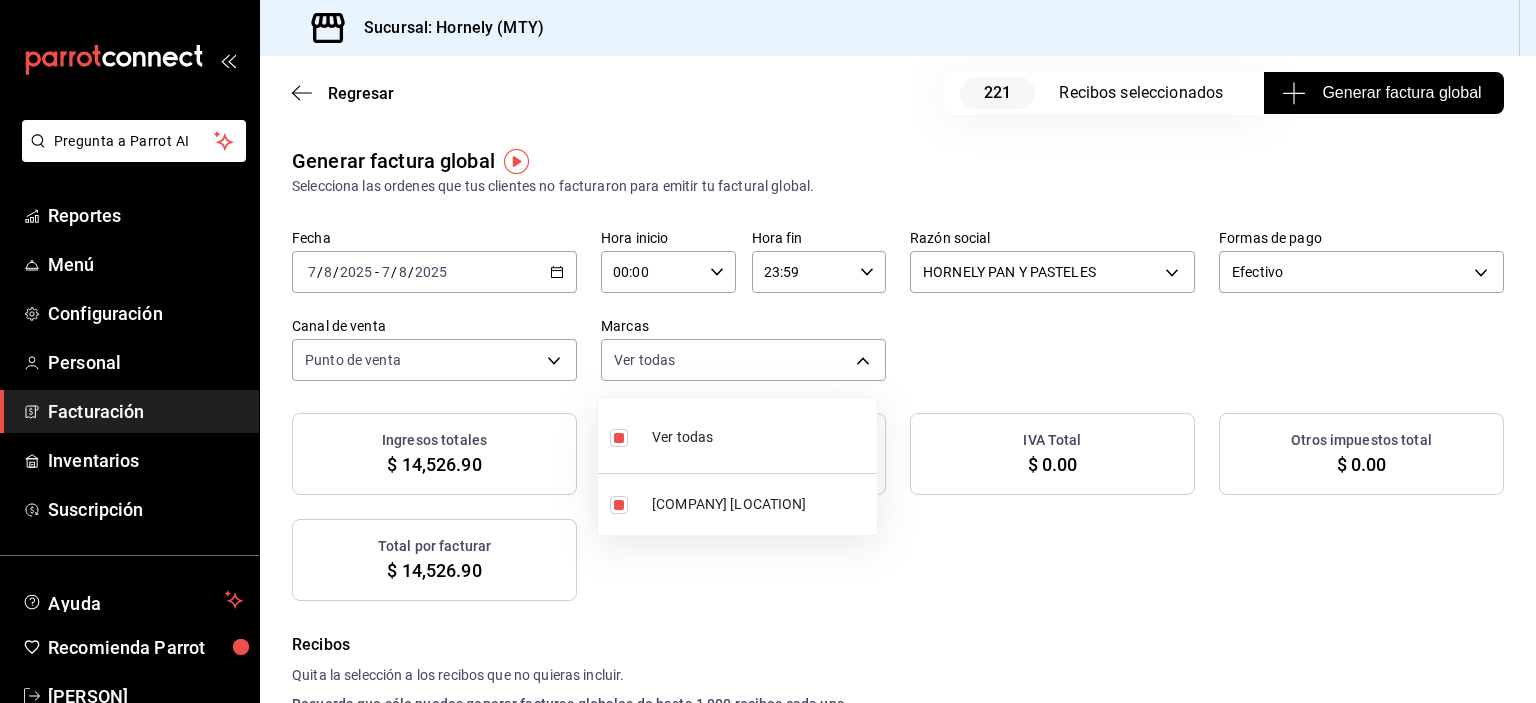 drag, startPoint x: 1185, startPoint y: 350, endPoint x: 1257, endPoint y: 203, distance: 163.68567 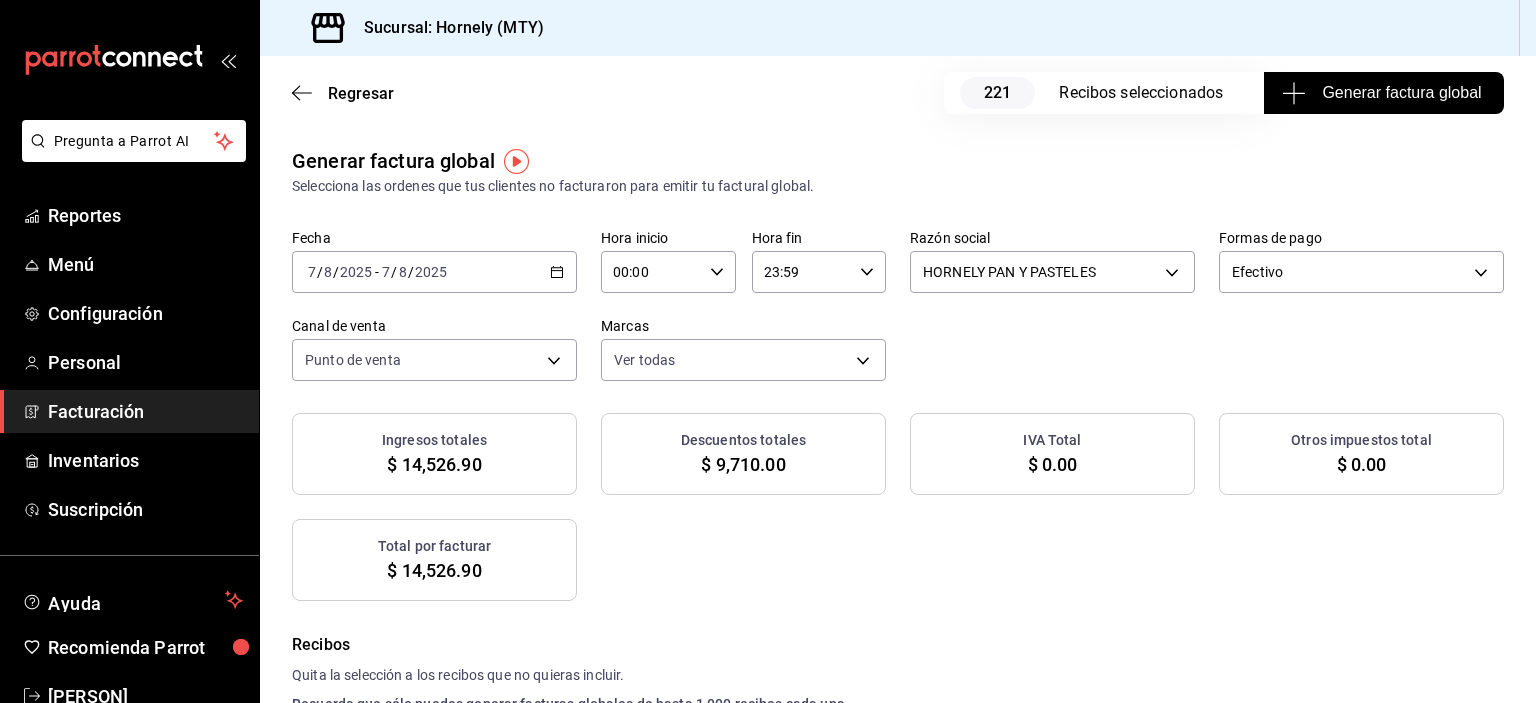click 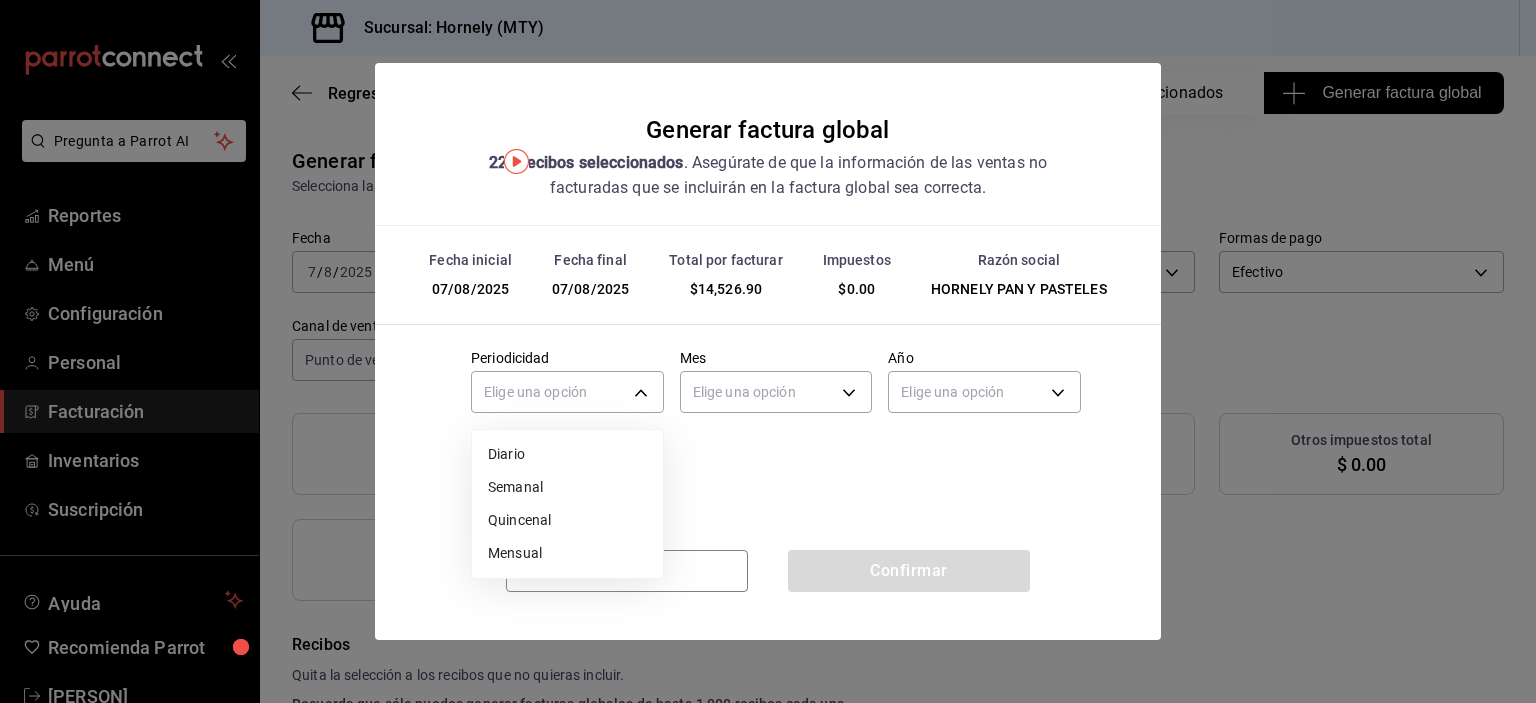 drag, startPoint x: 656, startPoint y: 392, endPoint x: 650, endPoint y: 401, distance: 10.816654 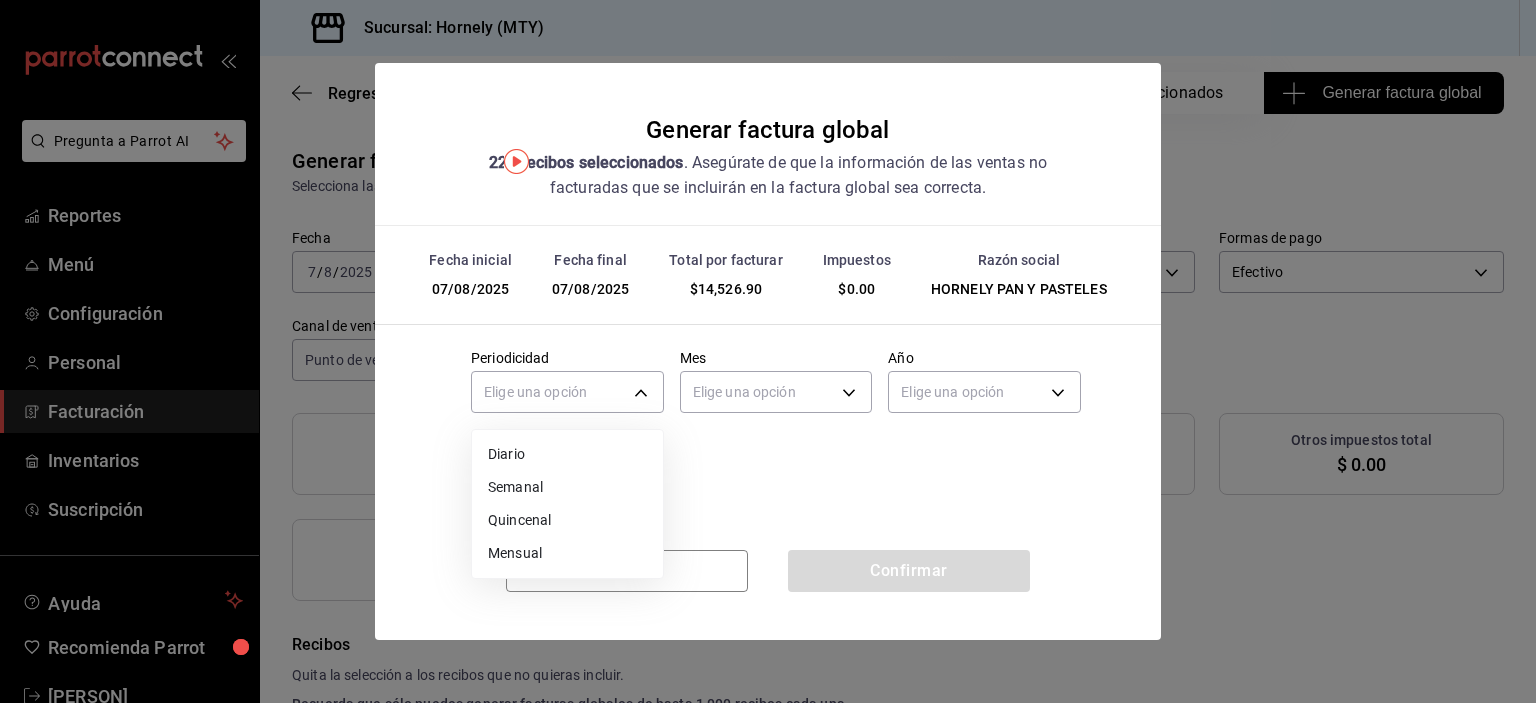 drag, startPoint x: 588, startPoint y: 461, endPoint x: 674, endPoint y: 450, distance: 86.70064 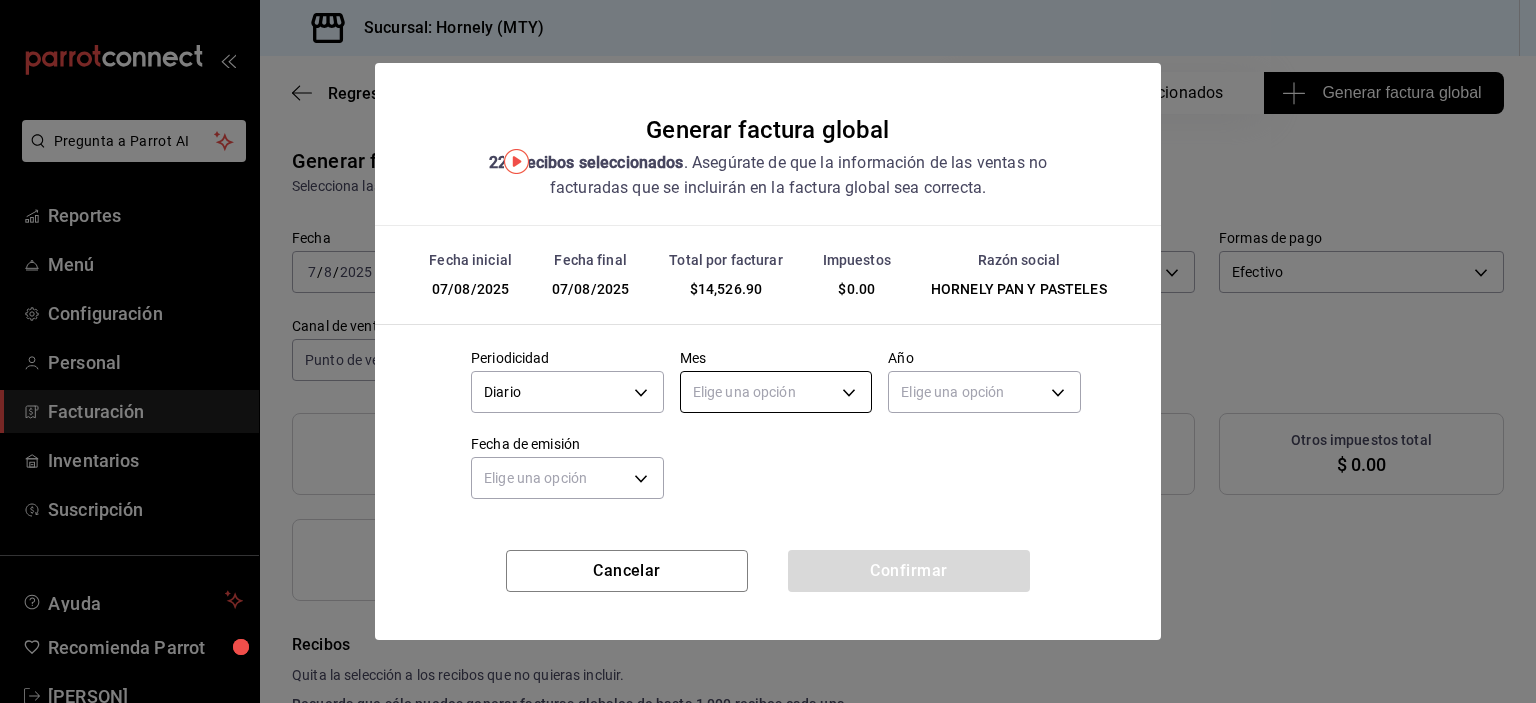 click on "Pregunta a Parrot AI Reportes   Menú   Configuración   Personal   Facturación   Inventarios   Suscripción   Ayuda Recomienda Parrot   [PERSON]   Sugerir nueva función   Sucursal: Hornely (MTY) Regresar 221 Recibos seleccionados Generar factura global Generar factura global Selecciona las ordenes que tus clientes no facturaron para emitir tu factural global. Fecha 2025-08-07 7 / 8 / 2025 - 2025-08-07 7 / 8 / 2025 Hora inicio 00:00 Hora inicio Hora fin 23:59 Hora fin Razón social HORNELY PAN Y PASTELES [ID] Formas de pago Efectivo CASH Canal de venta Punto de venta PARROT Marcas Ver todas [ID] Ingresos totales $ 14,526.90 Descuentos totales $ 9,710.00 IVA Total $ 0.00 Otros impuestos total $ 0.00 Total por facturar $ 14,526.90 Recibos Quita la selección a los recibos que no quieras incluir. Recuerda que sólo puedes generar facturas globales de hasta 1,000 recibos cada una. Fecha # de recibo Tipo de pago Subtotal Descuentos IVA Total" at bounding box center [768, 351] 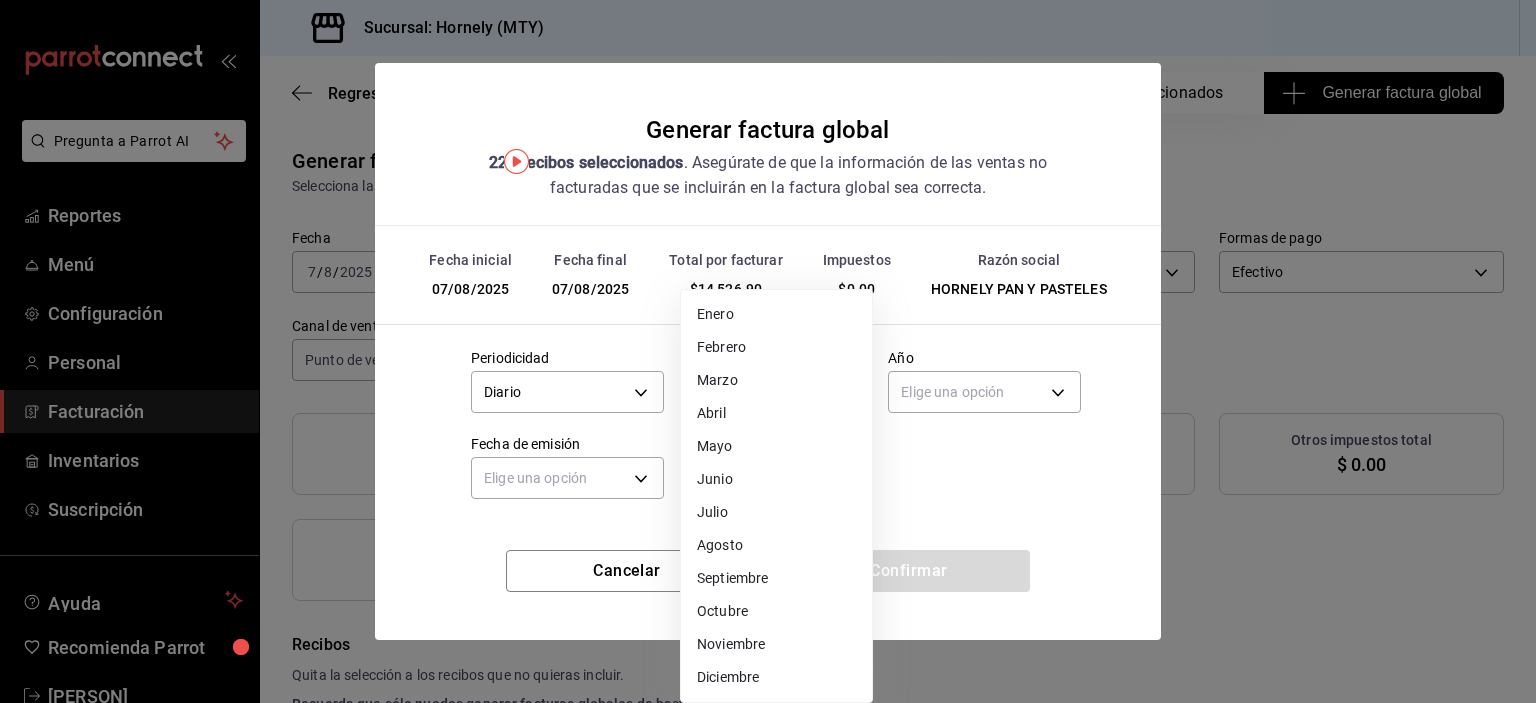 click on "Agosto" at bounding box center [776, 545] 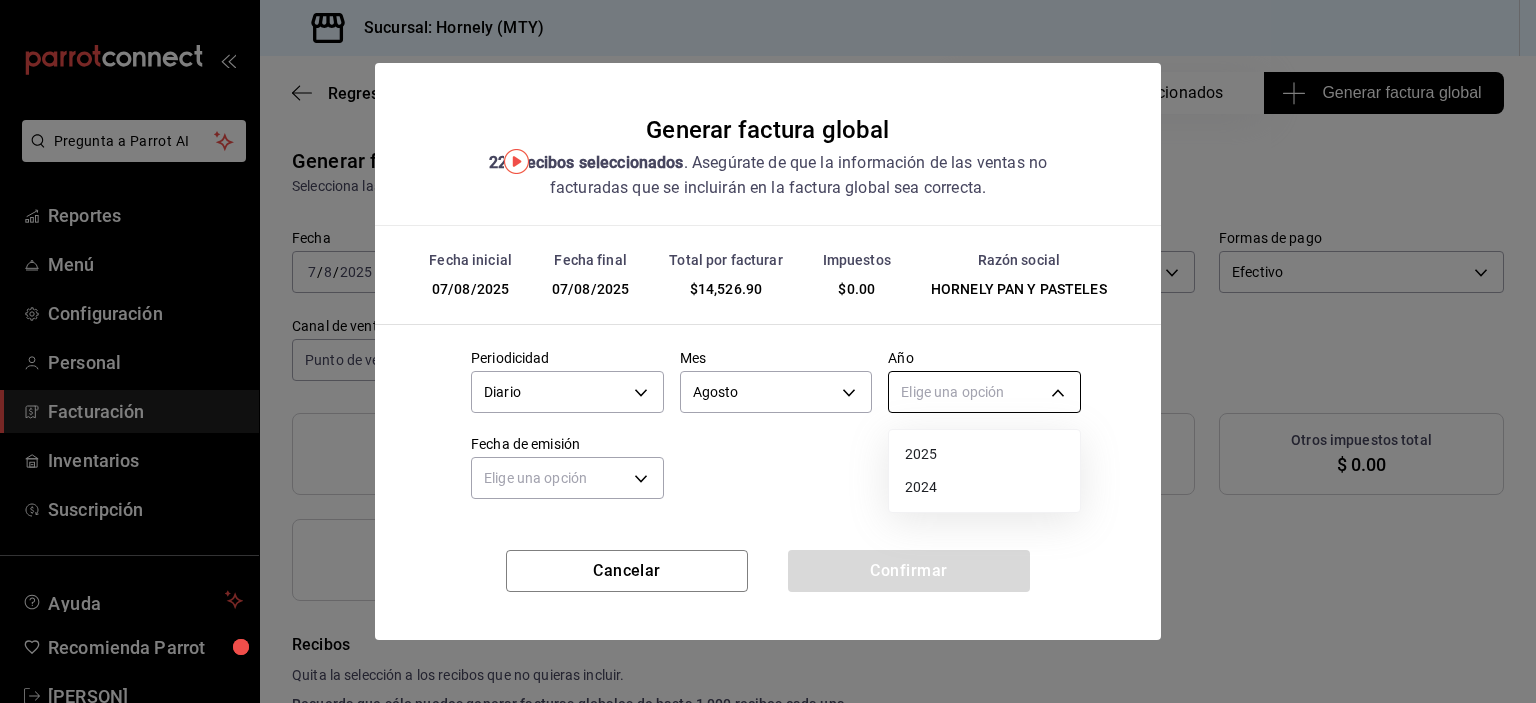 click on "Pregunta a Parrot AI Reportes   Menú   Configuración   Personal   Facturación   Inventarios   Suscripción   Ayuda Recomienda Parrot   [PERSON]   Sugerir nueva función   Sucursal: Hornely (MTY) Regresar 221 Recibos seleccionados Generar factura global Generar factura global Selecciona las ordenes que tus clientes no facturaron para emitir tu factural global. Fecha 2025-08-07 7 / 8 / 2025 - 2025-08-07 7 / 8 / 2025 Hora inicio 00:00 Hora inicio Hora fin 23:59 Hora fin Razón social HORNELY PAN Y PASTELES [ID] Formas de pago Efectivo CASH Canal de venta Punto de venta PARROT Marcas Ver todas [ID] Ingresos totales $ 14,526.90 Descuentos totales $ 9,710.00 IVA Total $ 0.00 Otros impuestos total $ 0.00 Total por facturar $ 14,526.90 Recibos Quita la selección a los recibos que no quieras incluir. Recuerda que sólo puedes generar facturas globales de hasta 1,000 recibos cada una. Fecha # de recibo Tipo de pago Subtotal Descuentos IVA Total" at bounding box center (768, 351) 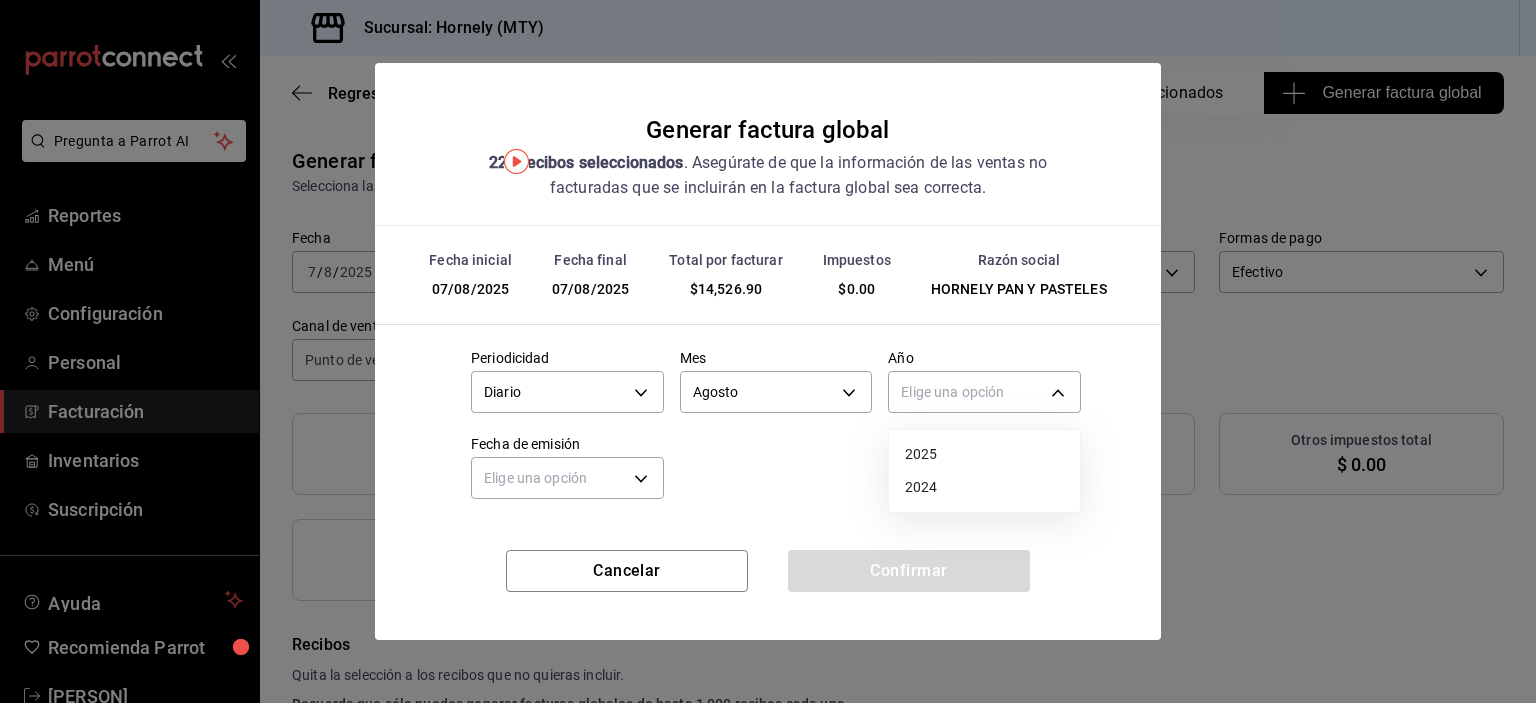 click on "2025" at bounding box center [984, 454] 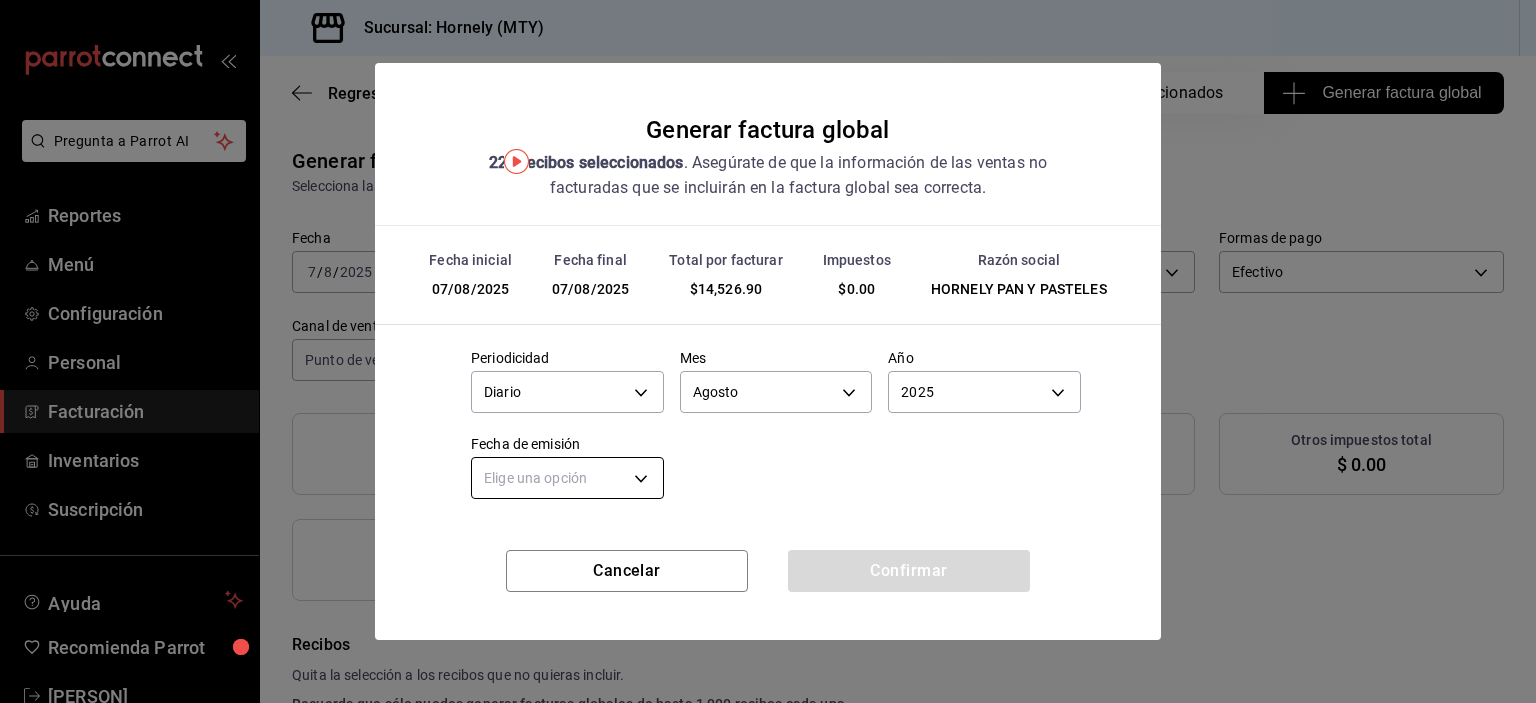 click on "Pregunta a Parrot AI Reportes   Menú   Configuración   Personal   Facturación   Inventarios   Suscripción   Ayuda Recomienda Parrot   [PERSON]   Sugerir nueva función   Sucursal: Hornely (MTY) Regresar 221 Recibos seleccionados Generar factura global Generar factura global Selecciona las ordenes que tus clientes no facturaron para emitir tu factural global. Fecha 2025-08-07 7 / 8 / 2025 - 2025-08-07 7 / 8 / 2025 Hora inicio 00:00 Hora inicio Hora fin 23:59 Hora fin Razón social HORNELY PAN Y PASTELES [ID] Formas de pago Efectivo CASH Canal de venta Punto de venta PARROT Marcas Ver todas [ID] Ingresos totales $ 14,526.90 Descuentos totales $ 9,710.00 IVA Total $ 0.00 Otros impuestos total $ 0.00 Total por facturar $ 14,526.90 Recibos Quita la selección a los recibos que no quieras incluir. Recuerda que sólo puedes generar facturas globales de hasta 1,000 recibos cada una. Fecha # de recibo Tipo de pago Subtotal Descuentos IVA Total" at bounding box center (768, 351) 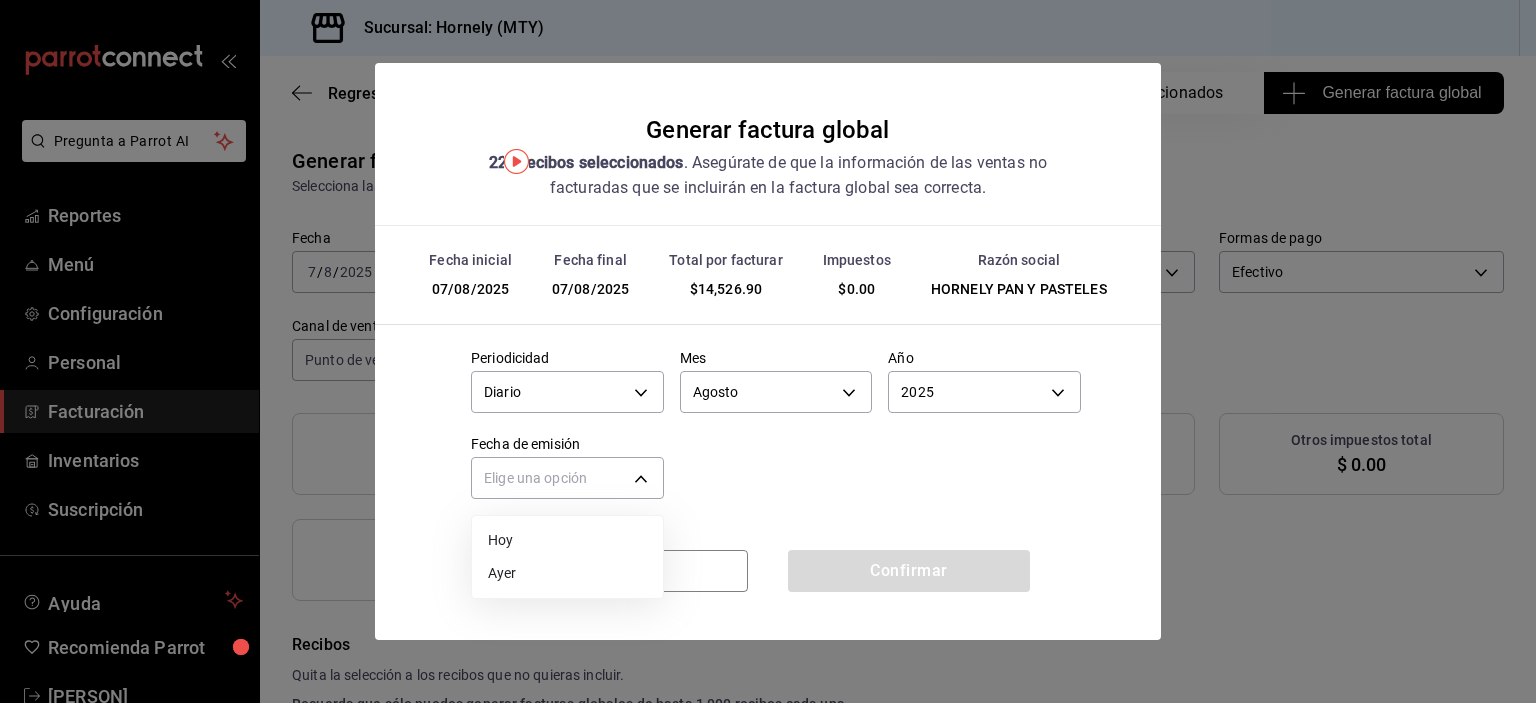 click on "Ayer" at bounding box center (567, 573) 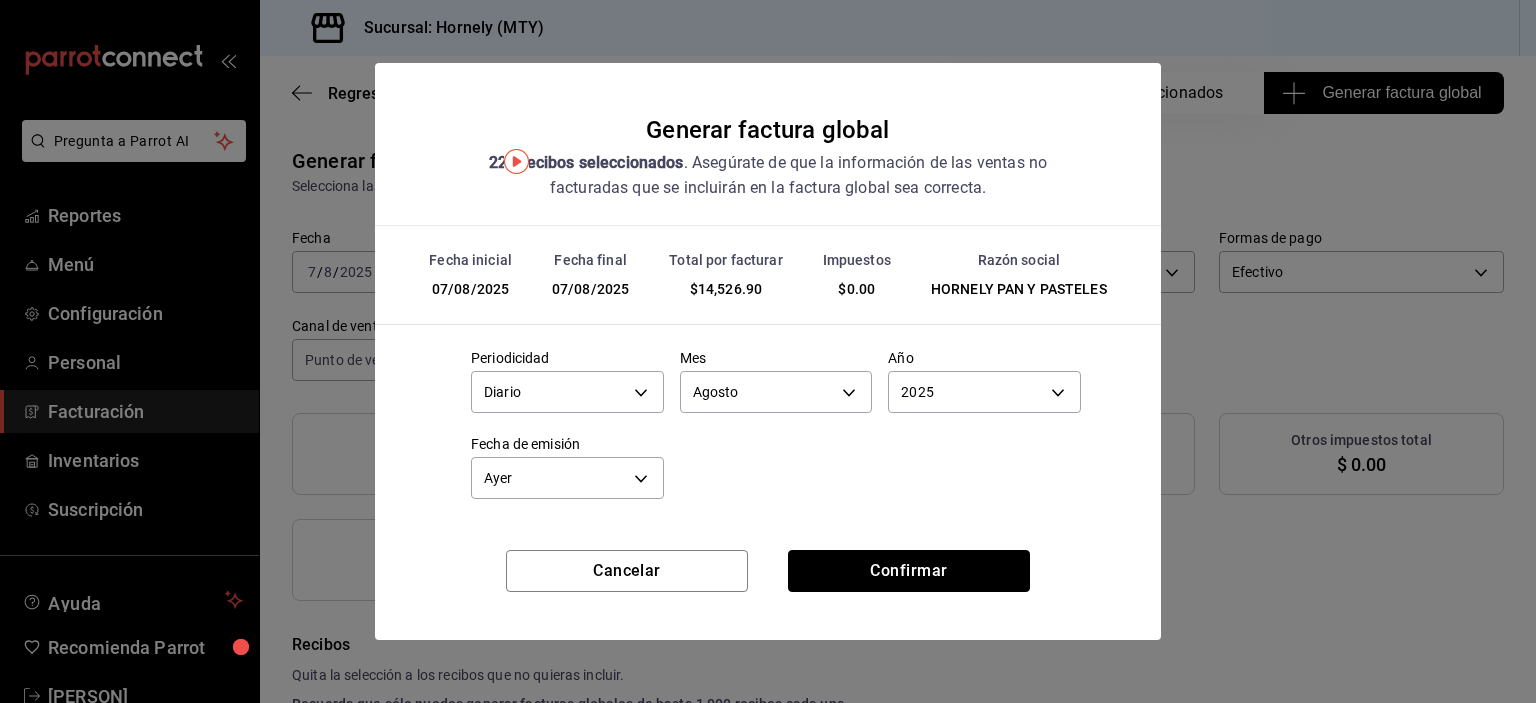 drag, startPoint x: 833, startPoint y: 571, endPoint x: 1411, endPoint y: 558, distance: 578.1462 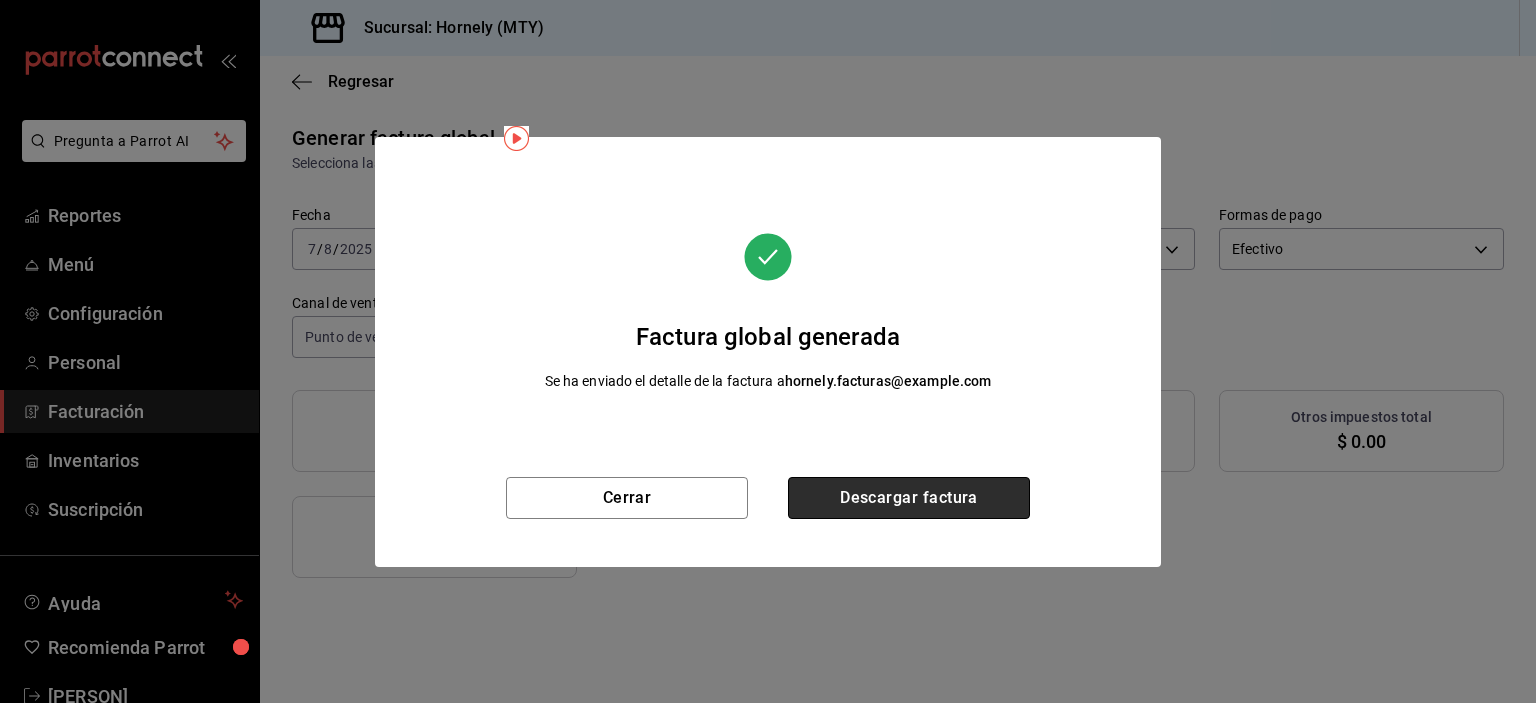 click on "Descargar factura" at bounding box center (909, 498) 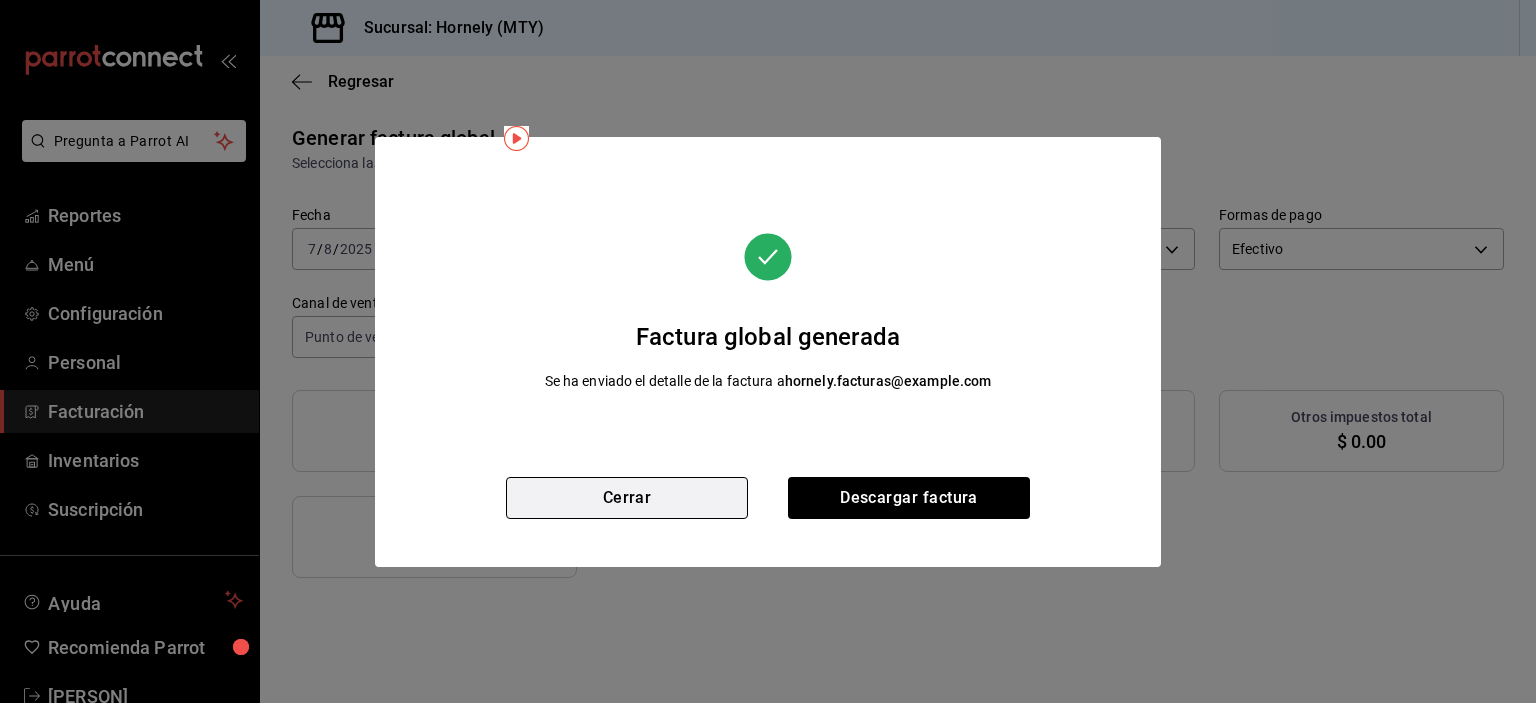 click on "Cerrar" at bounding box center (627, 498) 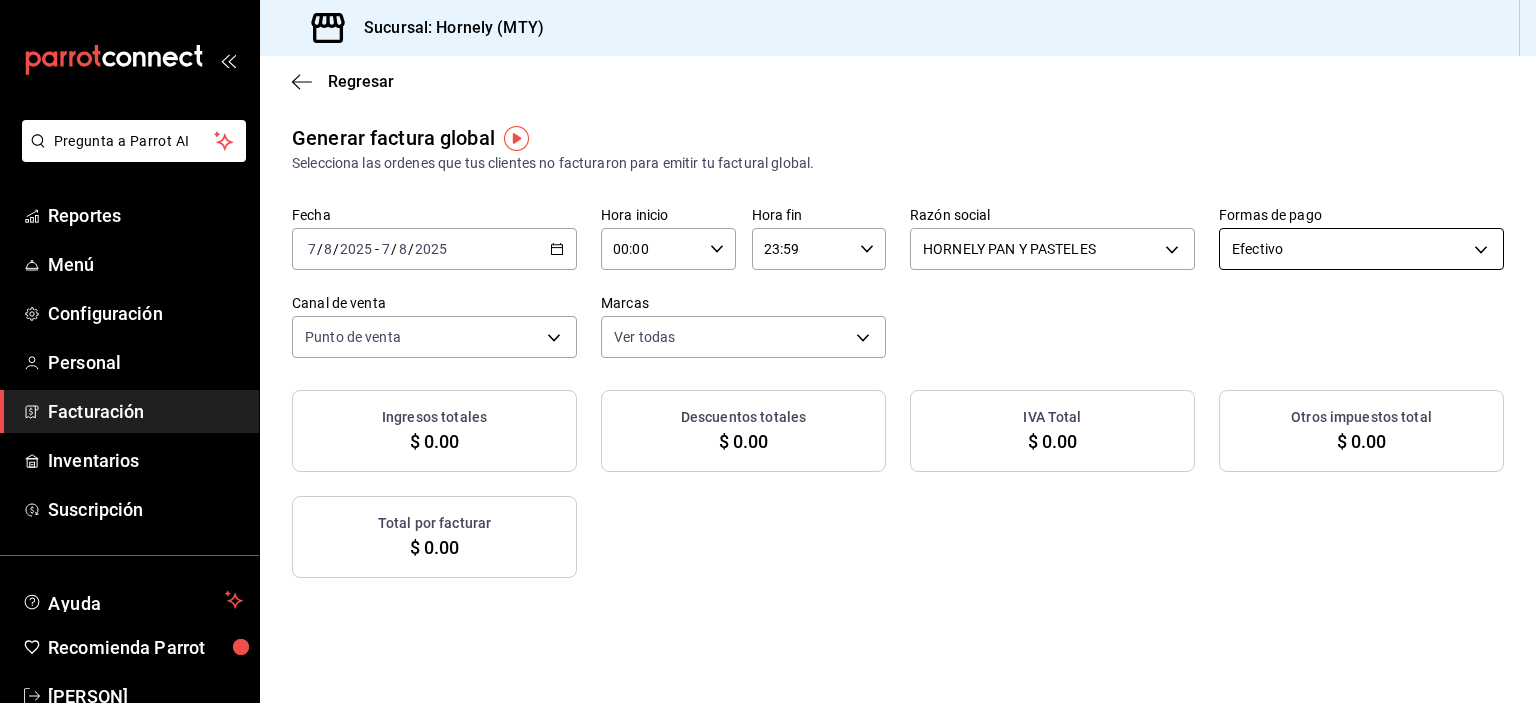 click on "Pregunta a Parrot AI Reportes   Menú   Configuración   Personal   Facturación   Inventarios   Suscripción   Ayuda Recomienda Parrot   [PERSON]   Sugerir nueva función   Sucursal: [COMPANY] ([LOCATION]) Regresar Generar factura global Selecciona las ordenes que tus clientes no facturaron para emitir tu factural global. Fecha [DATE] [DATE] - [DATE] [DATE] Hora inicio [TIME] Hora inicio Hora fin [TIME] Hora fin Razón social [COMPANY] [UUID] Formas de pago Efectivo CASH Canal de venta Punto de venta PARROT Marcas Ver todas [UUID] Ingresos totales [CURRENCY] [AMOUNT] Descuentos totales [CURRENCY] [AMOUNT] IVA Total [CURRENCY] [AMOUNT] Otros impuestos total [CURRENCY] [AMOUNT] Total por facturar [CURRENCY] [AMOUNT] No hay información que mostrar GANA 1 MES GRATIS EN TU SUSCRIPCIÓN AQUÍ Ver video tutorial Ir a video Pregunta a Parrot AI Reportes   Menú   Configuración   Personal   Facturación   Inventarios   Suscripción   Ayuda Recomienda Parrot   [PERSON]" at bounding box center [768, 351] 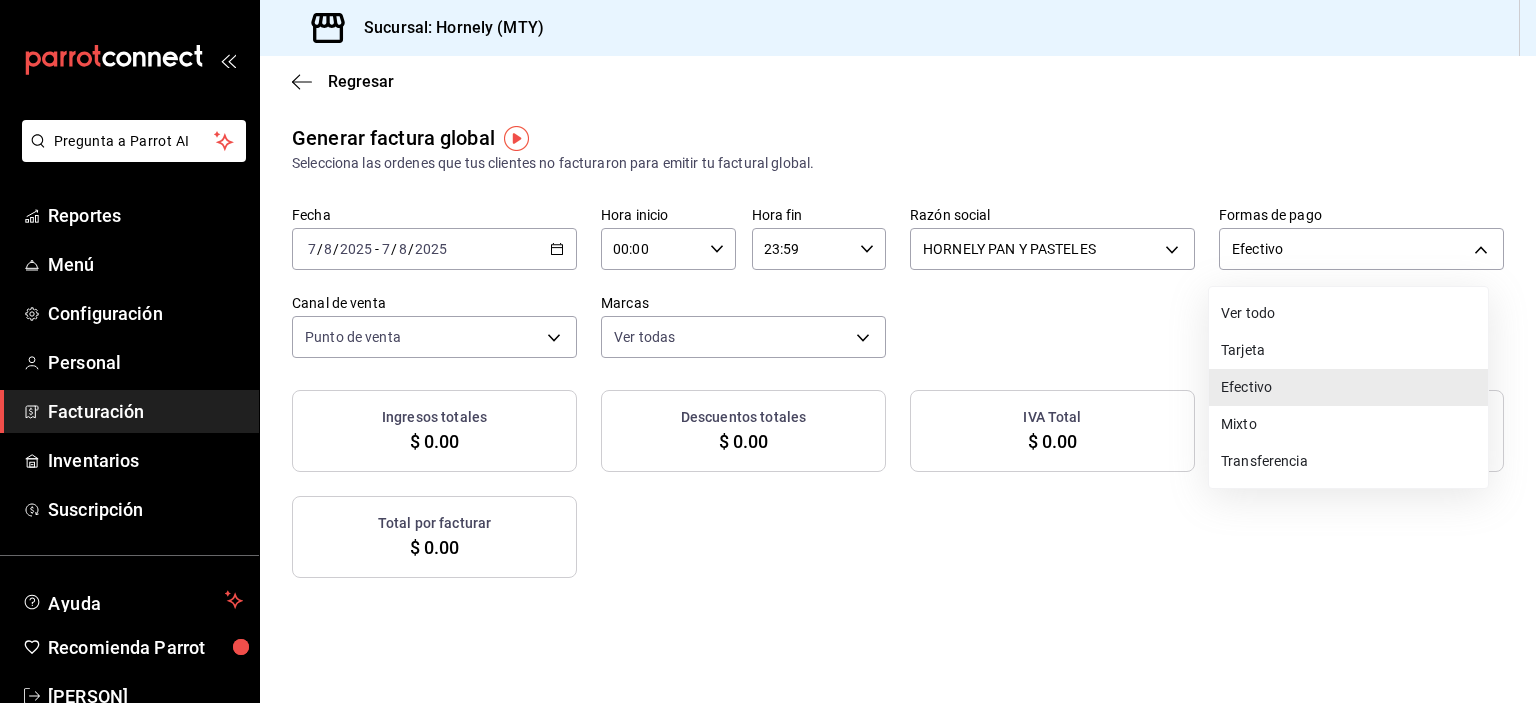 click on "Tarjeta" at bounding box center (1348, 350) 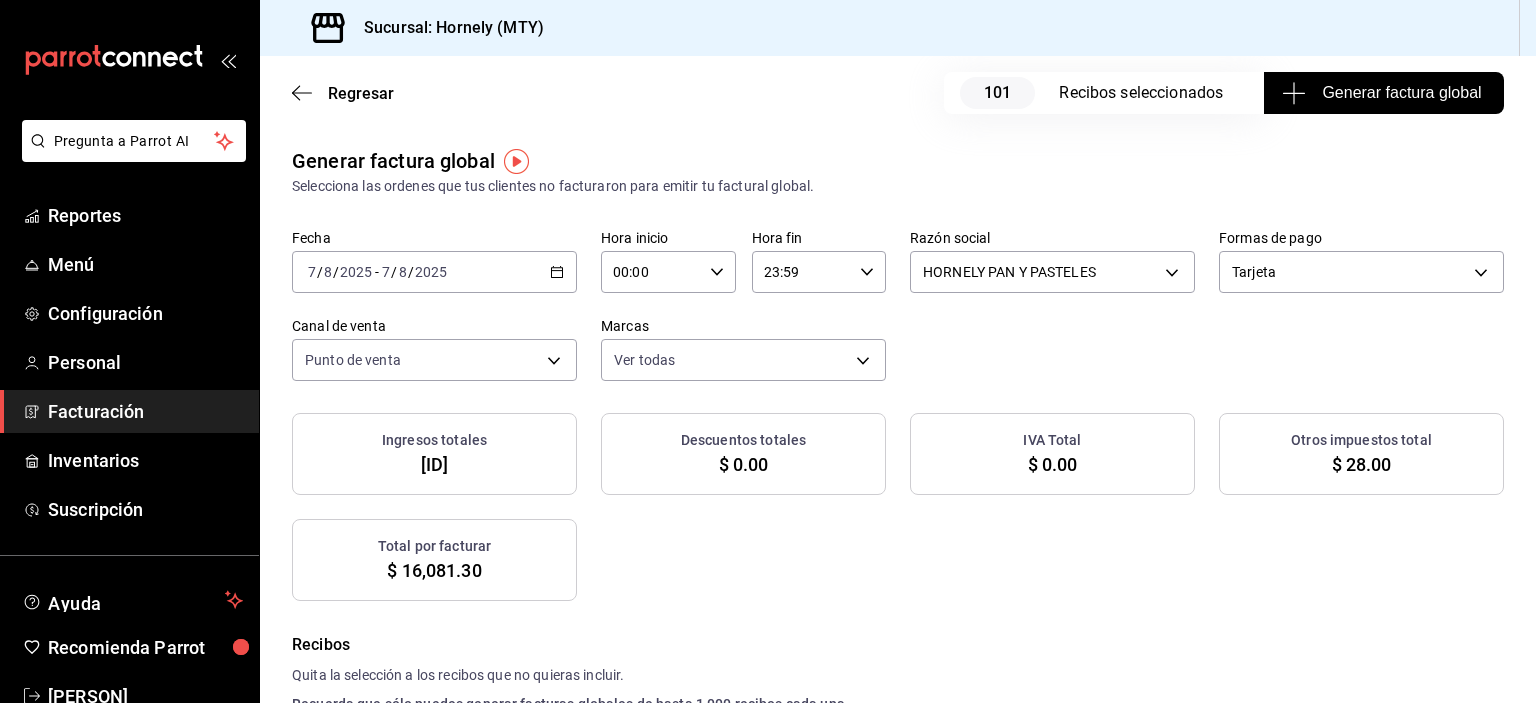 click on "Generar factura global" at bounding box center [1383, 93] 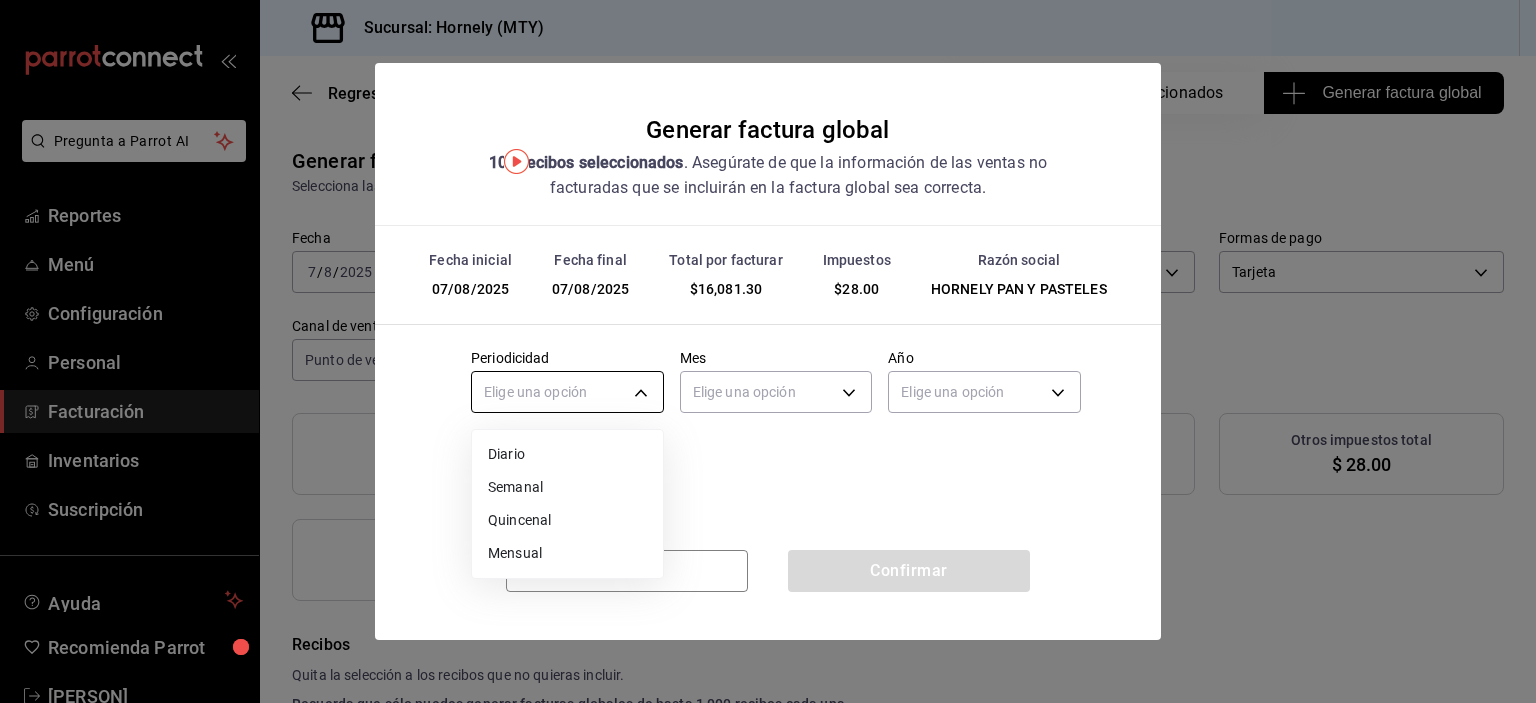 click on "Pregunta a Parrot AI Reportes   Menú   Configuración   Personal   Facturación   Inventarios   Suscripción   Ayuda Recomienda Parrot   [FIRST] [LAST]" at bounding box center [768, 351] 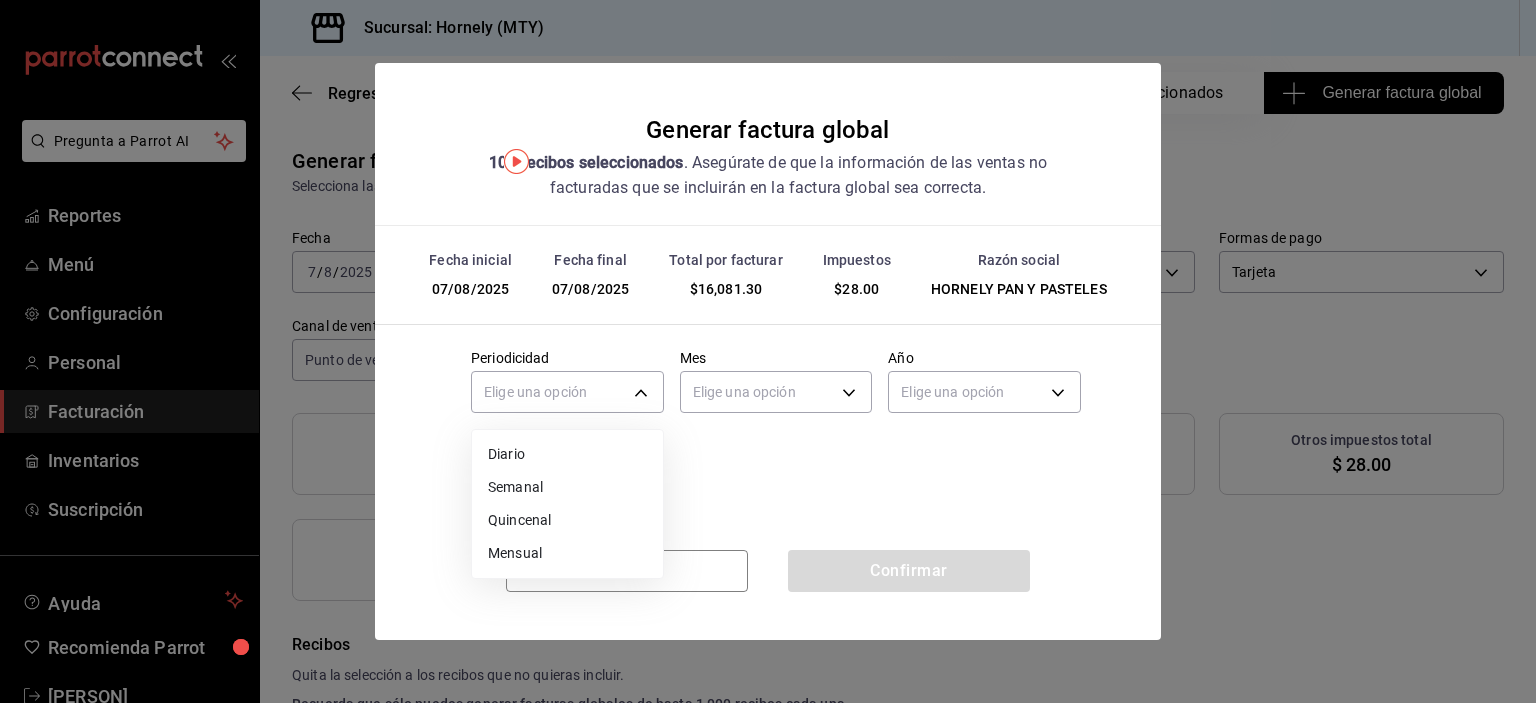 click on "Diario" at bounding box center [567, 454] 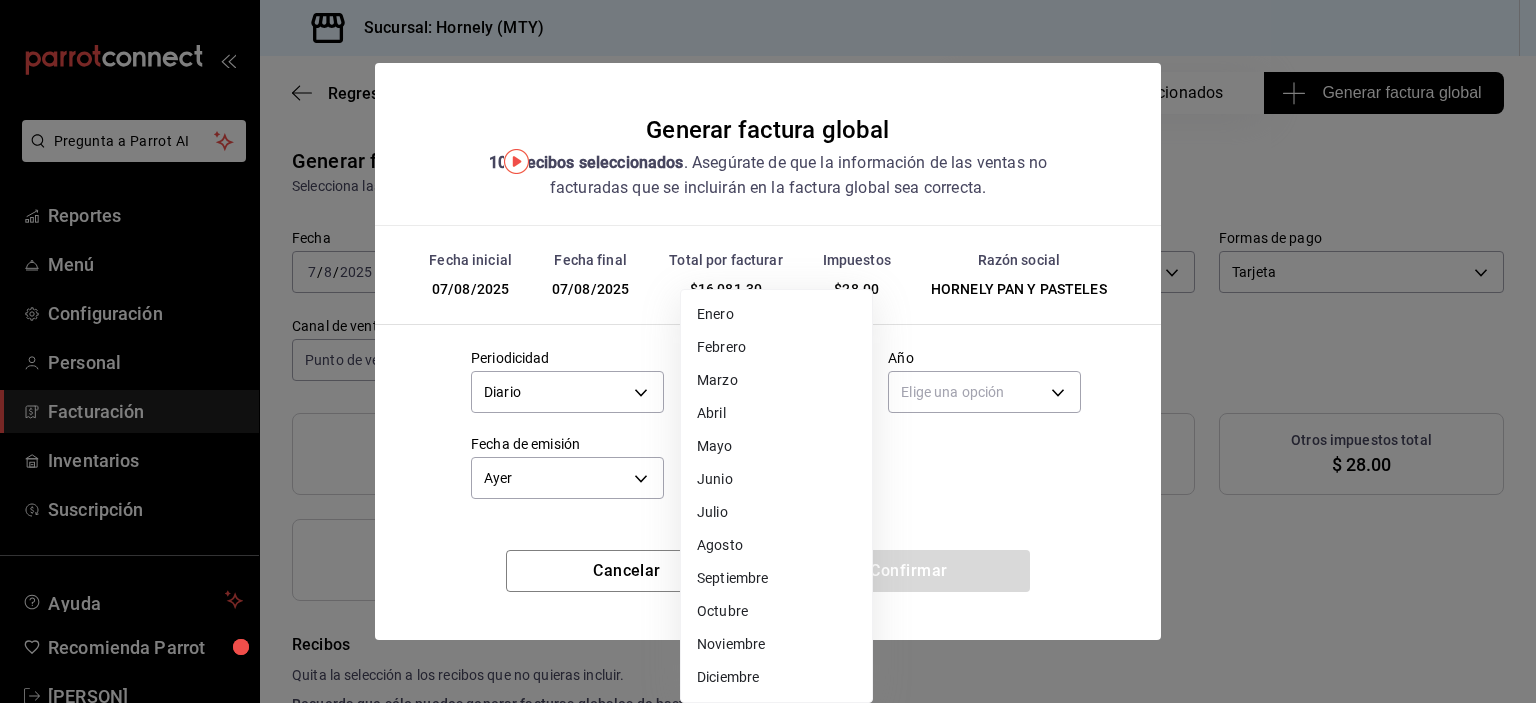 click on "Pregunta a Parrot AI Reportes   Menú   Configuración   Personal   Facturación   Inventarios   Suscripción   Ayuda Recomienda Parrot   [FIRST] [LAST]" at bounding box center [768, 351] 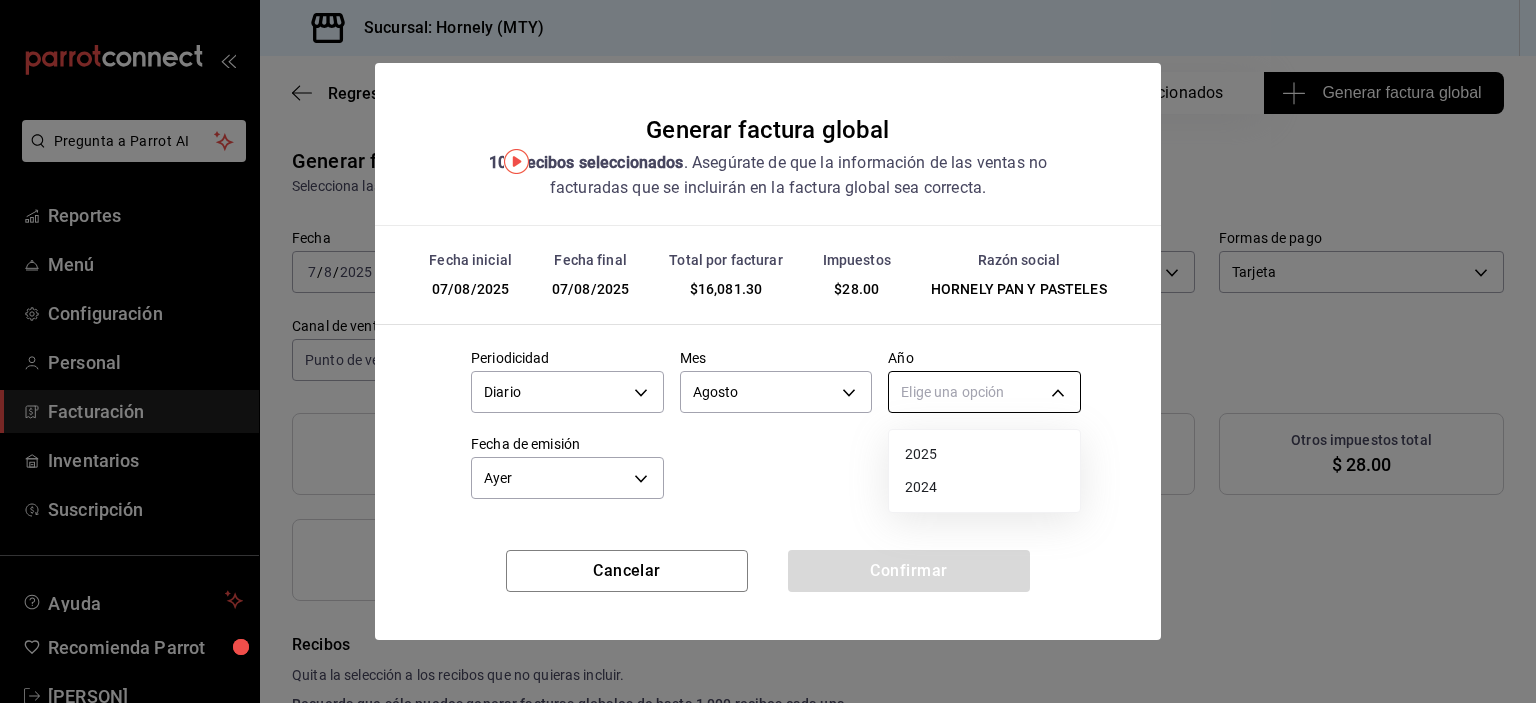 click on "Pregunta a Parrot AI Reportes   Menú   Configuración   Personal   Facturación   Inventarios   Suscripción   Ayuda Recomienda Parrot   [FIRST] [LAST]" at bounding box center [768, 351] 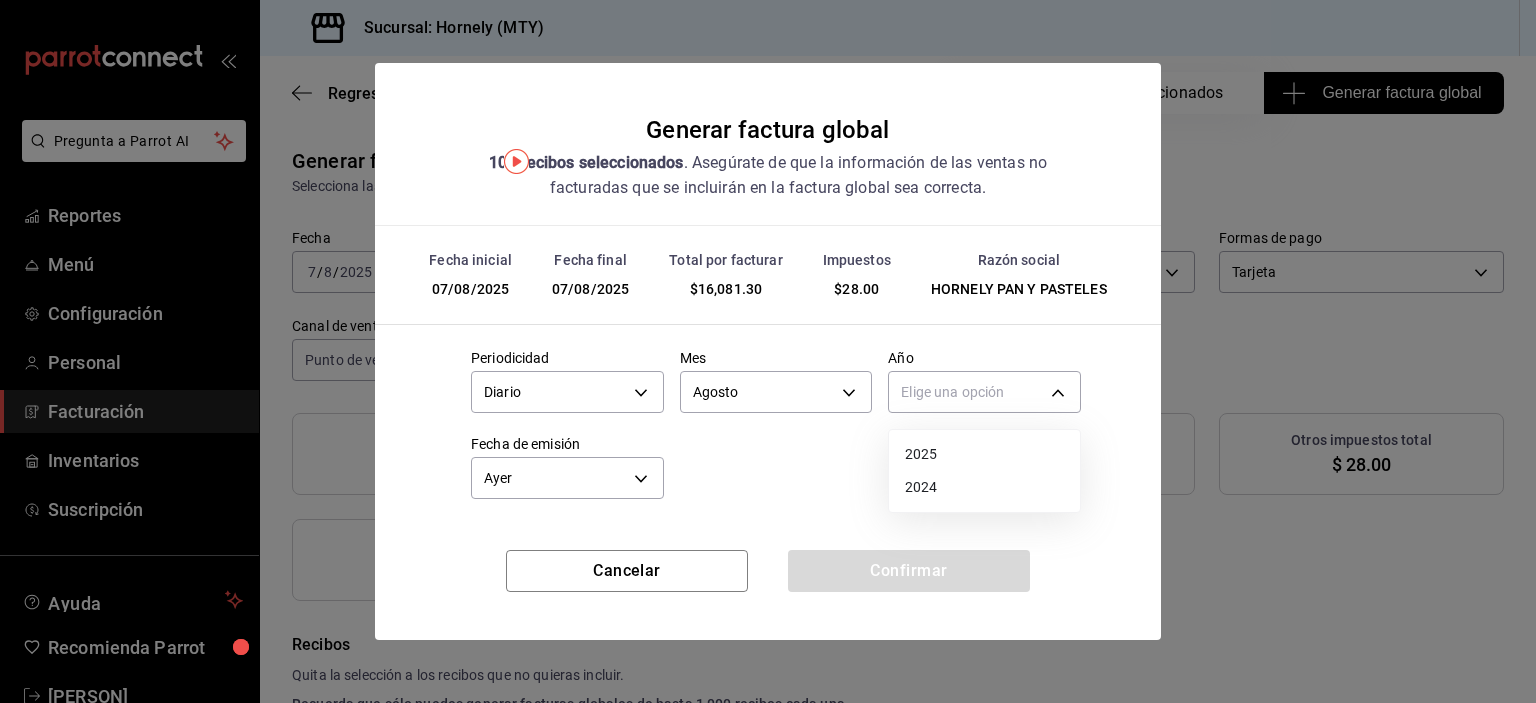 click on "2025" at bounding box center [984, 454] 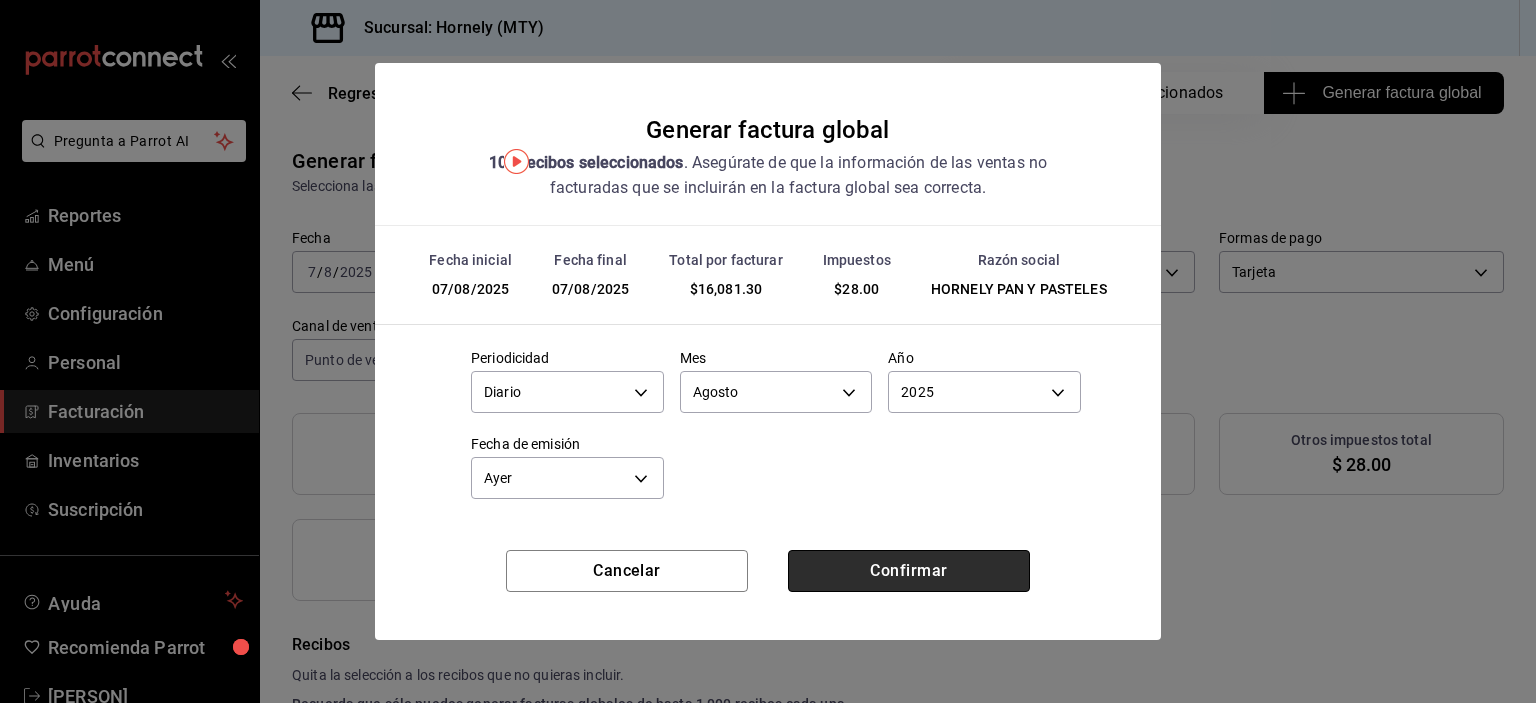 click on "Confirmar" at bounding box center (909, 571) 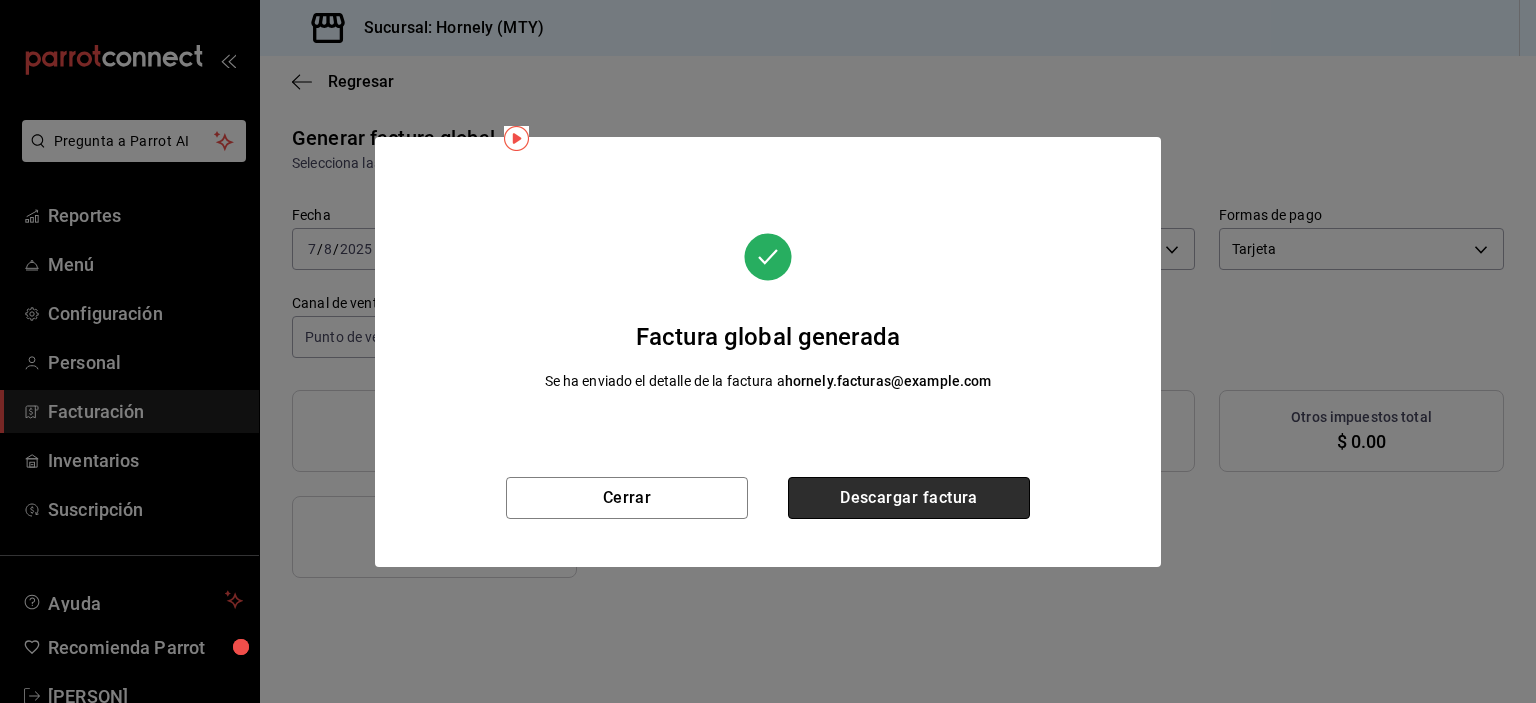 click on "Descargar factura" at bounding box center [909, 498] 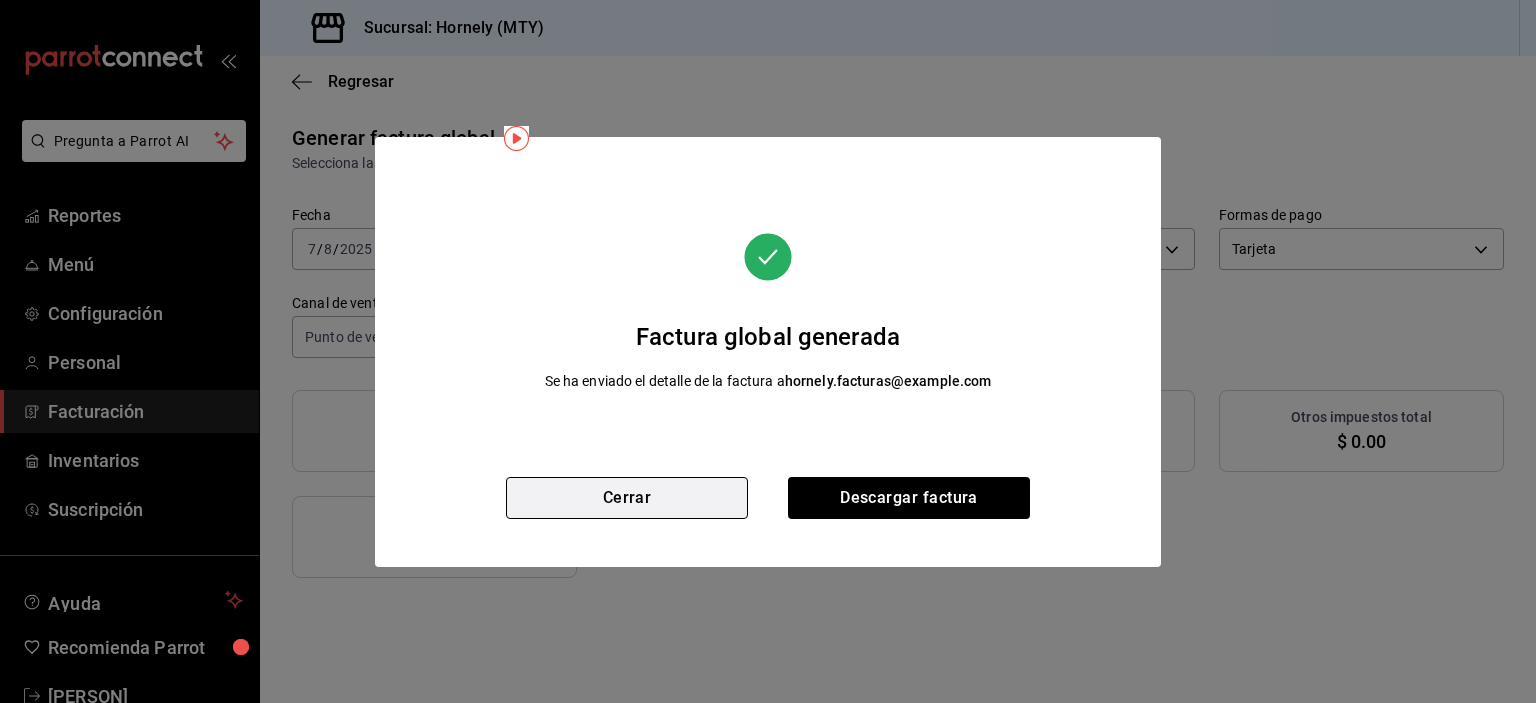 click on "Cerrar" at bounding box center [627, 498] 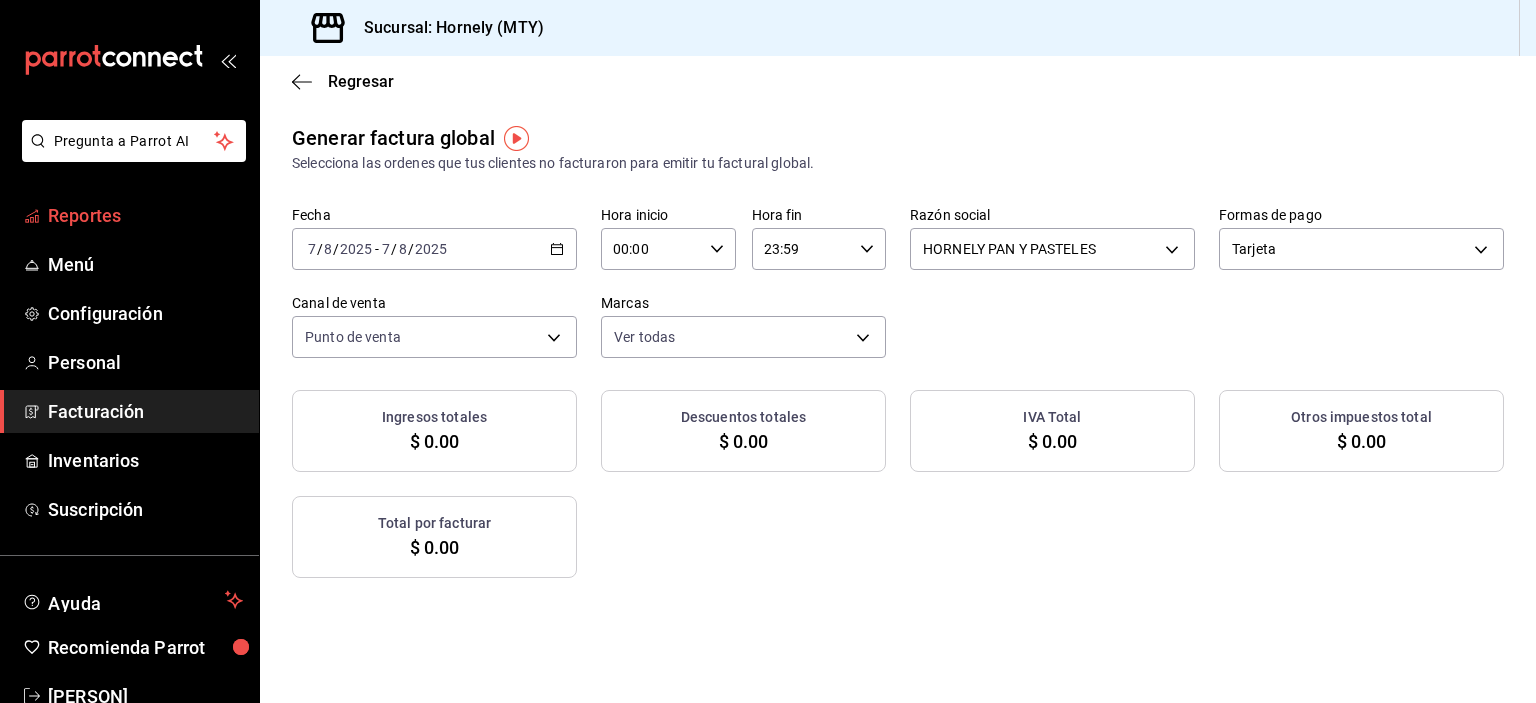 click on "Reportes" at bounding box center [145, 215] 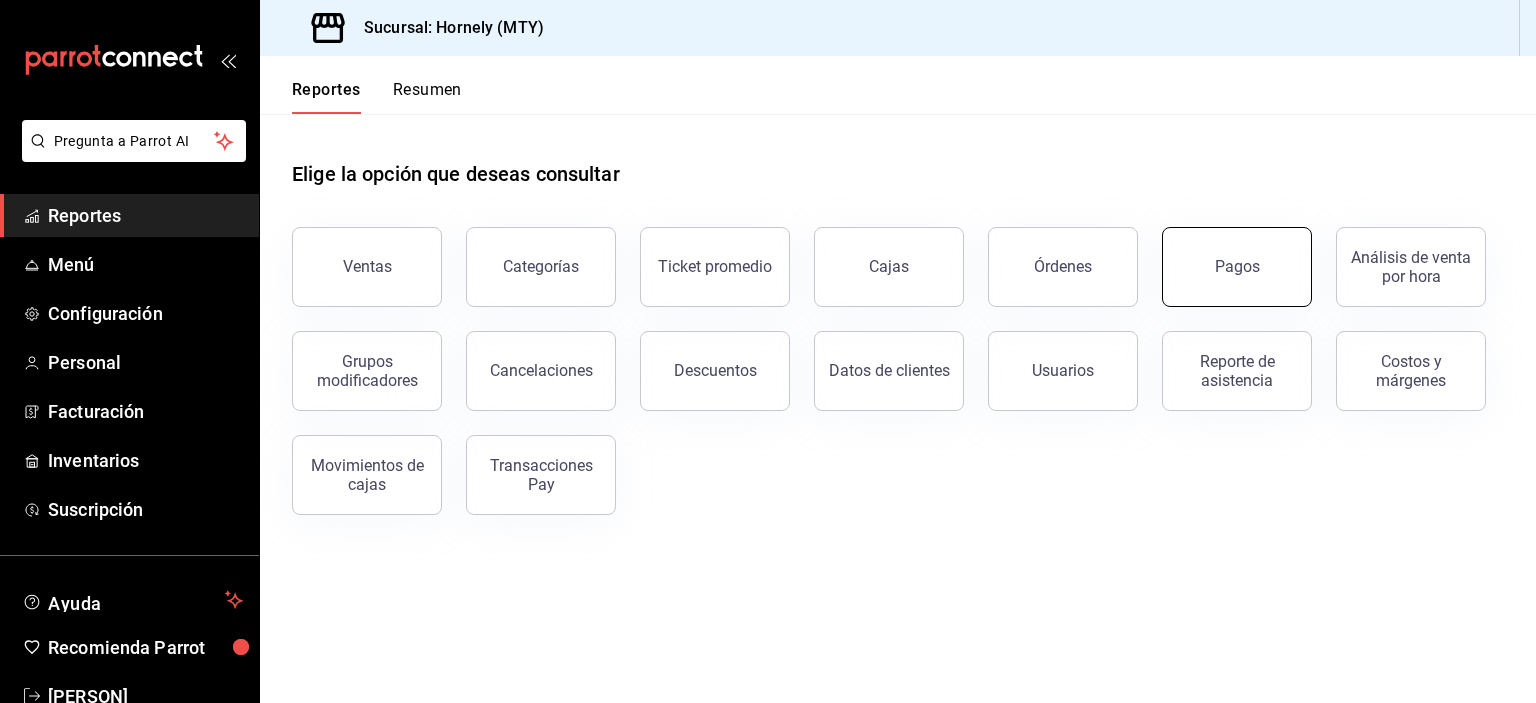 click on "Pagos" at bounding box center (1237, 266) 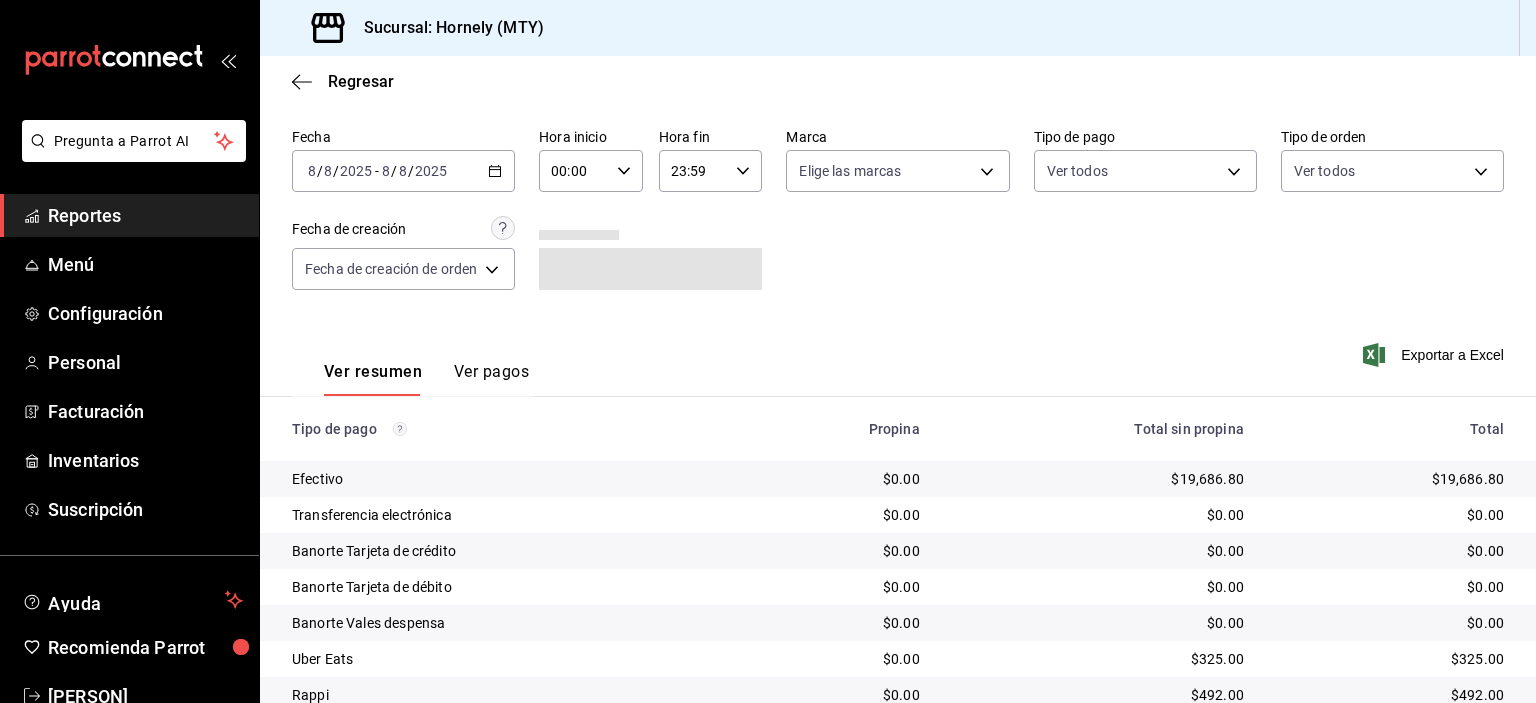 scroll, scrollTop: 100, scrollLeft: 0, axis: vertical 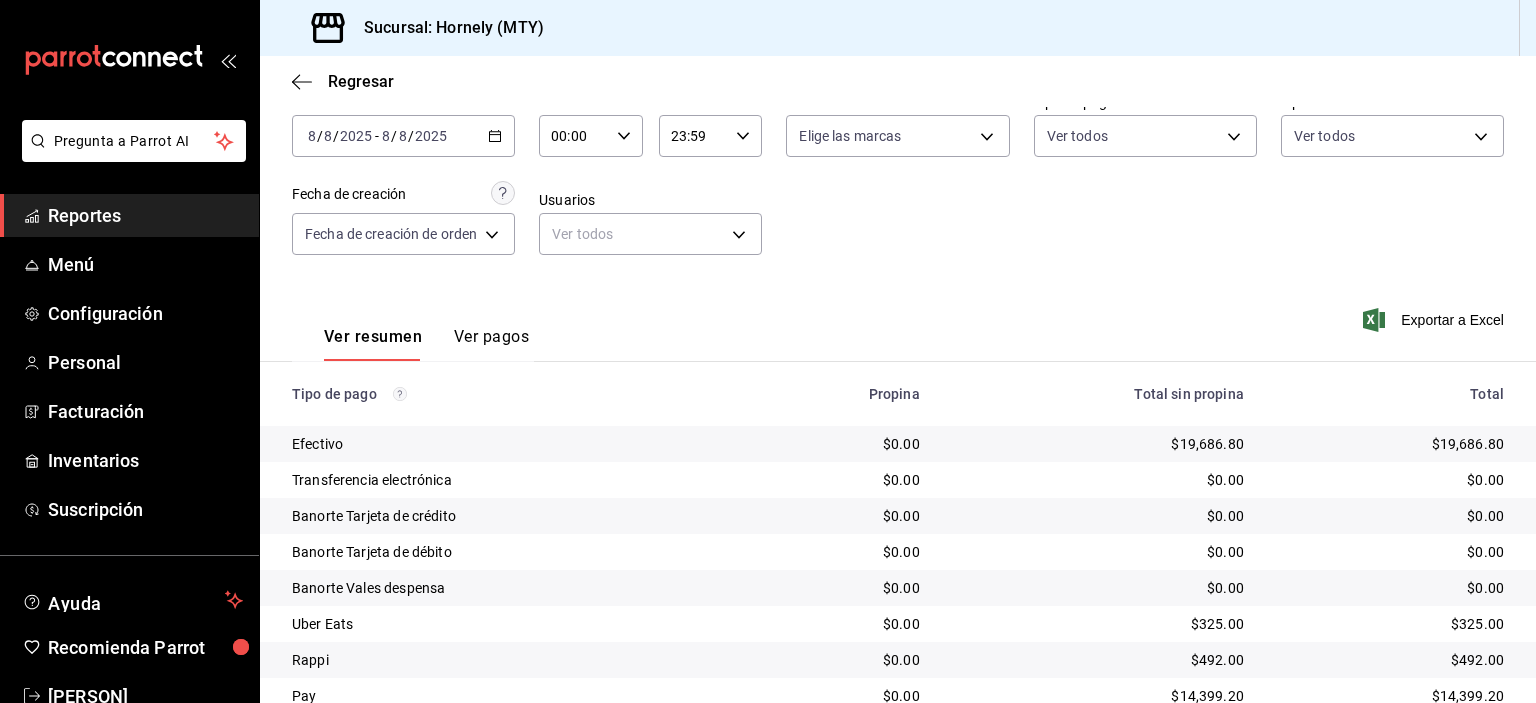 click on "$19,686.80" at bounding box center [1390, 444] 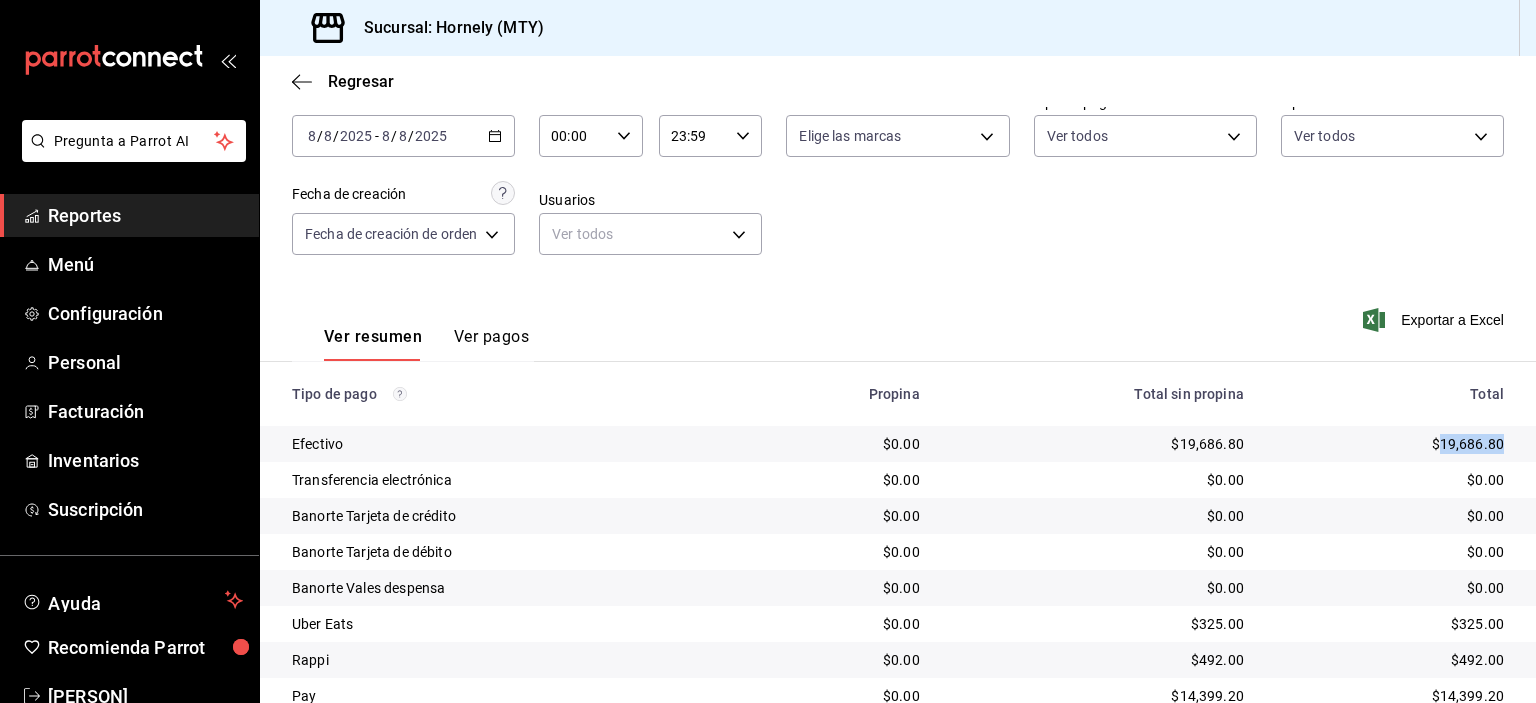 click on "$19,686.80" at bounding box center (1390, 444) 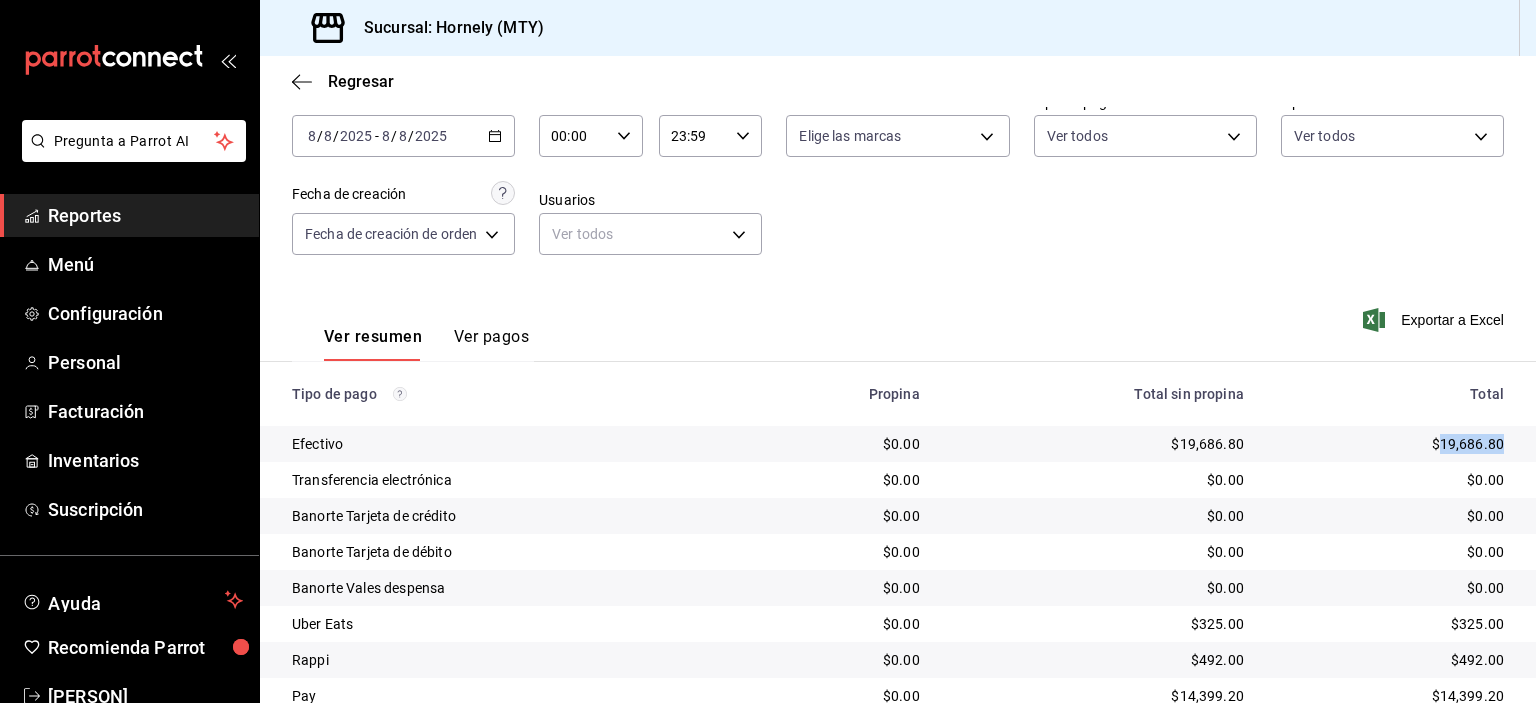 copy on "19,686.80" 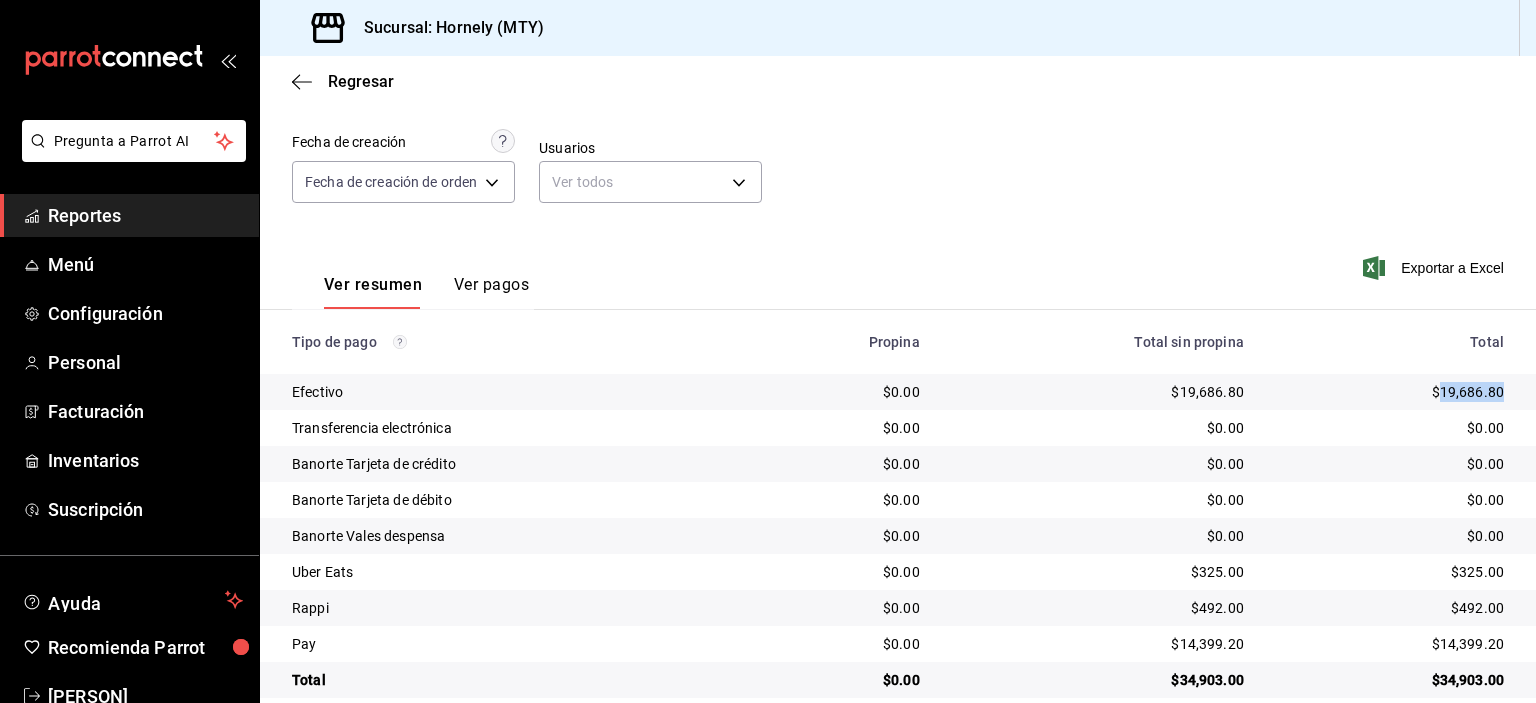 scroll, scrollTop: 180, scrollLeft: 0, axis: vertical 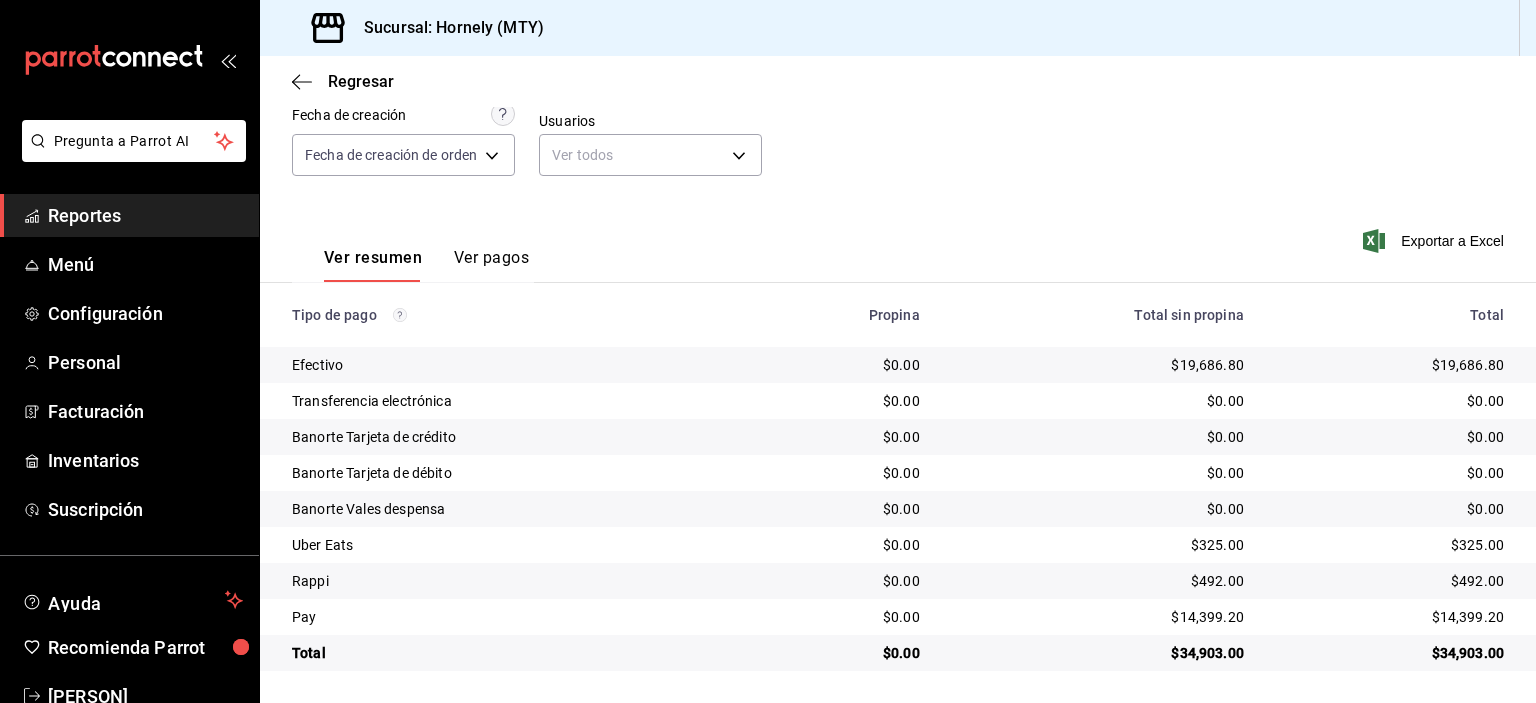 click on "$14,399.20" at bounding box center (1390, 617) 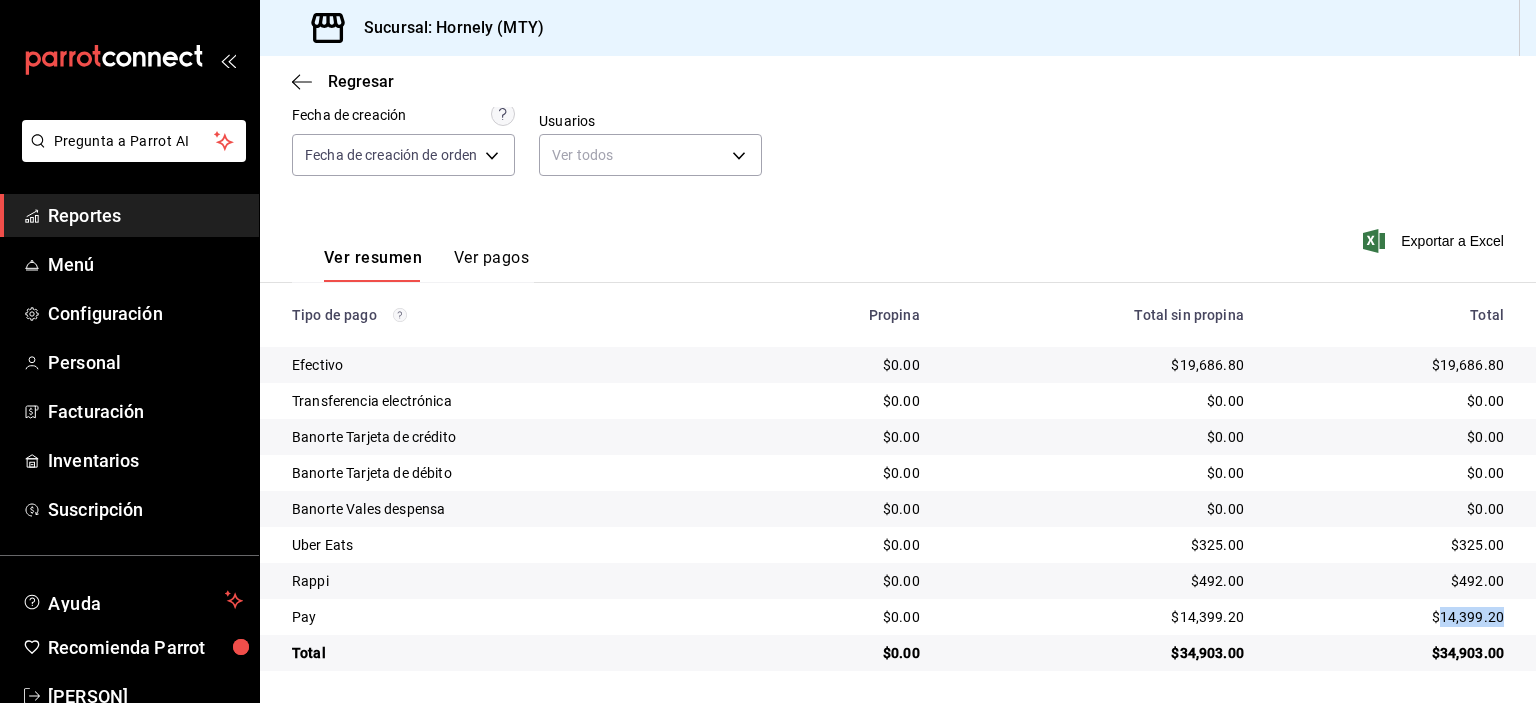 click on "$14,399.20" at bounding box center [1390, 617] 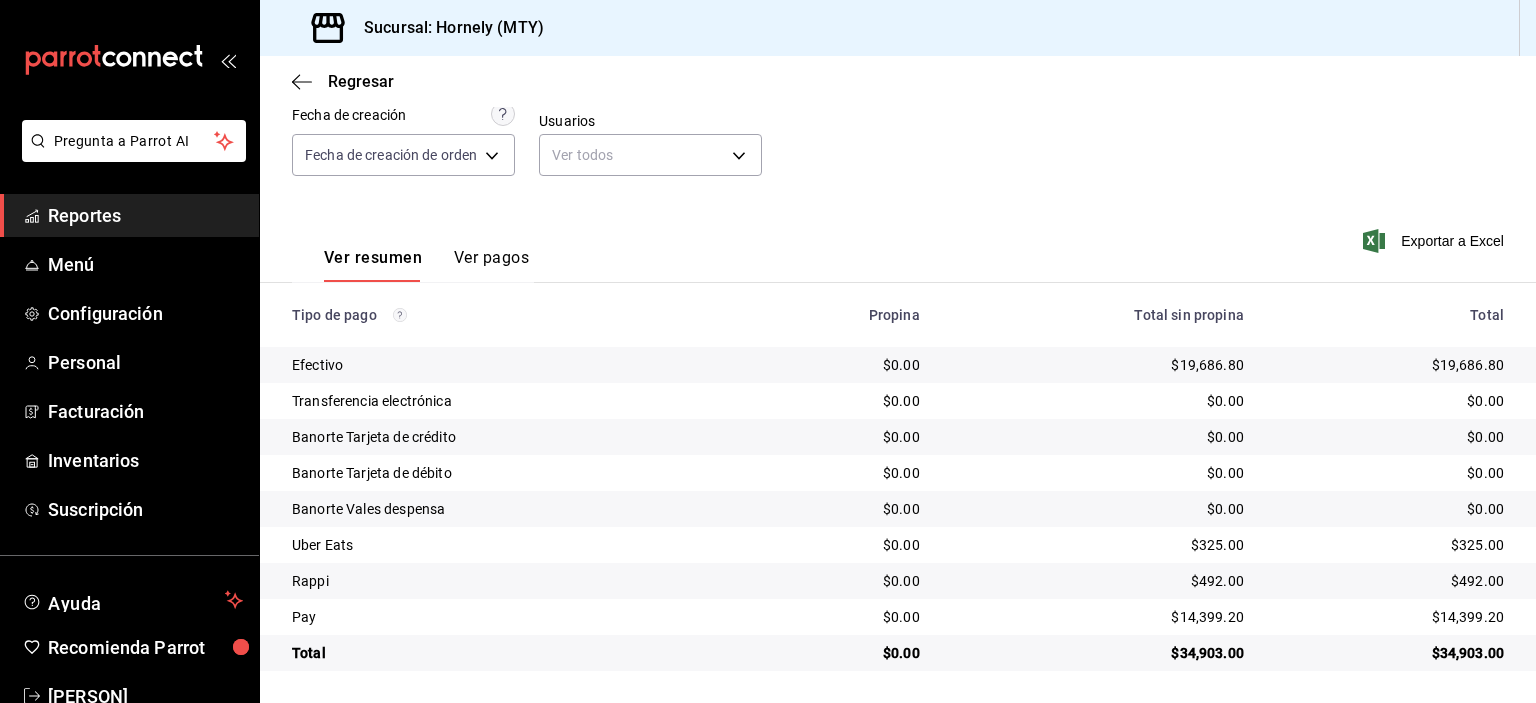 click on "$325.00" at bounding box center (1390, 545) 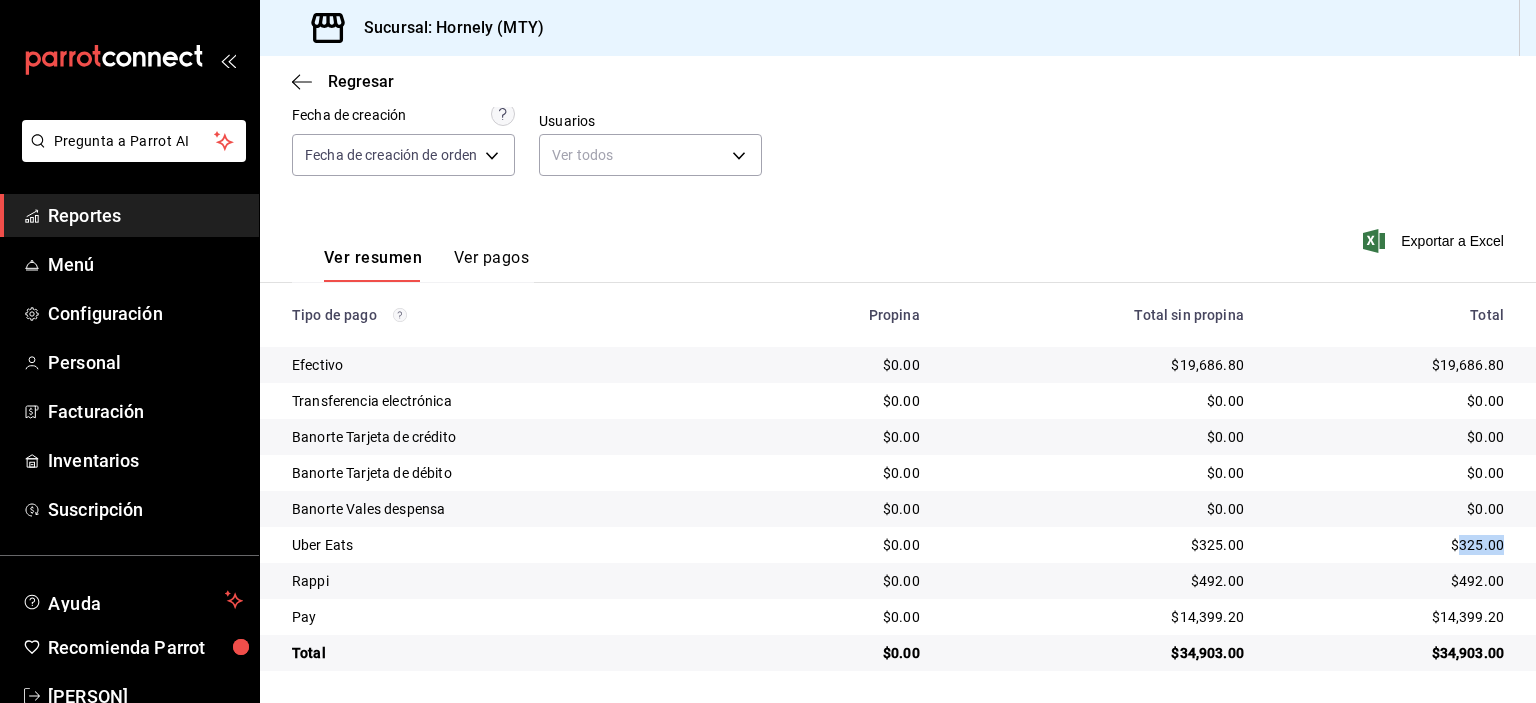 click on "$325.00" at bounding box center [1390, 545] 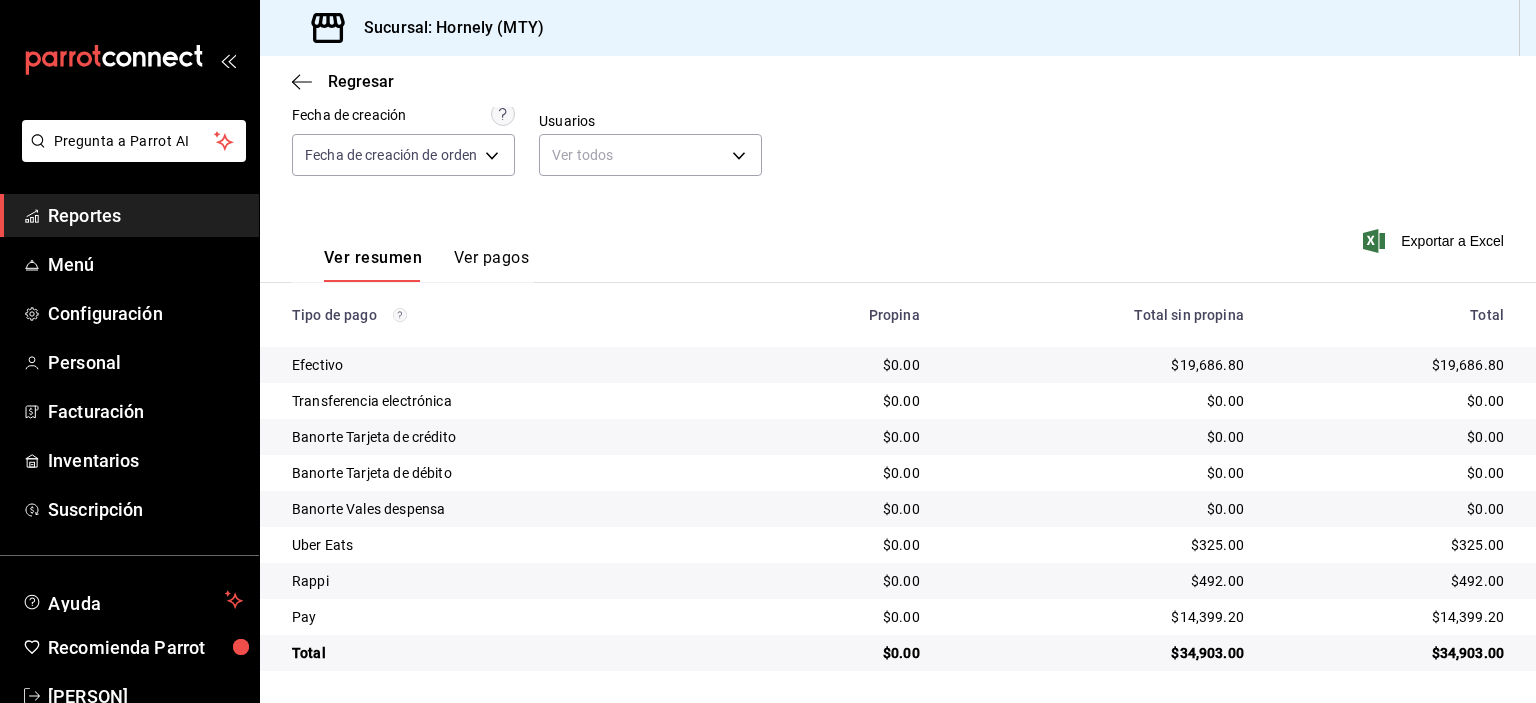 click on "$492.00" at bounding box center (1390, 581) 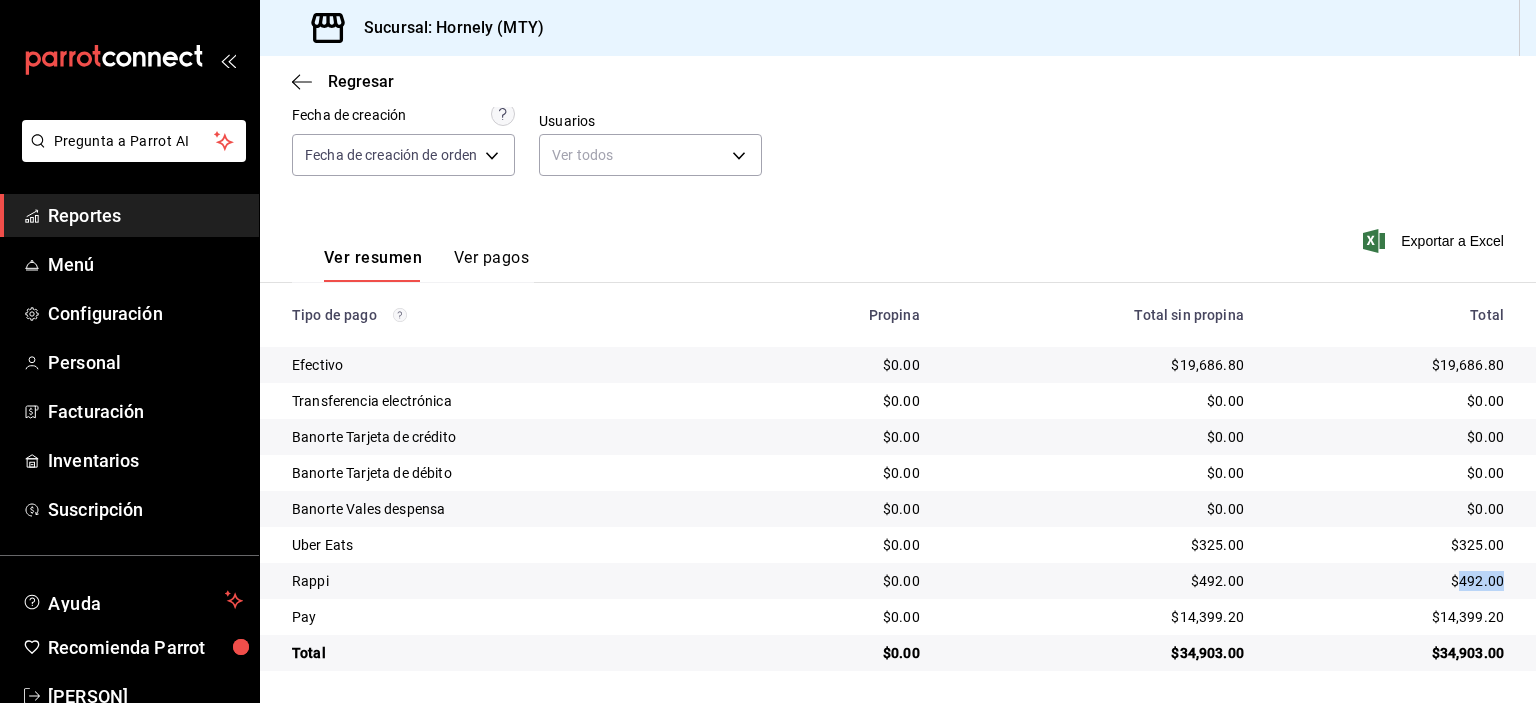 click on "$492.00" at bounding box center (1390, 581) 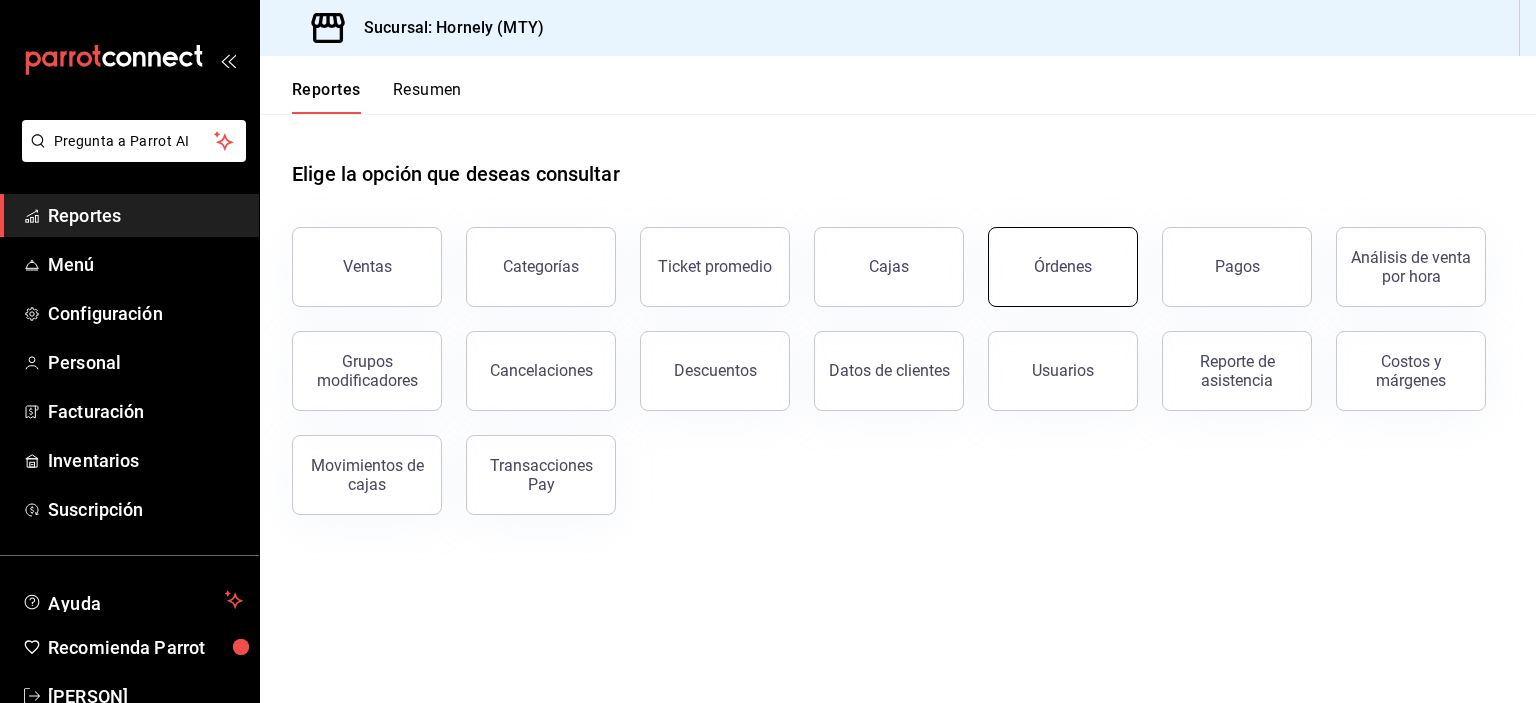 click on "Órdenes" at bounding box center [1063, 267] 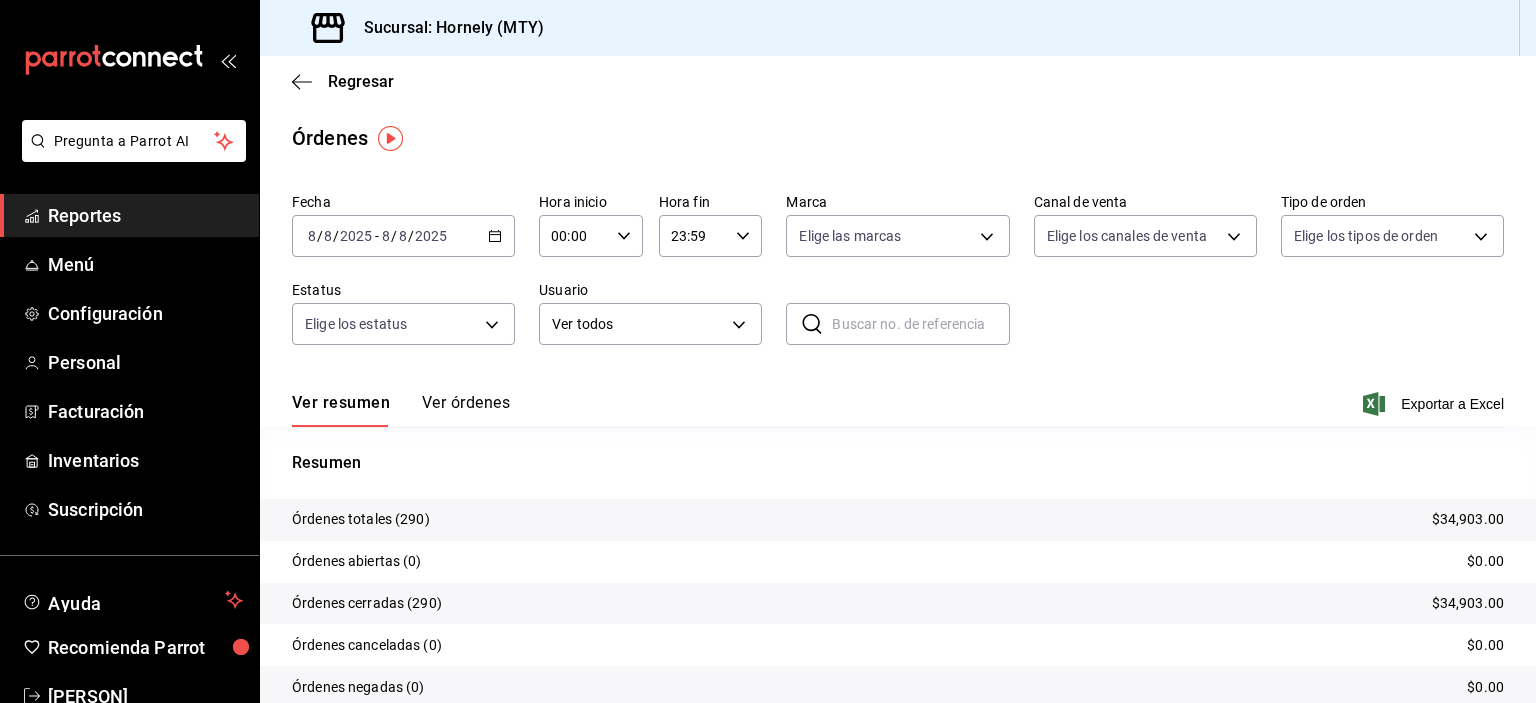 click on "Órdenes totales (290)" at bounding box center (361, 519) 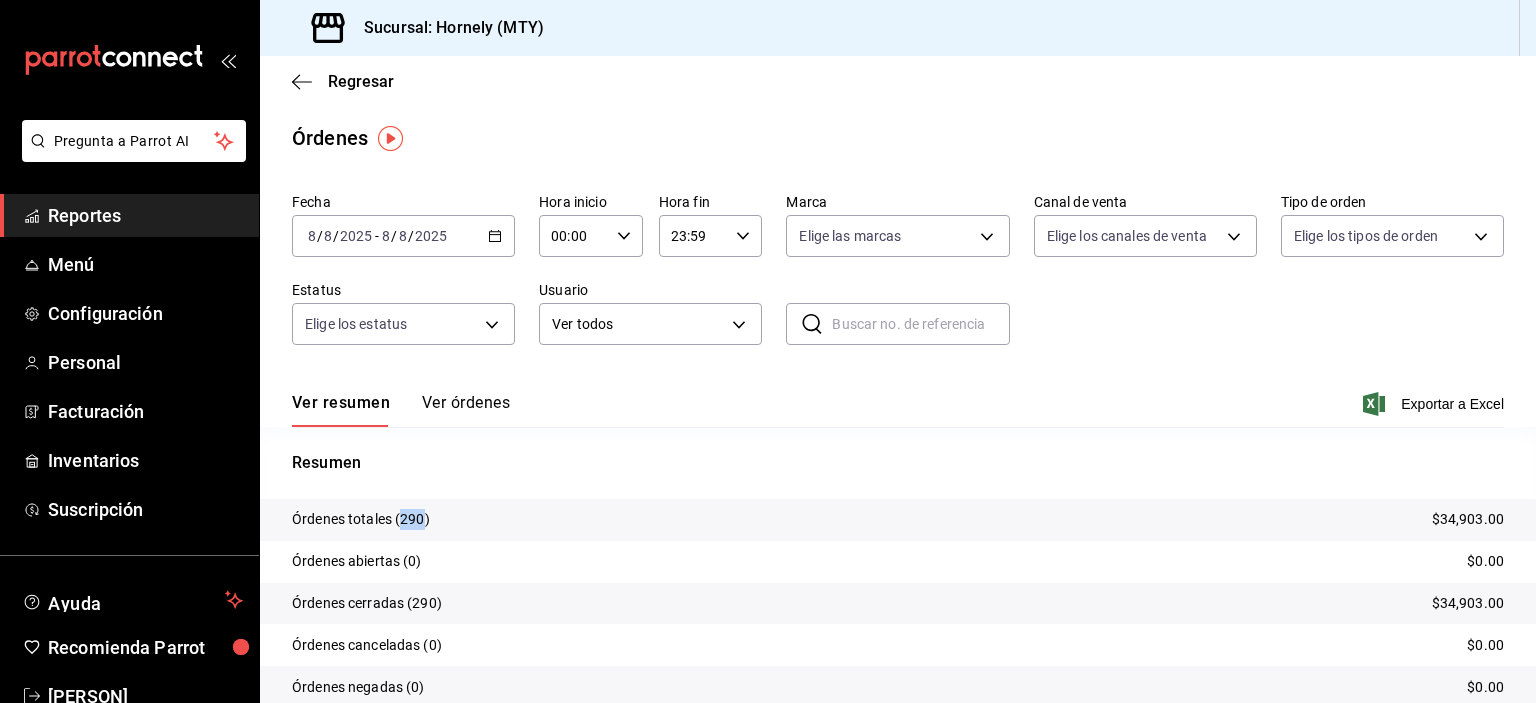 click on "Órdenes totales (290)" at bounding box center [361, 519] 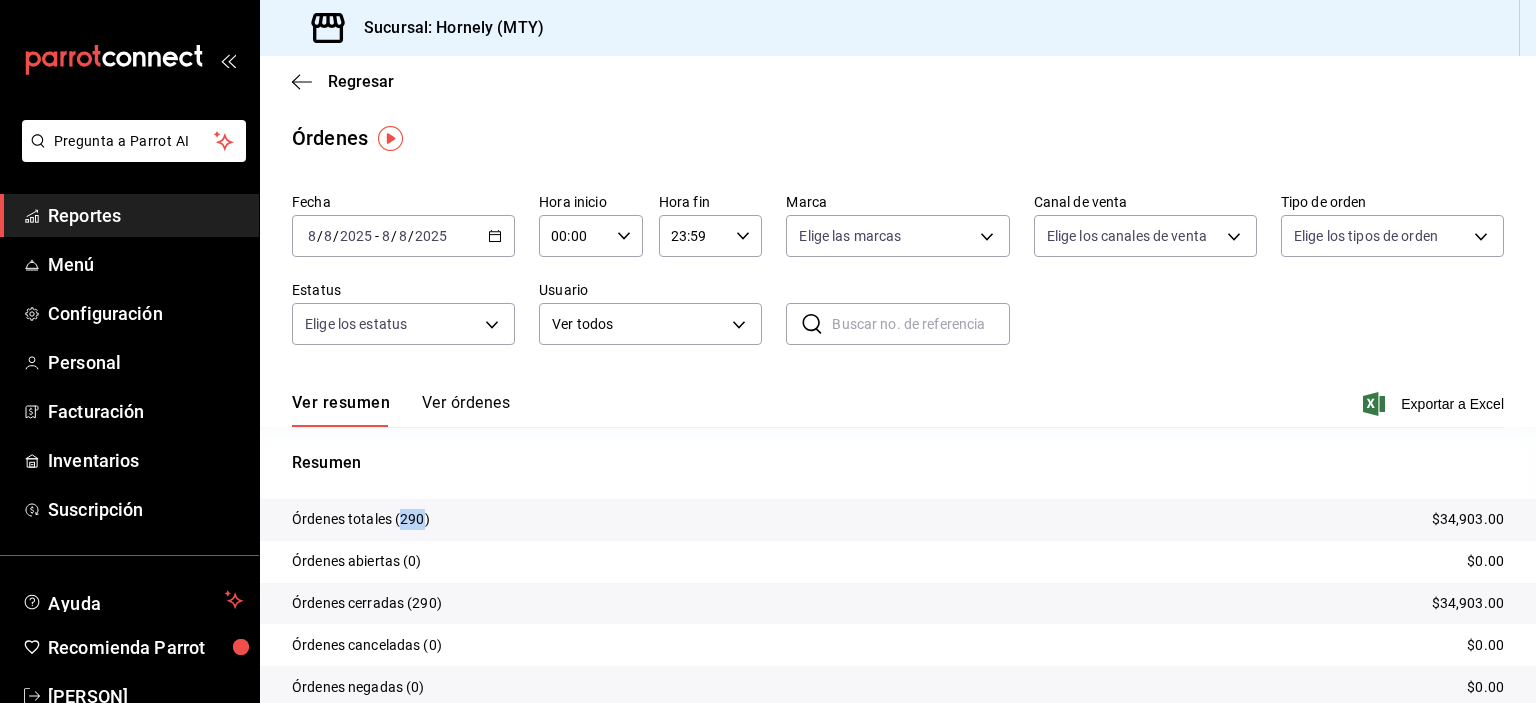 click on "Reportes" at bounding box center (145, 215) 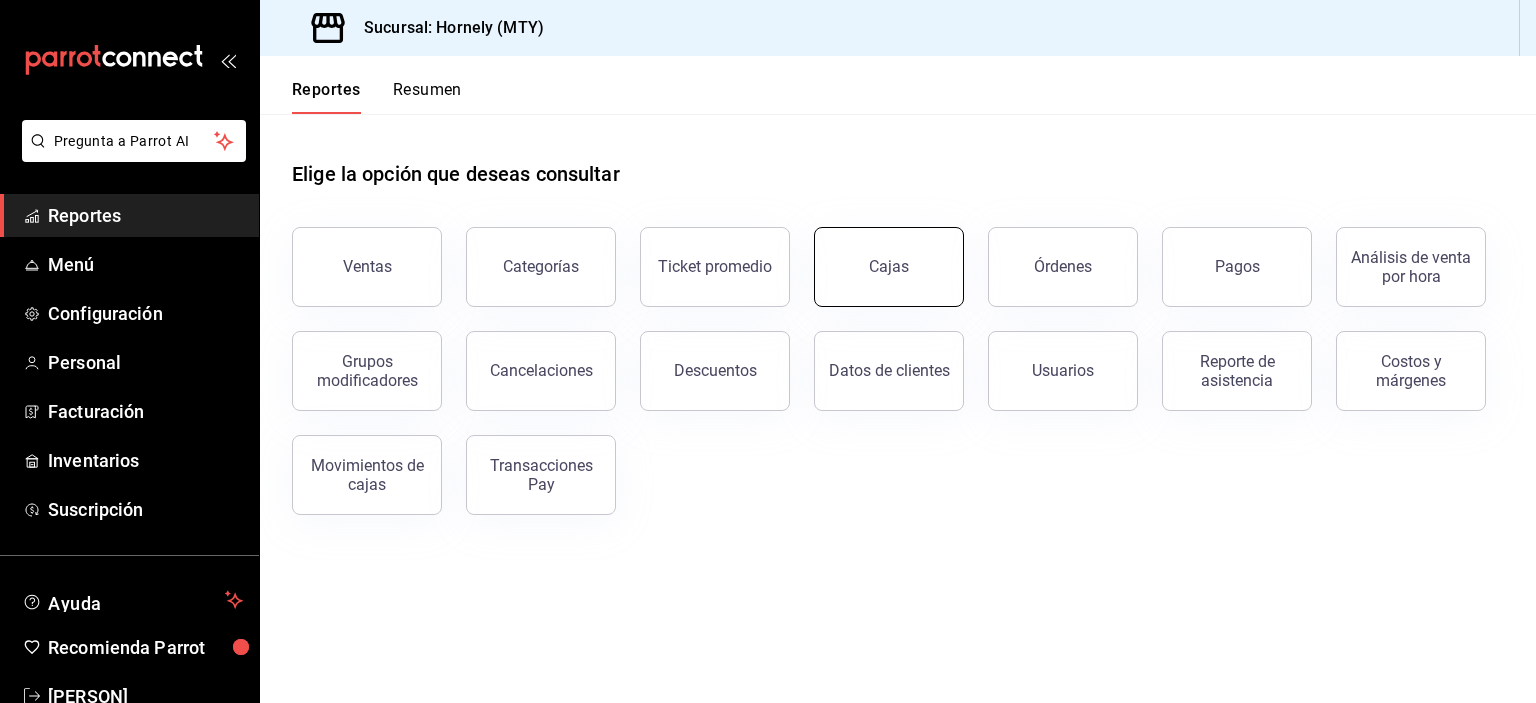 click on "Cajas" at bounding box center [889, 267] 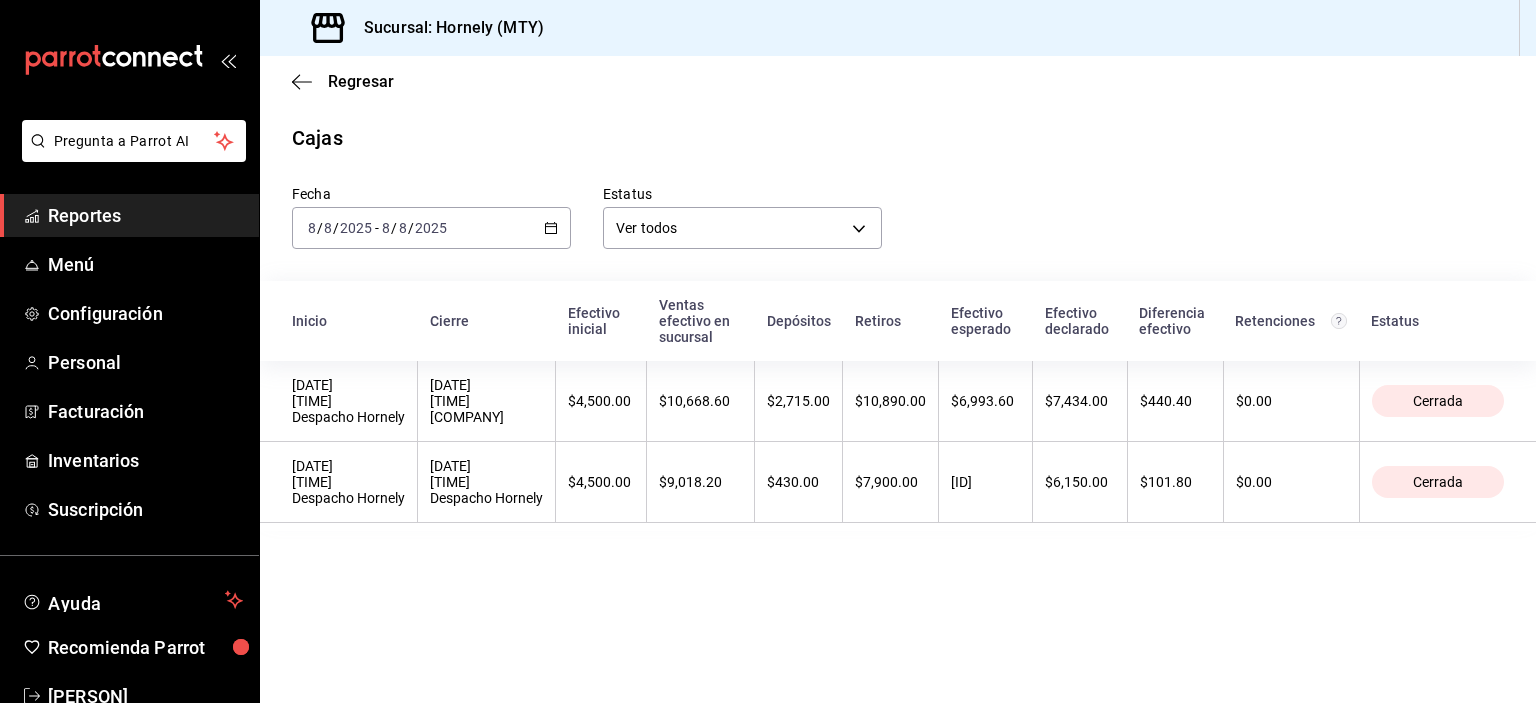 click on "Reportes" at bounding box center [145, 215] 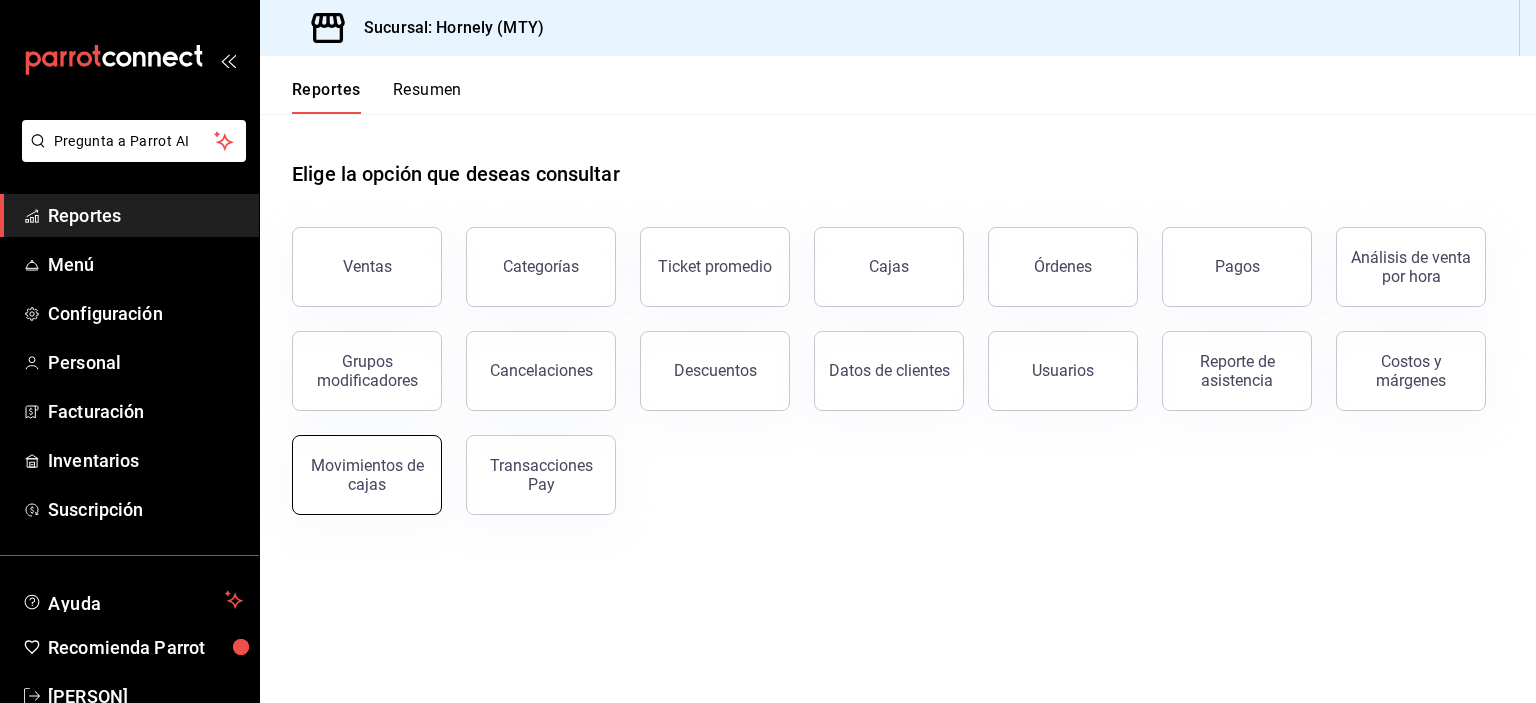 click on "Movimientos de cajas" at bounding box center [367, 475] 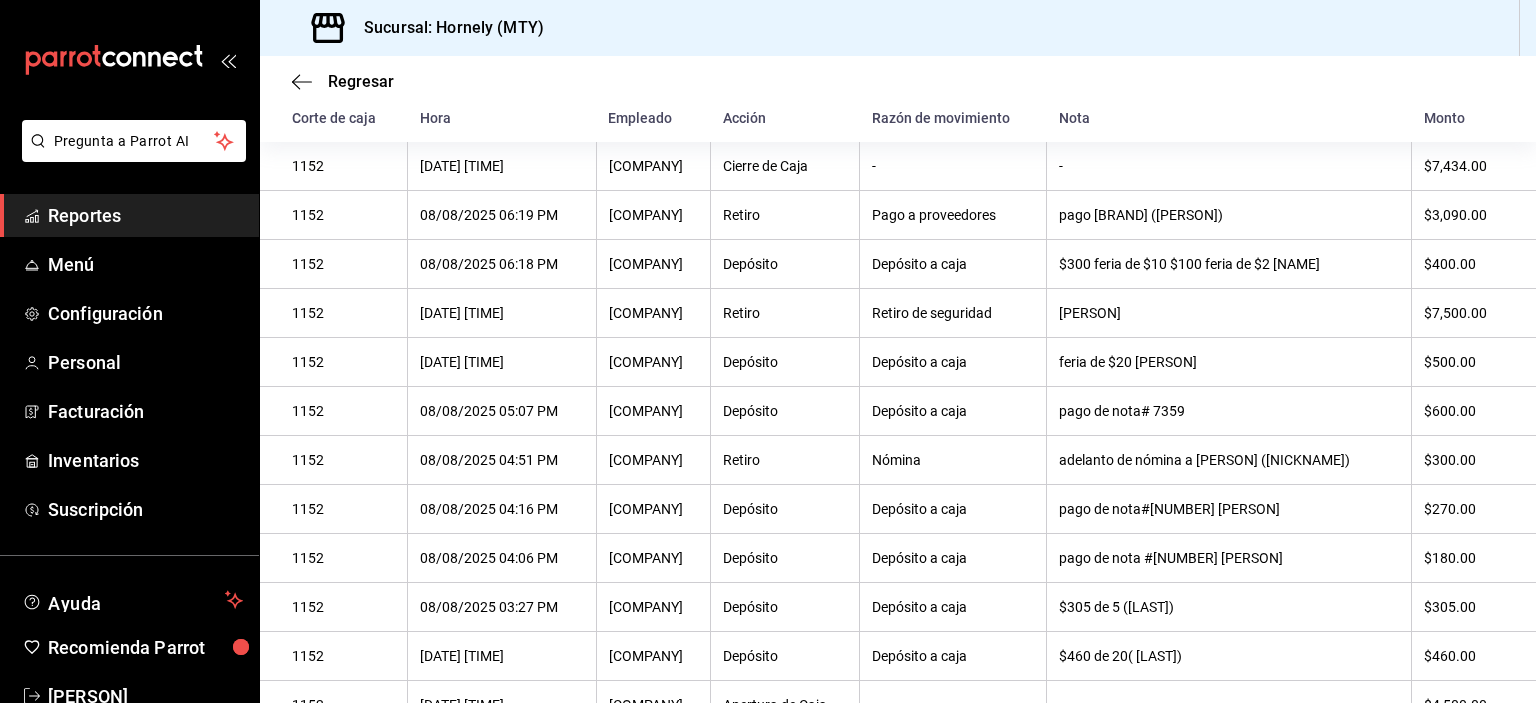scroll, scrollTop: 136, scrollLeft: 0, axis: vertical 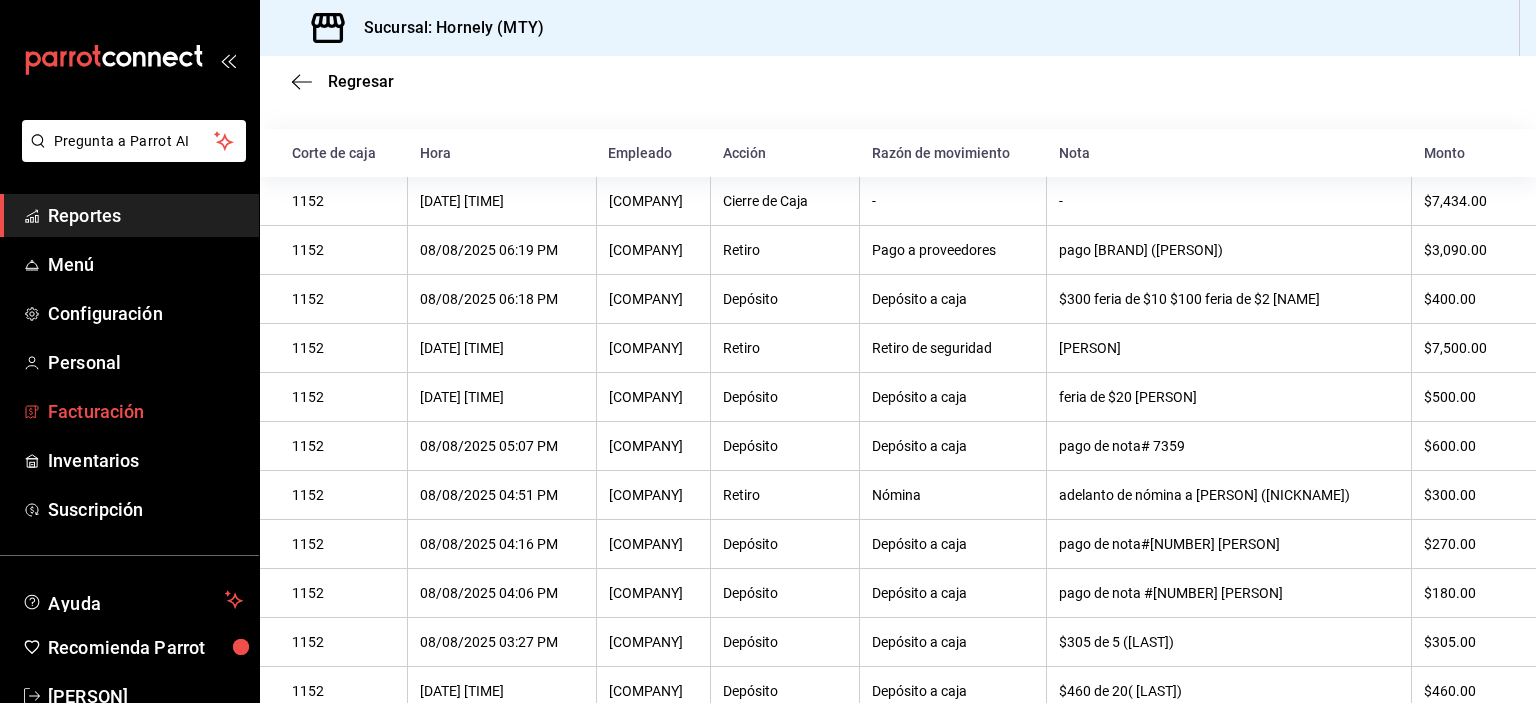 click on "Facturación" at bounding box center (145, 411) 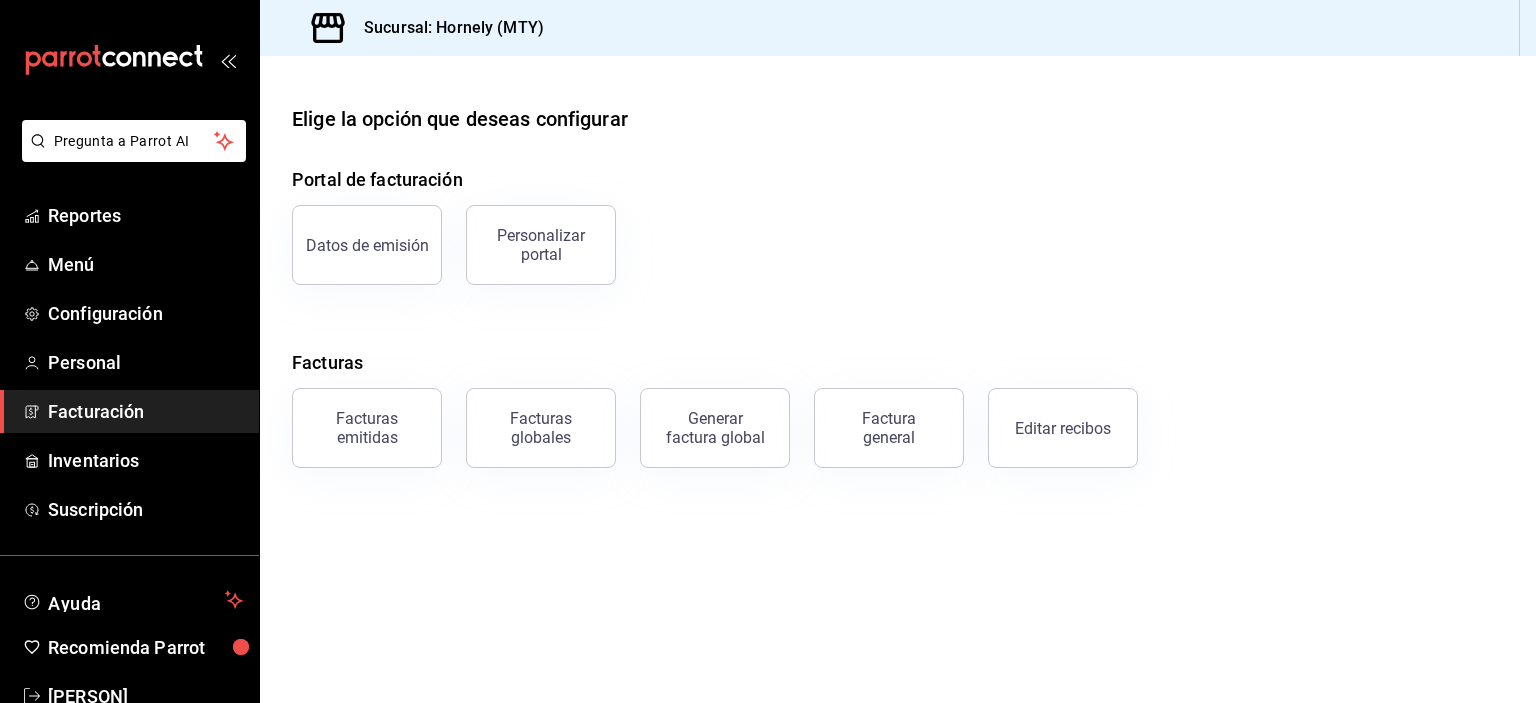 click on "Editar recibos" at bounding box center [1063, 428] 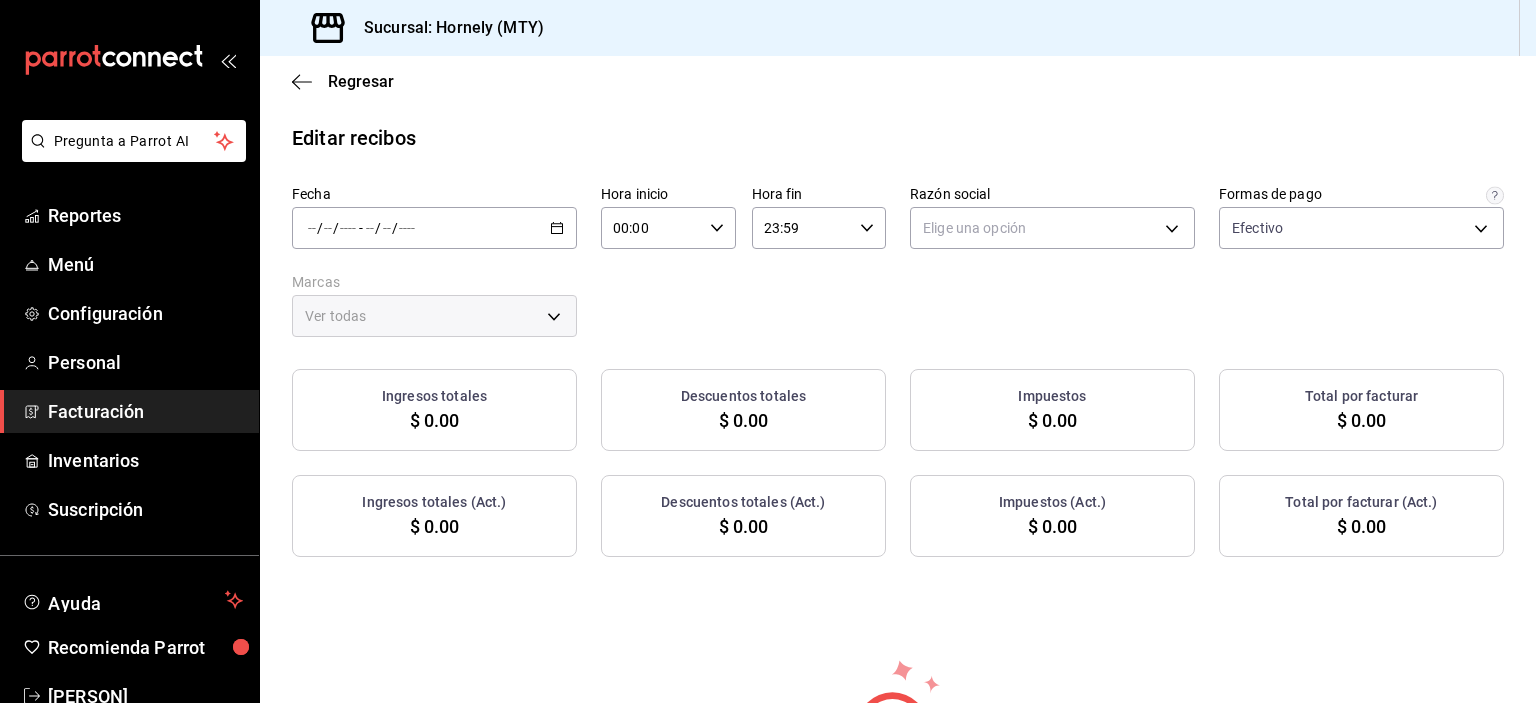 click on "/ / - / /" at bounding box center [434, 228] 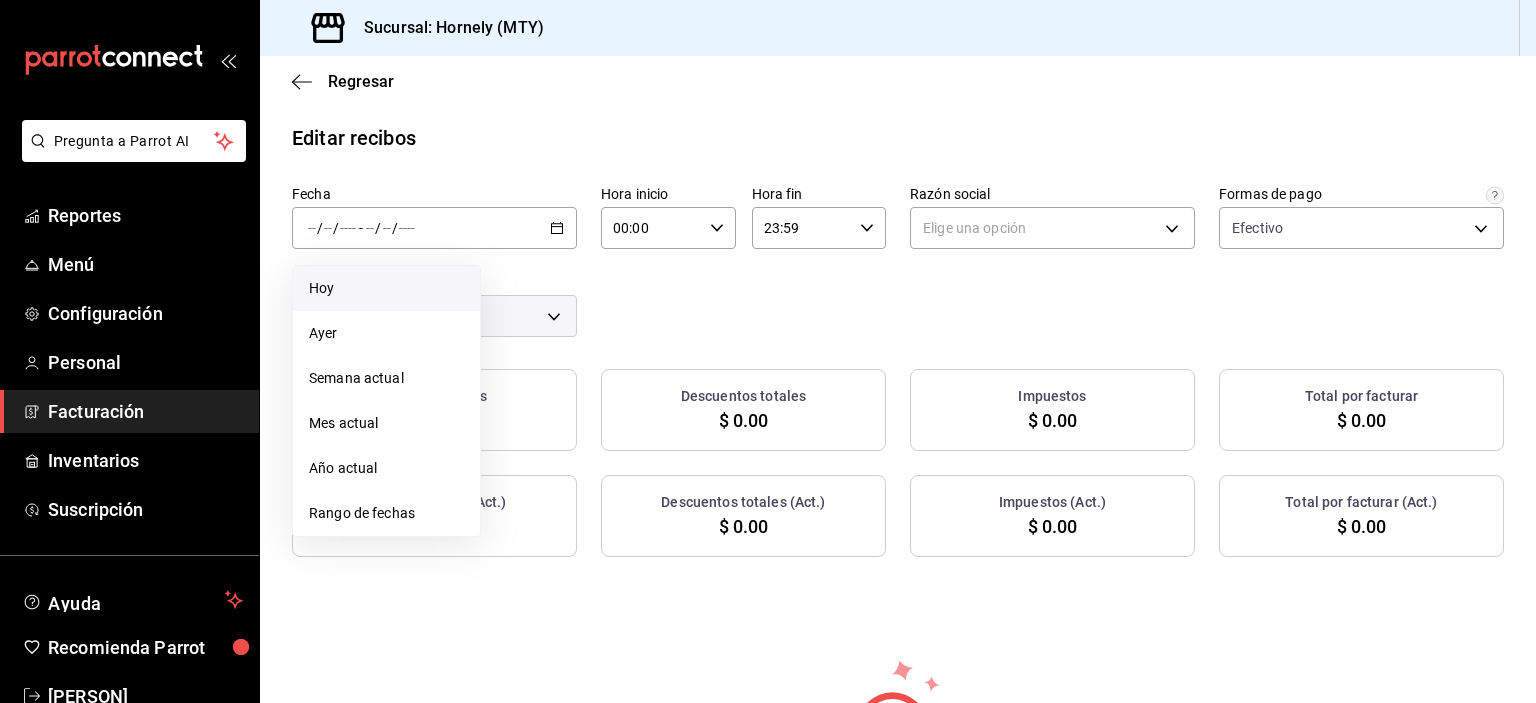 click on "Hoy" at bounding box center (386, 288) 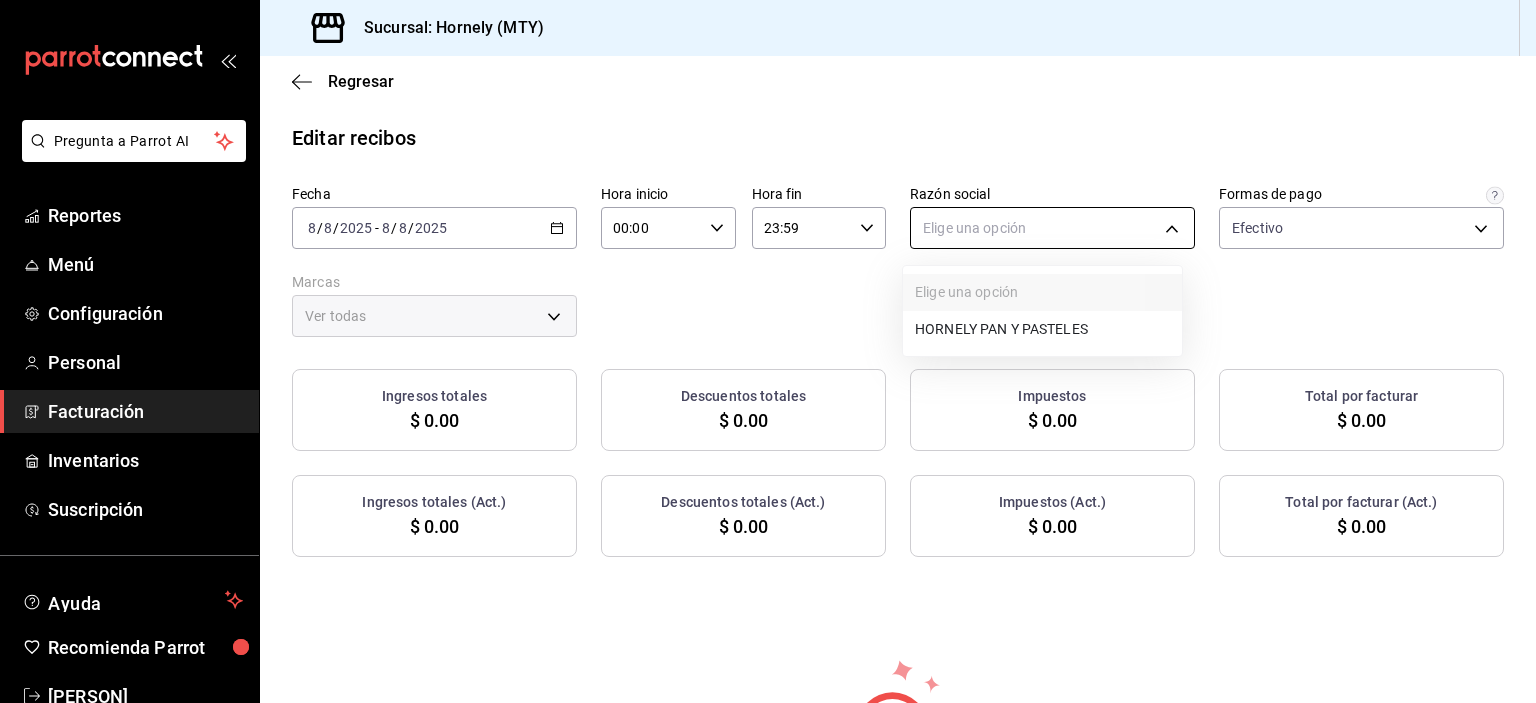 click on "Pregunta a Parrot AI Reportes   Menú   Configuración   Personal   Facturación   Inventarios   Suscripción   Ayuda Recomienda Parrot   [PERSON]   Sugerir nueva función   Sucursal: Hornely (MTY) Regresar Editar recibos Fecha 2025-08-08 8 / 8 / 2025 - 2025-08-08 8 / 8 / 2025 Hora inicio 00:00 Hora inicio Hora fin 23:59 Hora fin Razón social Elige una opción Formas de pago   Efectivo [ID] Marcas Ver todas Ingresos totales $ 0.00 Descuentos totales $ 0.00 Impuestos $ 0.00 Total por facturar $ 0.00 Ingresos totales (Act.) $ 0.00 Descuentos totales (Act.) $ 0.00 Impuestos  (Act.) $ 0.00 Total por facturar (Act.) $ 0.00 No hay información que mostrar GANA 1 MES GRATIS EN TU SUSCRIPCIÓN AQUÍ ¿Recuerdas cómo empezó tu restaurante?
Hoy puedes ayudar a un colega a tener el mismo cambio que tú viviste.
Recomienda Parrot directamente desde tu Portal Administrador.
Es fácil y rápido.
🎁 Por cada restaurante que se una, ganas 1 mes gratis. Pregunta a Parrot AI" at bounding box center (768, 351) 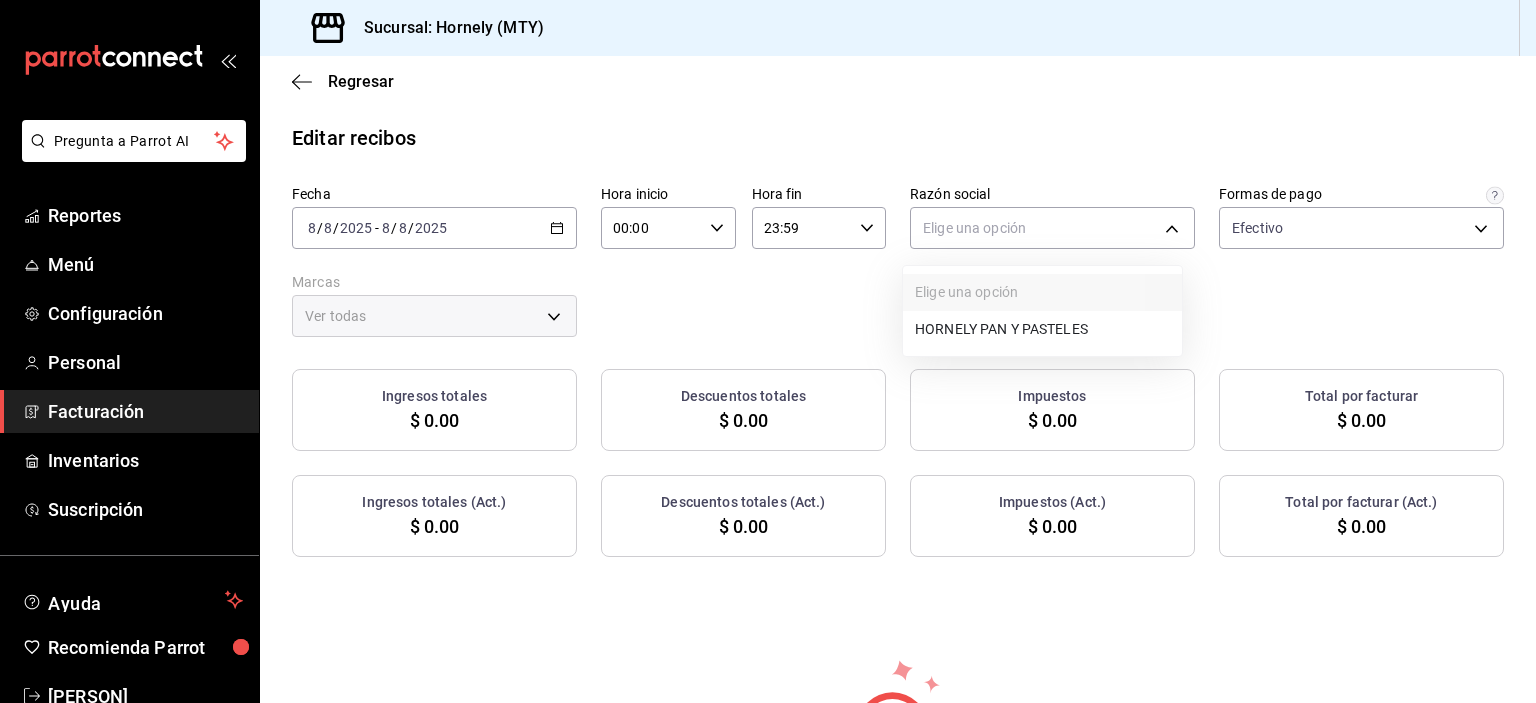 click on "HORNELY PAN Y PASTELES" at bounding box center (1042, 329) 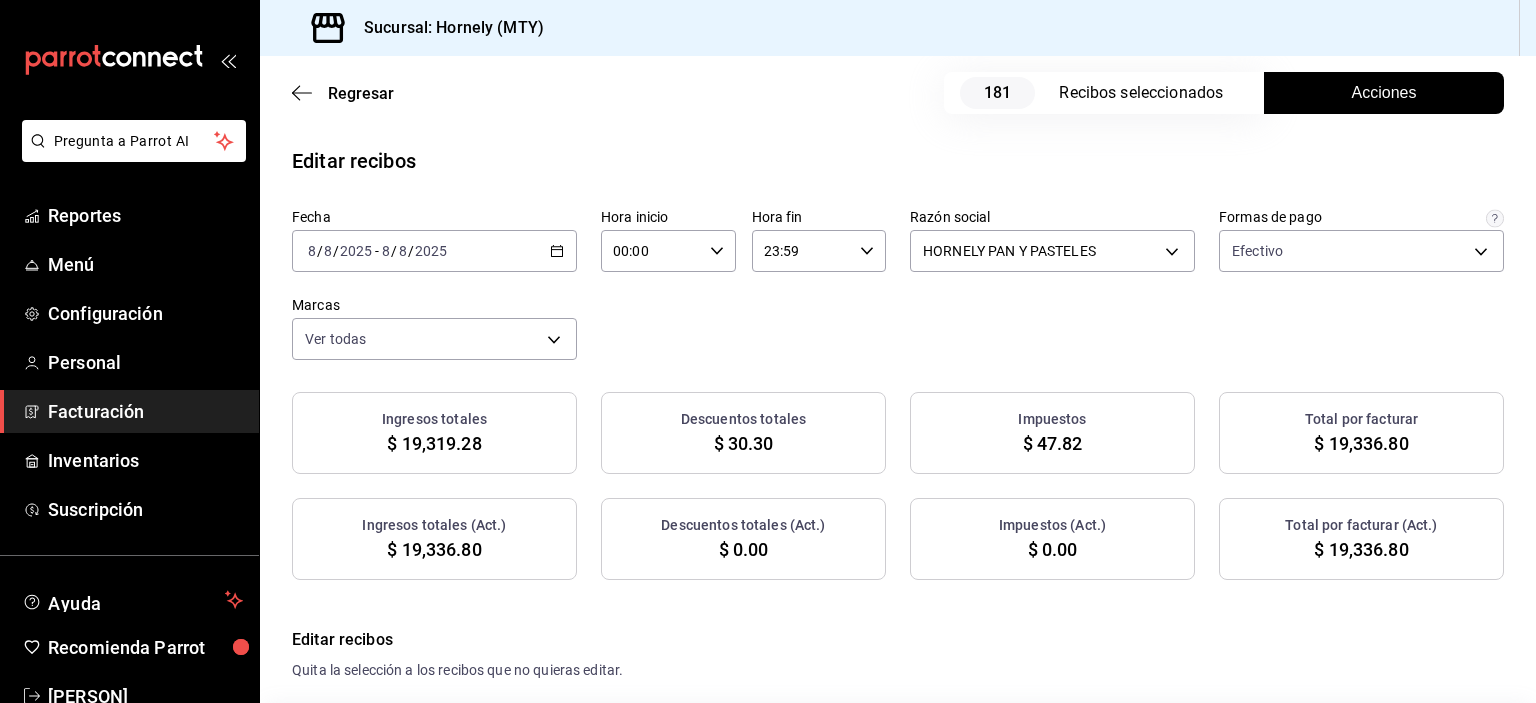 click on "Acciones" at bounding box center (1384, 93) 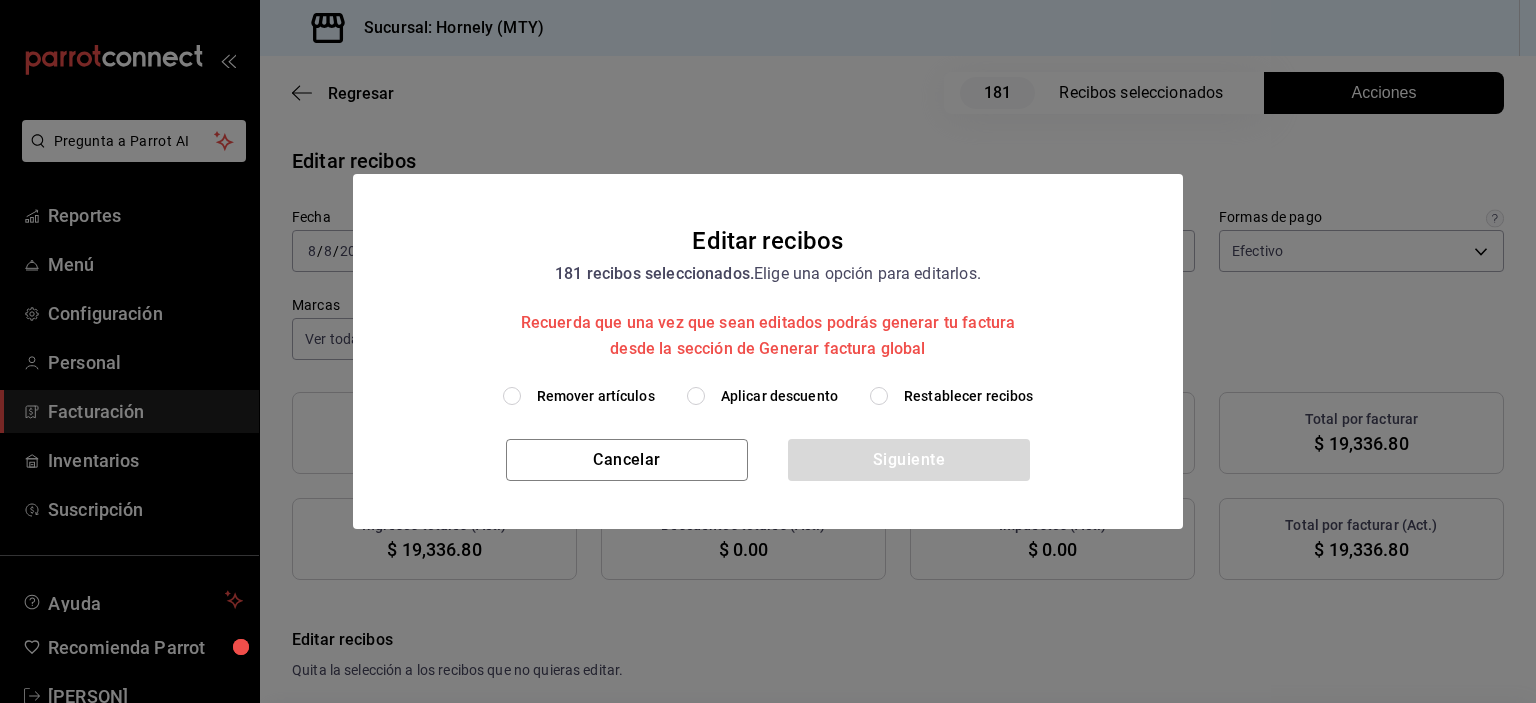 click on "Aplicar descuento" at bounding box center (779, 396) 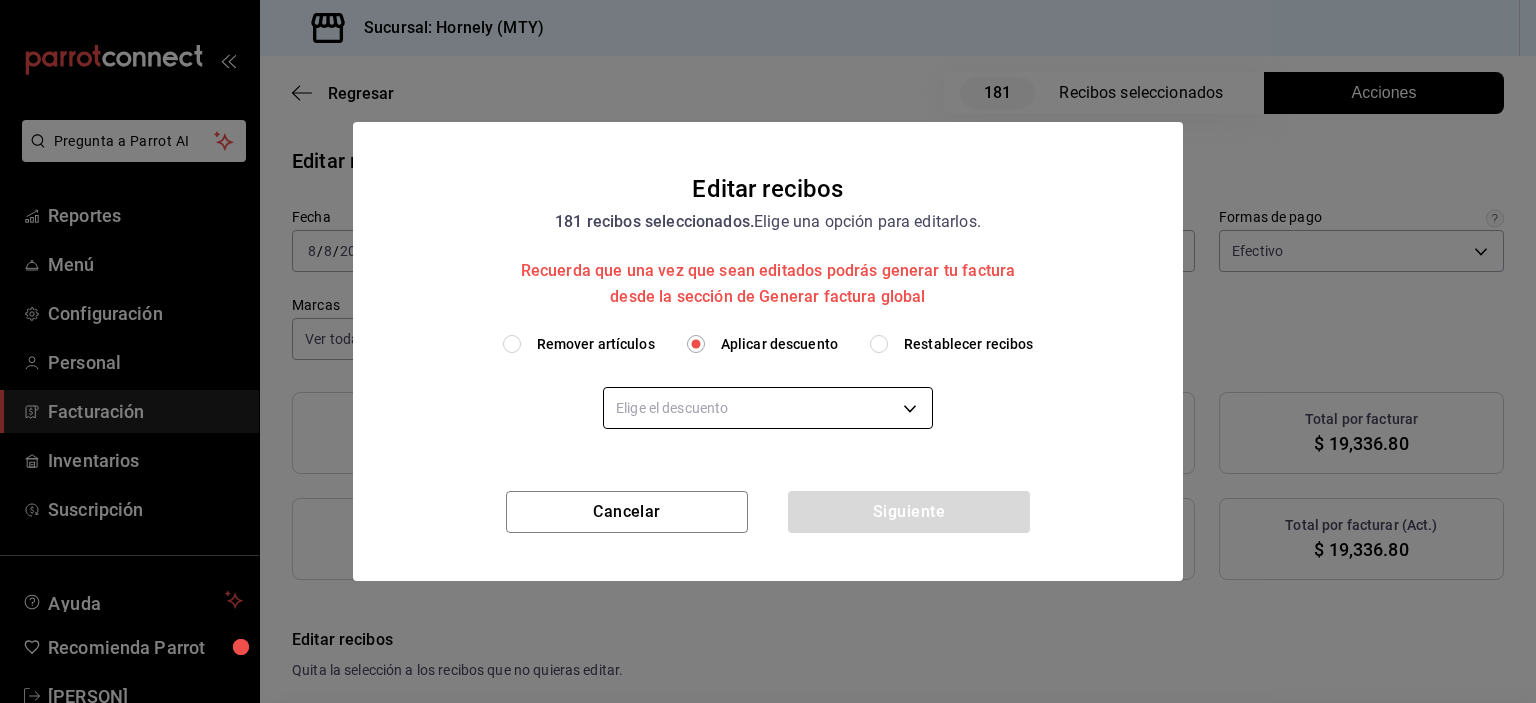 click on "HORNELY PAN Y PASTELES b2cd780a-b572-4f60-9a57-482b6a6c9eaf Formas de pago   Efectivo fb0911c4-8c81-440c-afc8-d8364f99058a Marcas Ver todas f940d65f-f315-40ad-96cd-36aca2dc56c6 Ingresos totales $ 19,319.28 Descuentos totales $ 30.30 Impuestos $ 47.82 Total por facturar $ 19,336.80 Ingresos totales (Act.) $ 19,336.80 Descuentos totales (Act.) $ 0.00 Impuestos  (Act.) $ 0.00 Total por facturar (Act.) $ 19,336.80 Editar recibos Quita la selección a los recibos que no quieras editar. Act. # de recibo Artículos (Orig.) Artículos (Act.) Subtotal (Orig.) Subtotal (Act.) Descuento total (Orig.) Descuento total (Act.) Total (Orig.) 9" at bounding box center [768, 351] 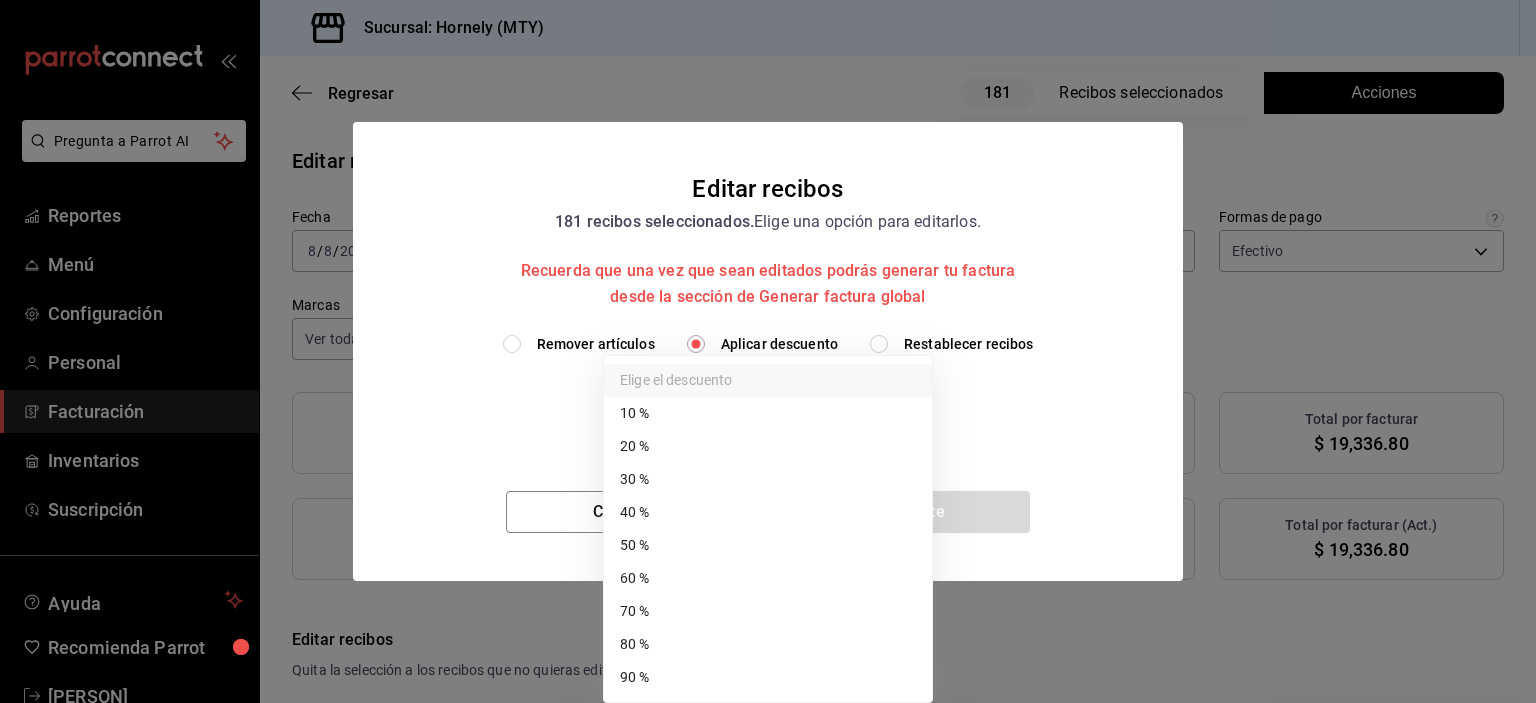 click on "40 %" at bounding box center [768, 512] 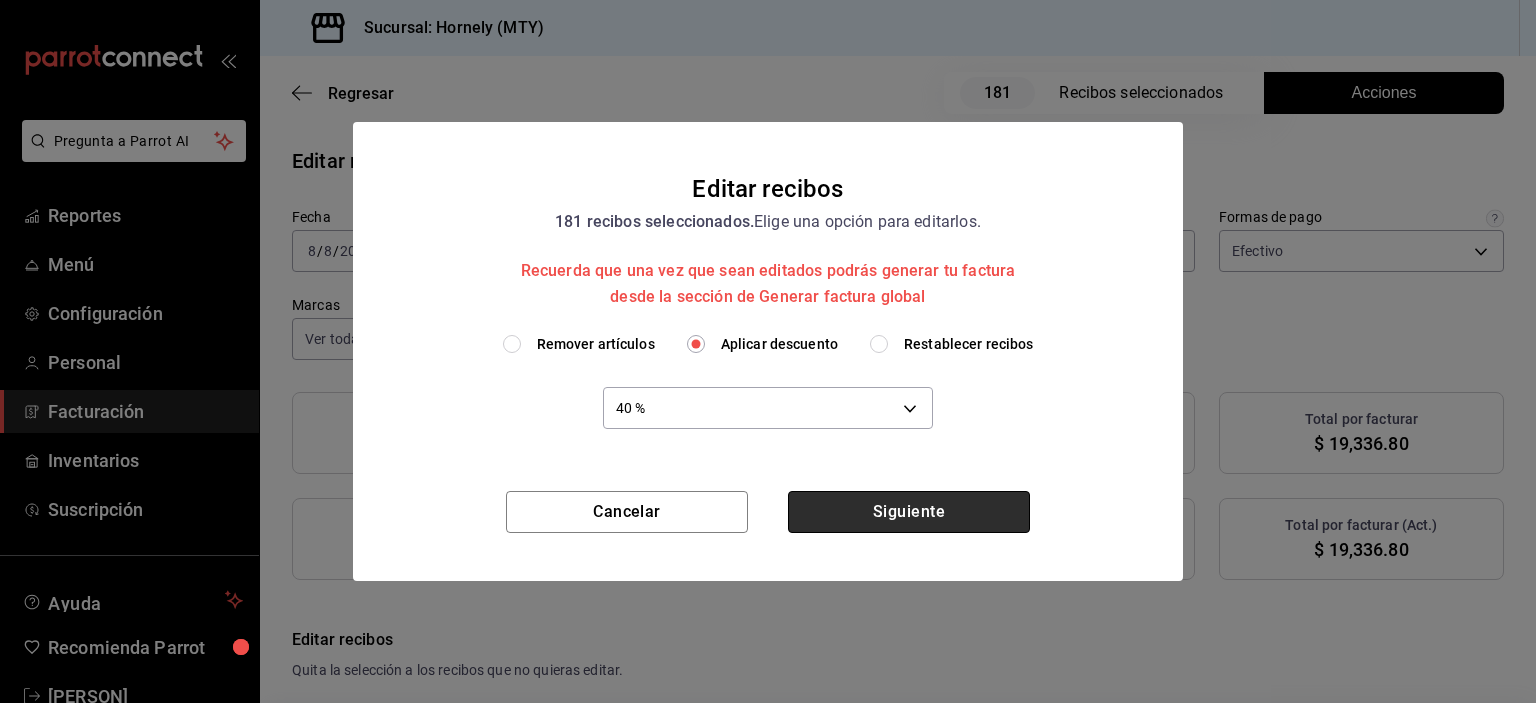click on "Siguiente" at bounding box center (909, 512) 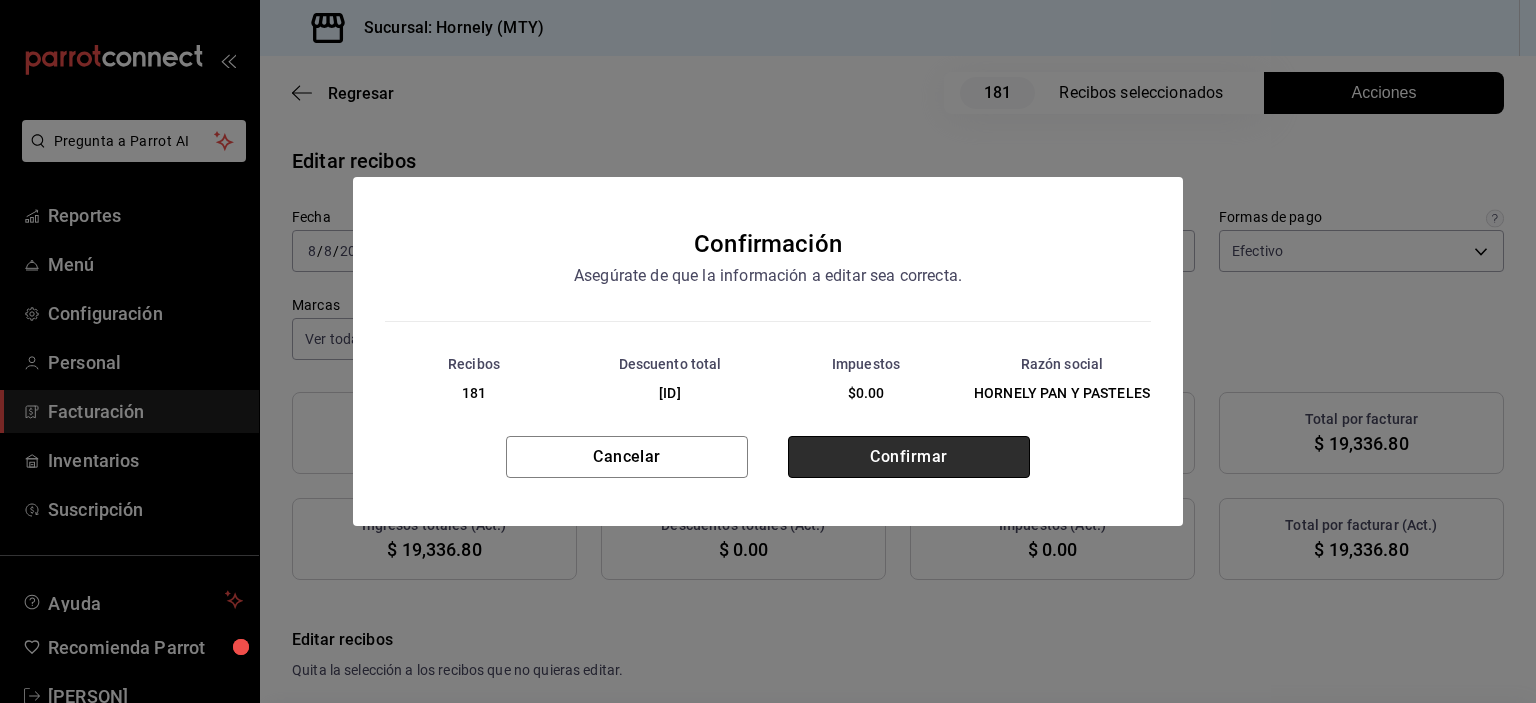 click on "Confirmar" at bounding box center (909, 457) 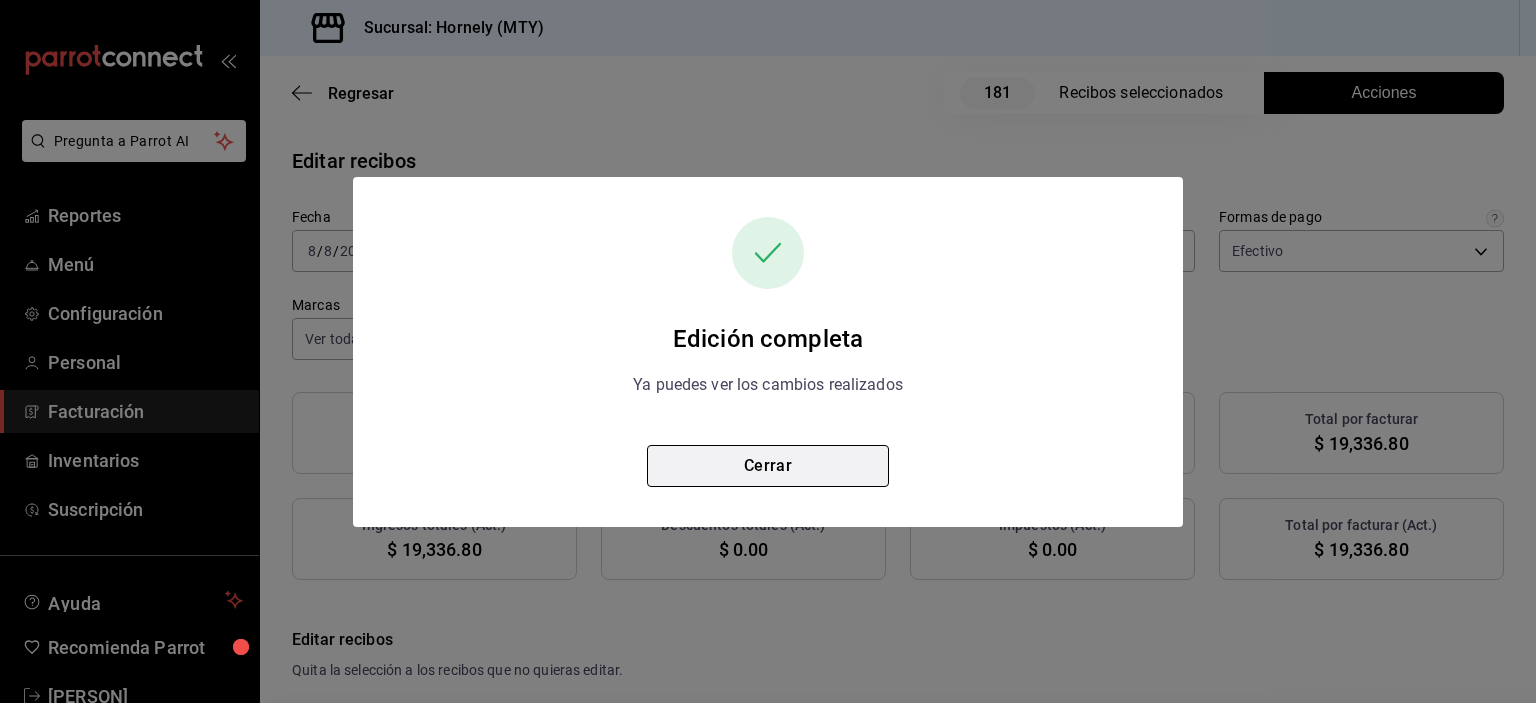 click on "Cerrar" at bounding box center [768, 466] 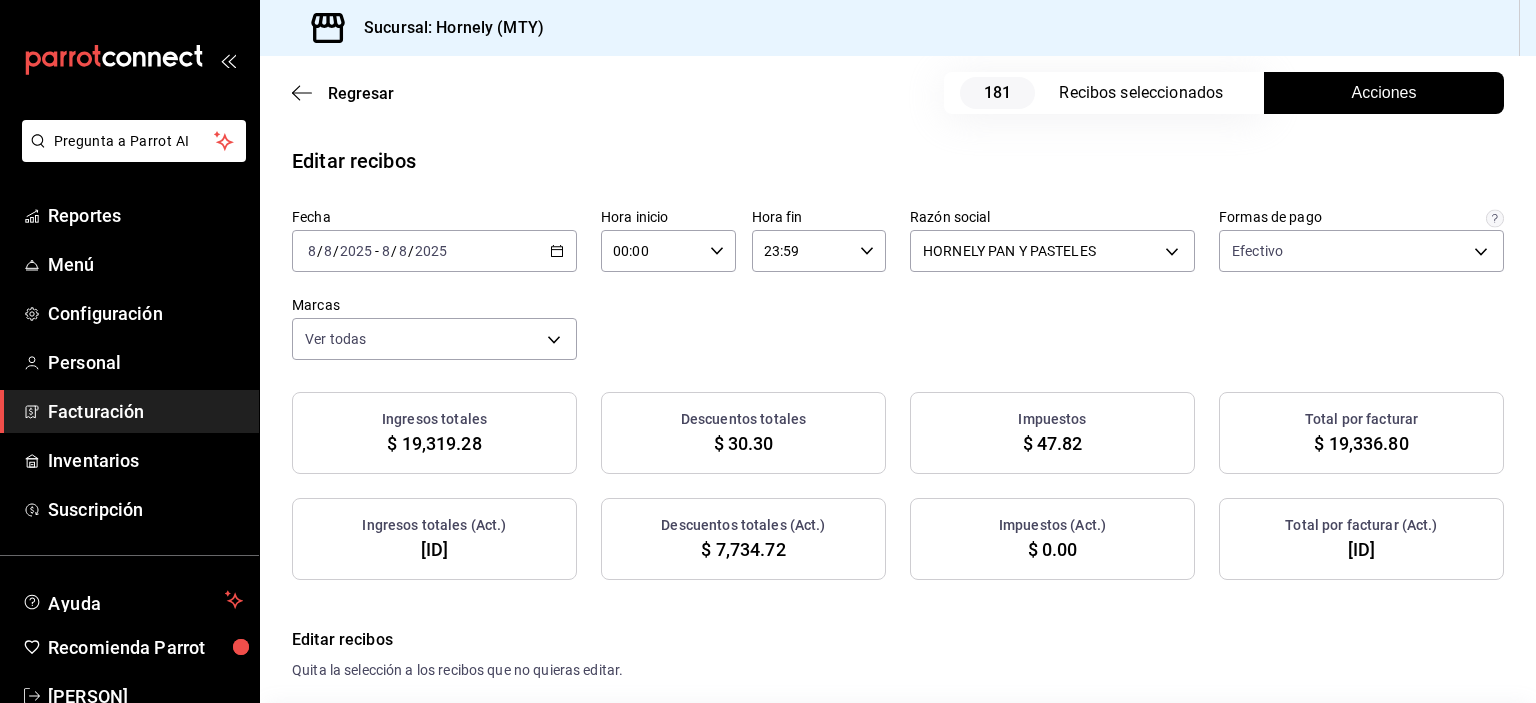 click on "[ID]" at bounding box center (1362, 549) 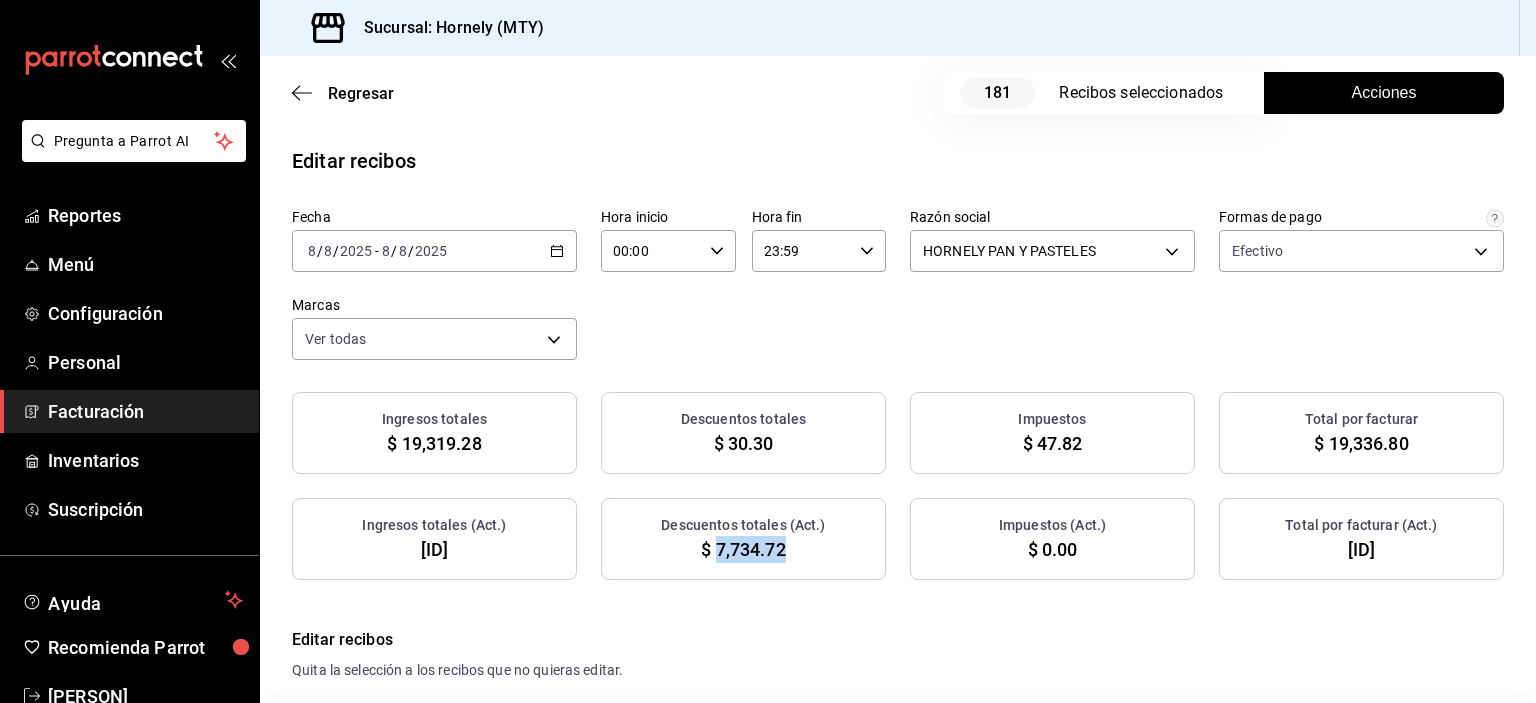 click on "$ 7,734.72" at bounding box center (743, 549) 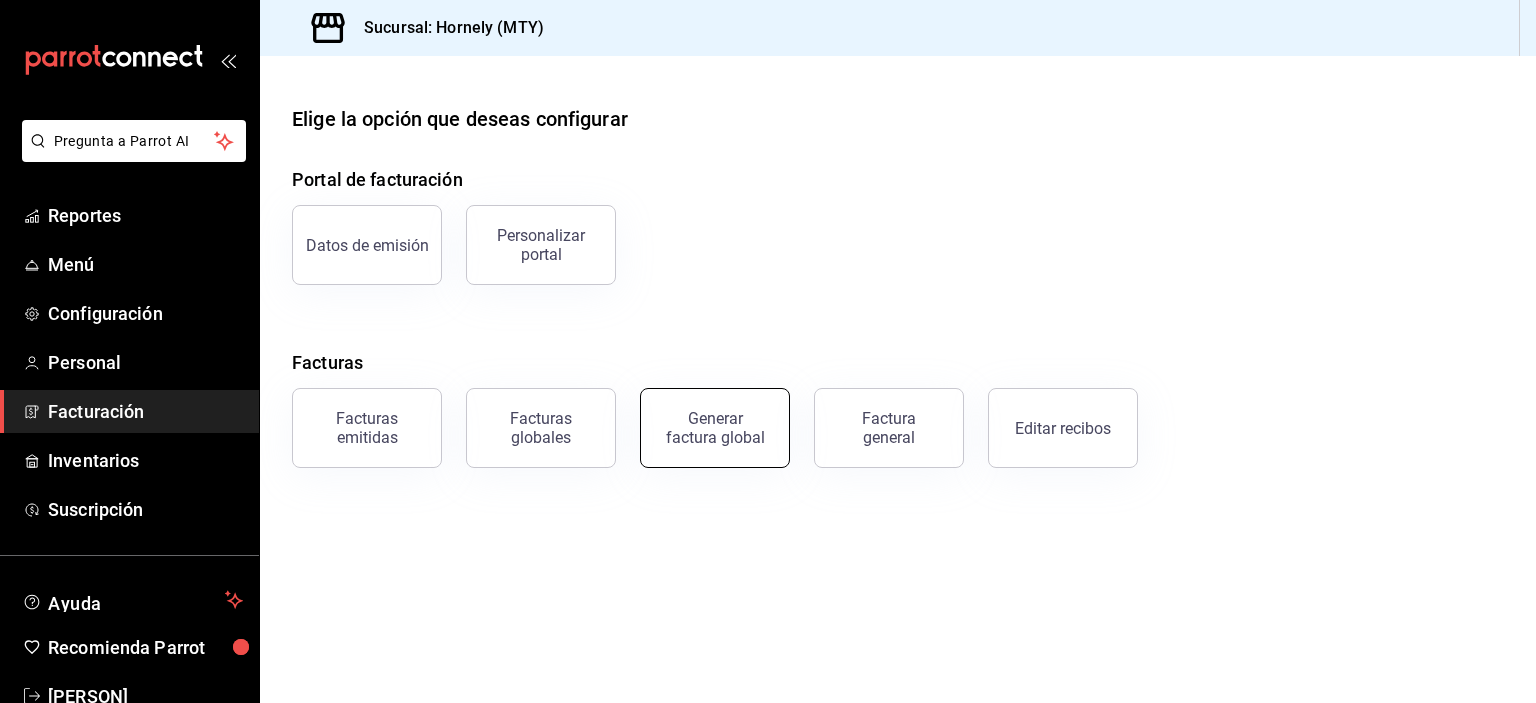 click on "Generar factura global" at bounding box center (715, 428) 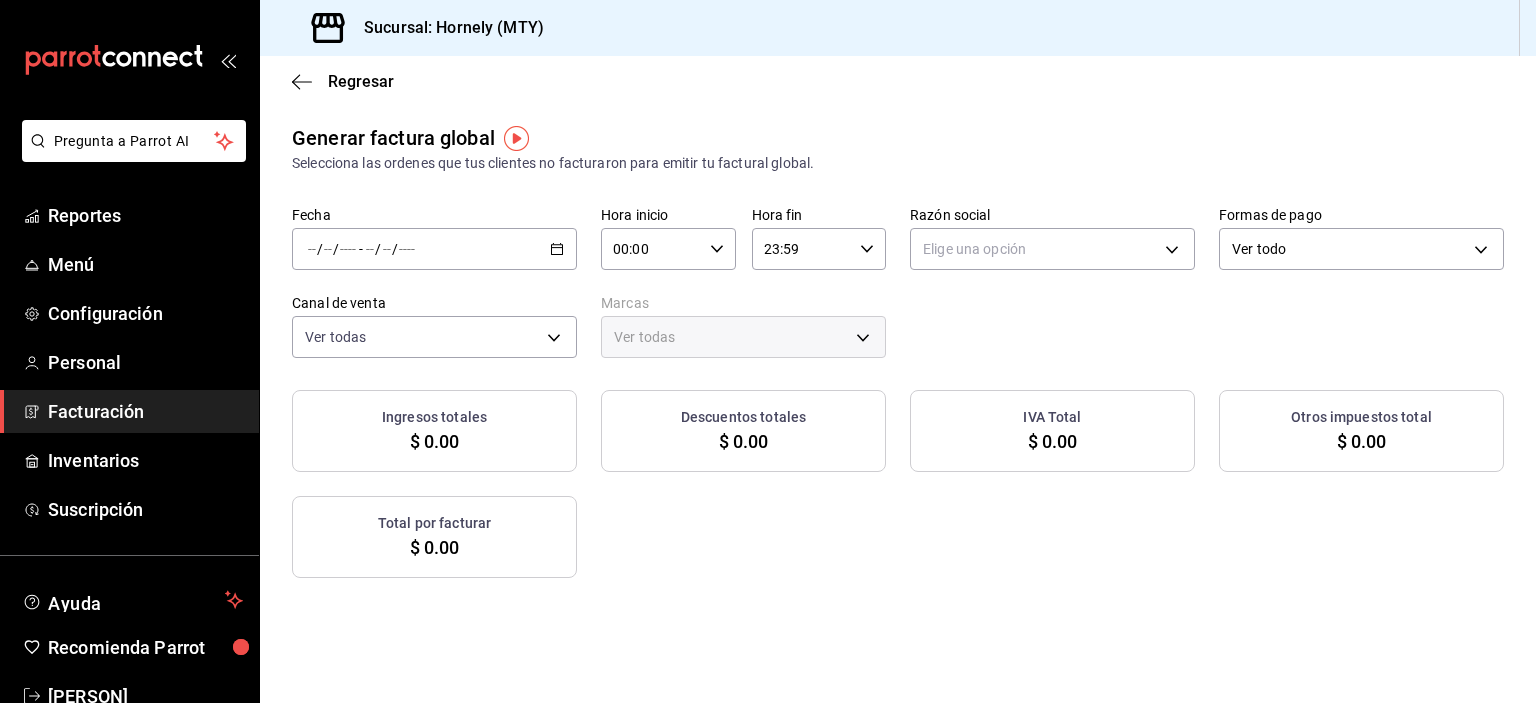 click 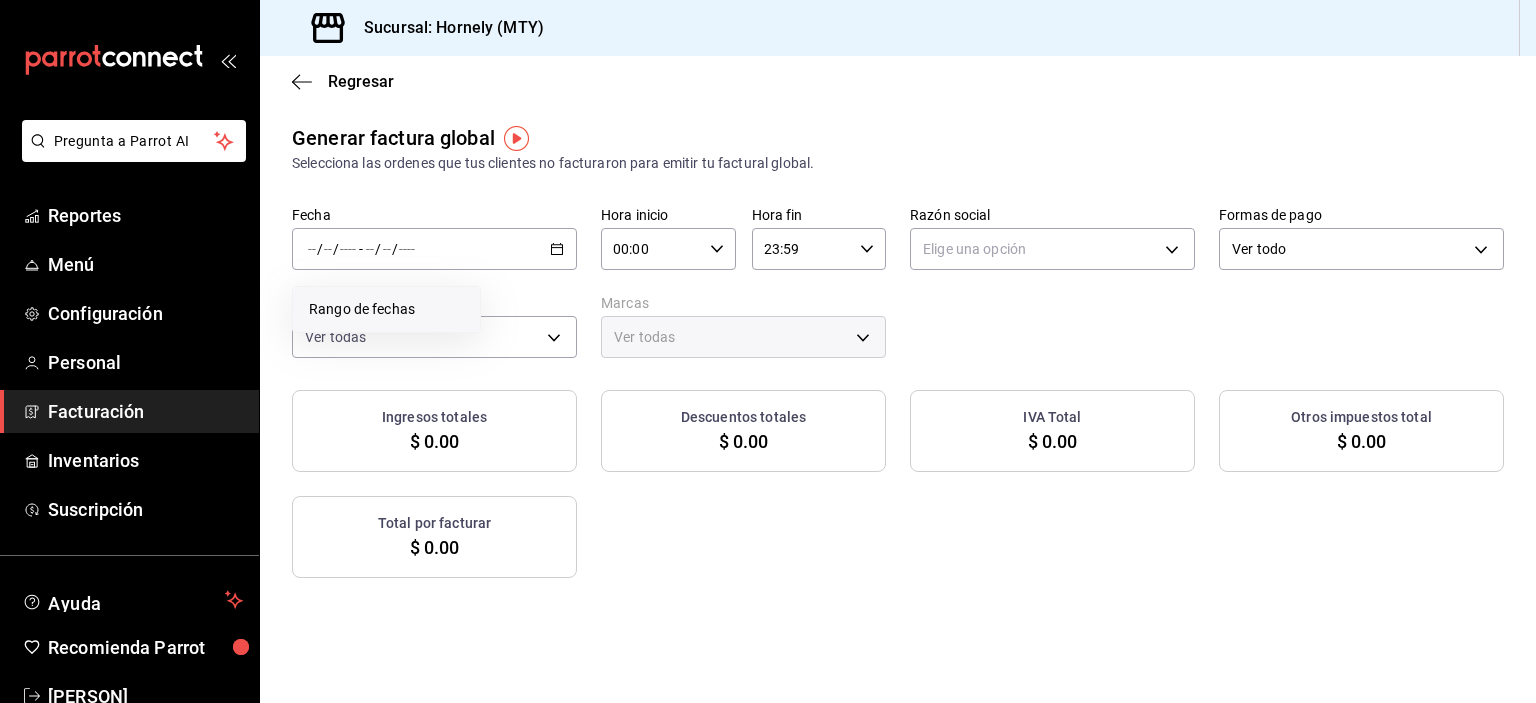 click on "Rango de fechas" at bounding box center (386, 309) 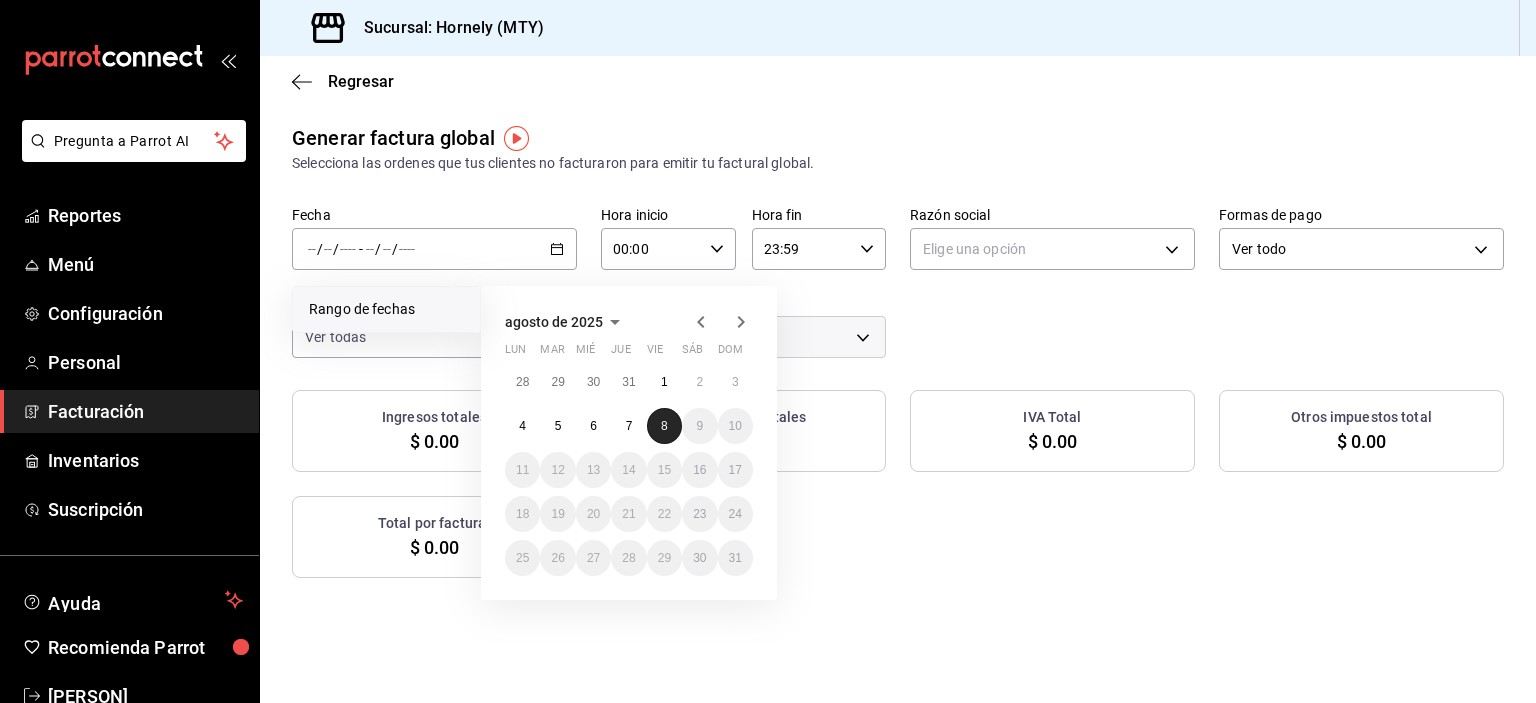 click on "8" at bounding box center [664, 426] 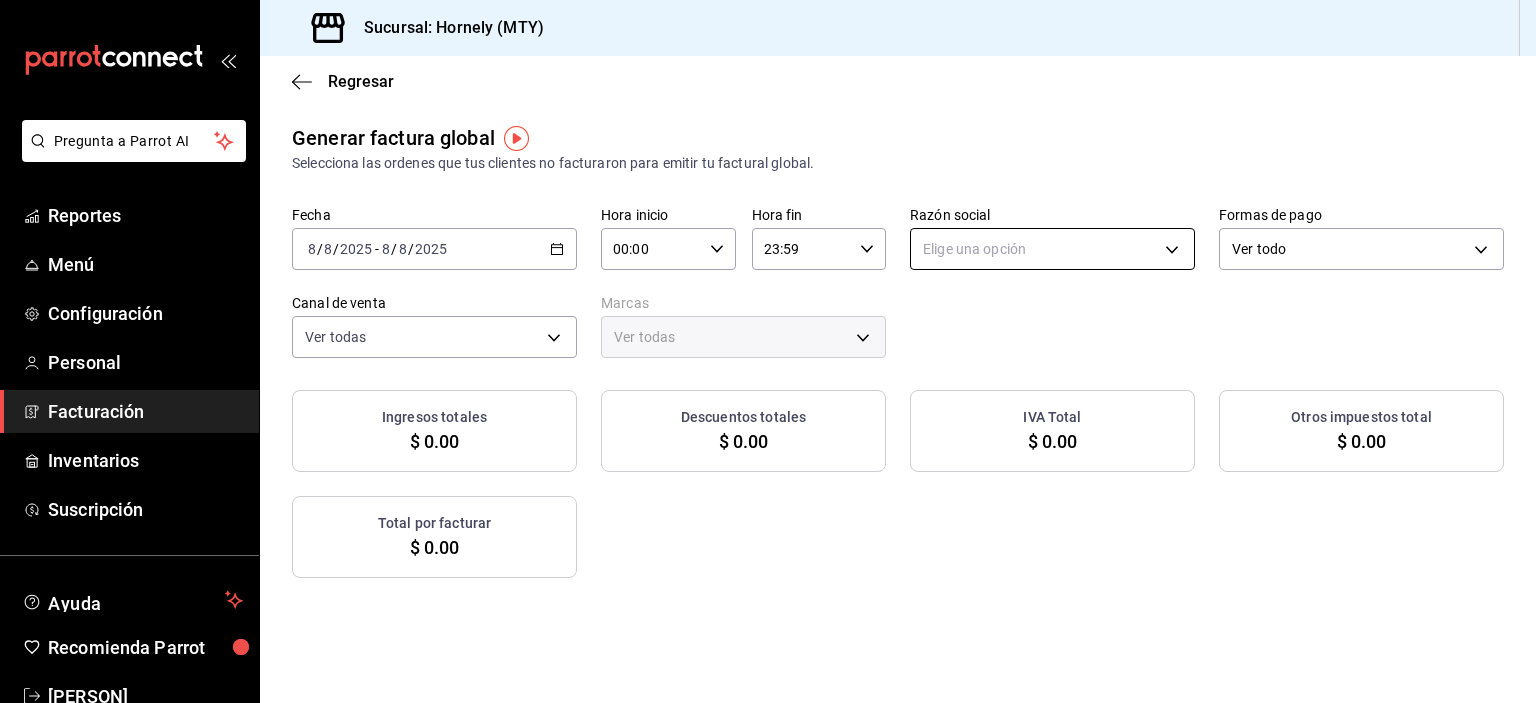 click on "Pregunta a Parrot AI Reportes   Menú   Configuración   Personal   Facturación   Inventarios   Suscripción   Ayuda Recomienda Parrot   [PERSON]   Sugerir nueva función   Sucursal: [COMPANY] ([LOCATION]) Regresar Generar factura global Selecciona las ordenes que tus clientes no facturaron para emitir tu factural global. Fecha [DATE] [DATE] - [DATE] [DATE] Hora inicio [TIME] Hora inicio Hora fin [TIME] Hora fin Razón social Elige una opción Formas de pago Ver todo ALL Canal de venta Ver todas PARROT,UBER_EATS,RAPPI,DIDI_FOOD,ONLINE Marcas Ver todas Ingresos totales [CURRENCY] [AMOUNT] Descuentos totales [CURRENCY] [AMOUNT] IVA Total [CURRENCY] [AMOUNT] Otros impuestos total [CURRENCY] [AMOUNT] Total por facturar [CURRENCY] [AMOUNT] No hay información que mostrar GANA 1 MES GRATIS EN TU SUSCRIPCIÓN AQUÍ Ver video tutorial Ir a video Pregunta a Parrot AI Reportes   Menú   Configuración   Personal   Facturación   Inventarios   Suscripción   Ayuda Recomienda Parrot   [PERSON]   Sugerir nueva función   Visitar centro de ayuda [PHONE]" at bounding box center [768, 351] 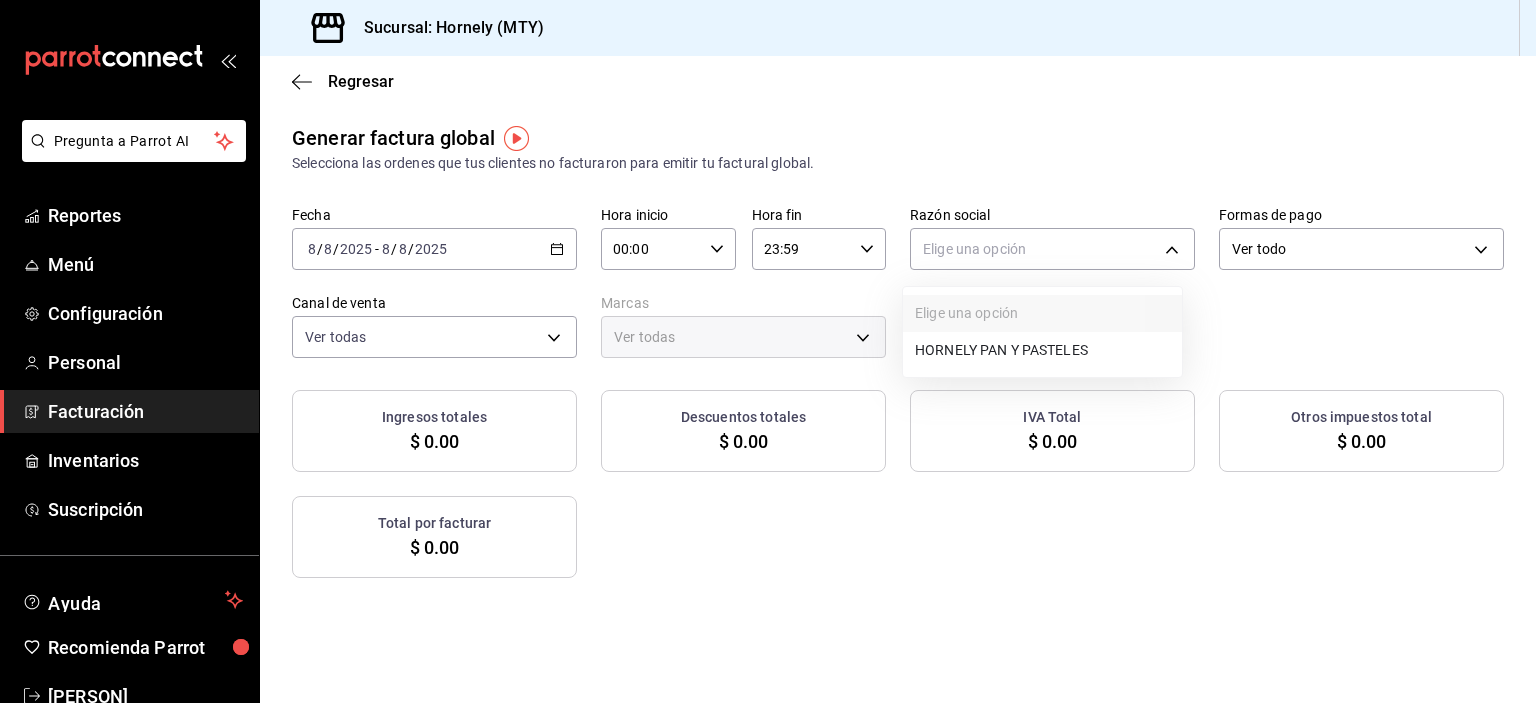 click on "HORNELY PAN Y PASTELES" at bounding box center (1042, 350) 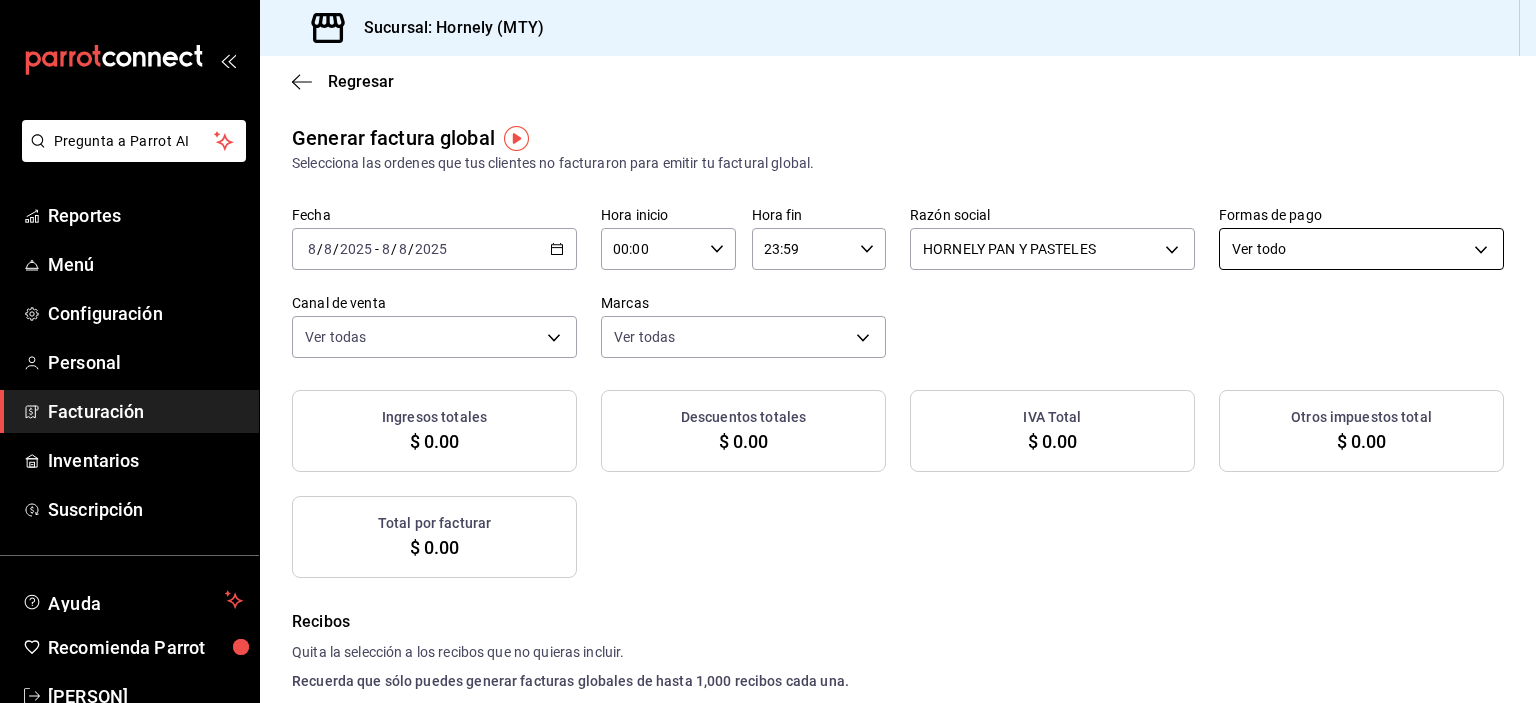 click on "Ver todo ALL" at bounding box center [1361, 245] 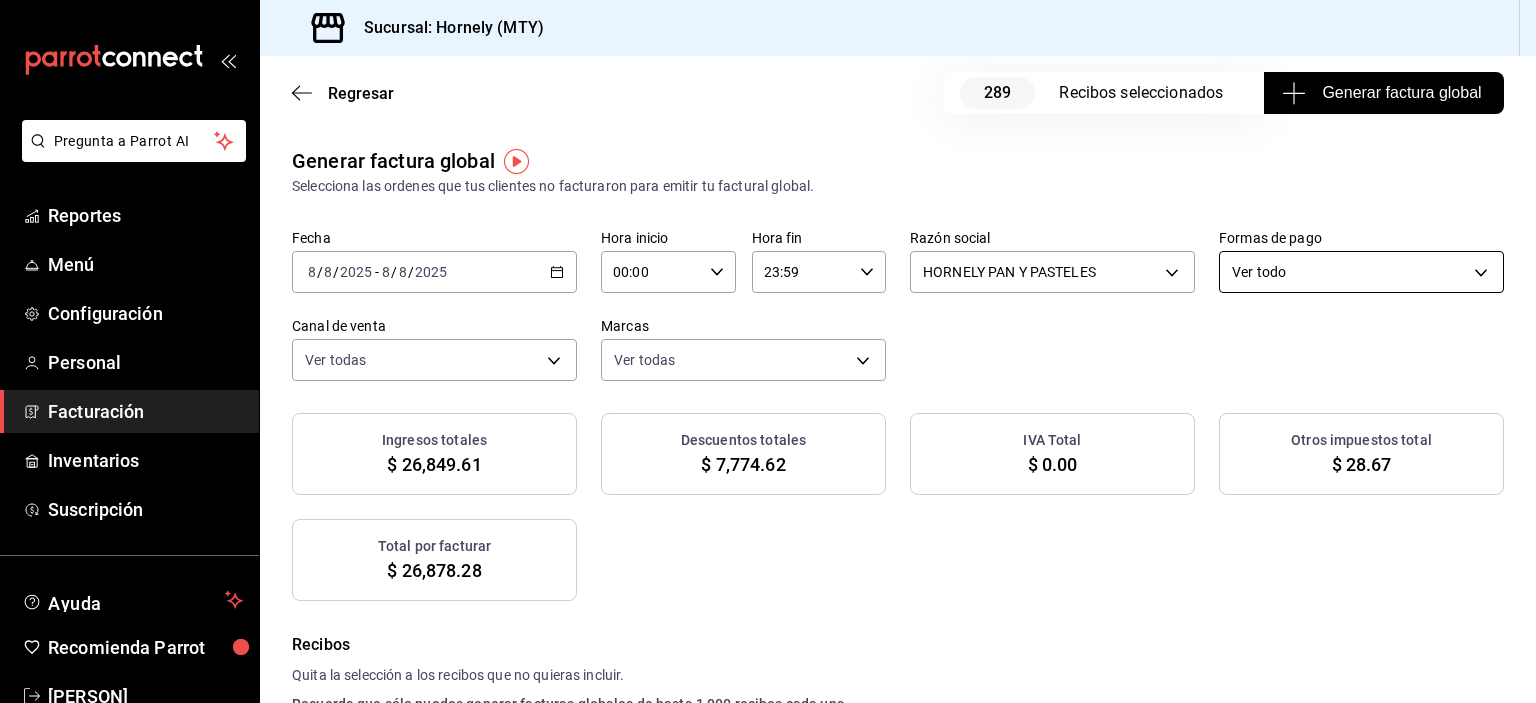 click on "Pregunta a Parrot AI Reportes   Menú   Configuración   Personal   Facturación   Inventarios   Suscripción   Ayuda Recomienda Parrot   Rafael Monsivais   Sugerir nueva función   Sucursal: Hornely (MTY) Regresar 289 Recibos seleccionados Generar factura global Generar factura global Selecciona las ordenes que tus clientes no facturaron para emitir tu factural global. Fecha 2025-08-08 8 / 8 / 2025 - 2025-08-08 8 / 8 / 2025 Hora inicio 00:00 Hora inicio Hora fin 23:59 Hora fin Razón social HORNELY PAN Y PASTELES b2cd780a-b572-4f60-9a57-482b6a6c9eaf Formas de pago Ver todo ALL Canal de venta Ver todas PARROT,UBER_EATS,RAPPI,DIDI_FOOD,ONLINE Marcas Ver todas f940d65f-f315-40ad-96cd-36aca2dc56c6 Ingresos totales $ 26,849.61 Descuentos totales $ 7,774.62 IVA Total $ 0.00 Otros impuestos total $ 28.67 Total por facturar $ 26,878.28 Recibos Quita la selección a los recibos que no quieras incluir. Recuerda que sólo puedes generar facturas globales de hasta 1,000 recibos cada una. Fecha # de recibo Tipo de pago" at bounding box center [768, 351] 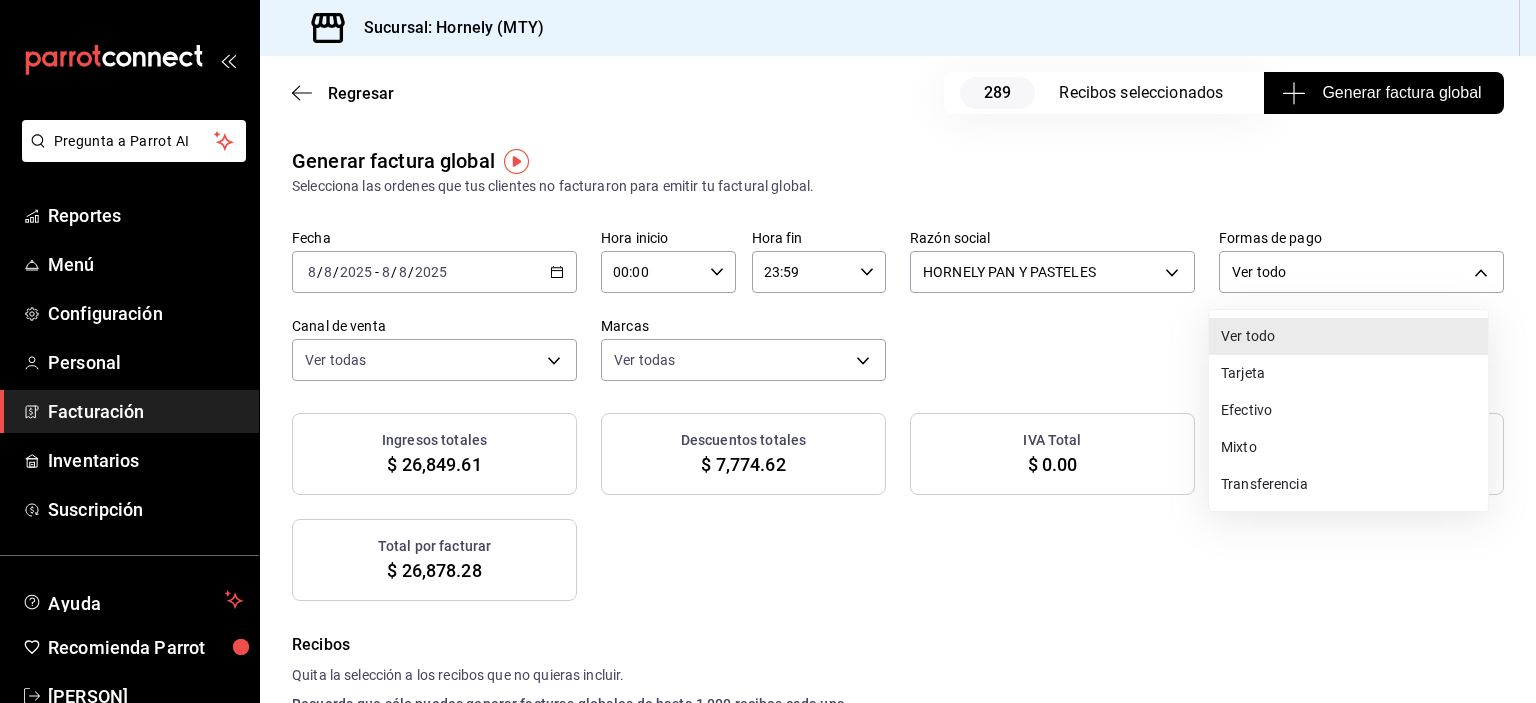 click on "Efectivo" at bounding box center (1348, 410) 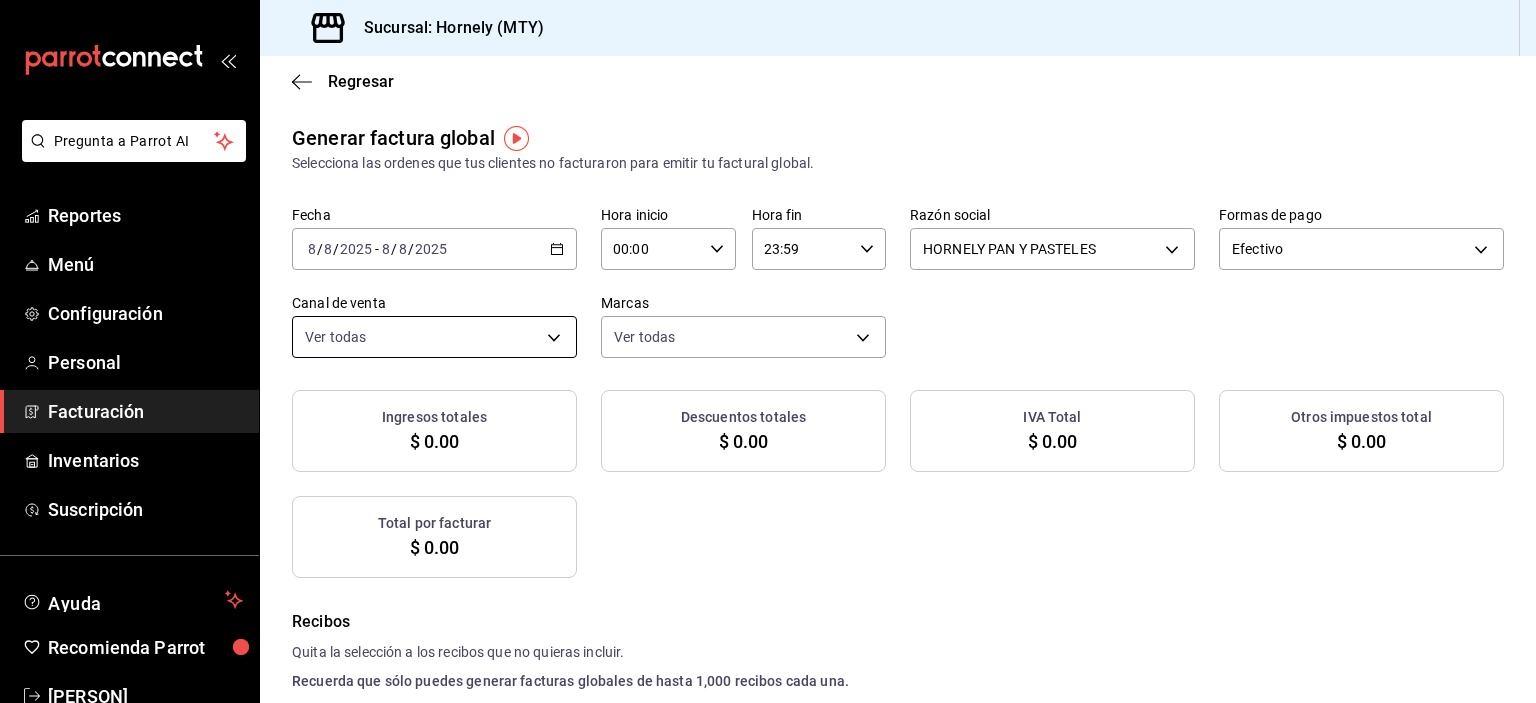 click on "Ver todas PARROT,UBER_EATS,RAPPI,DIDI_FOOD,ONLINE" at bounding box center [434, 333] 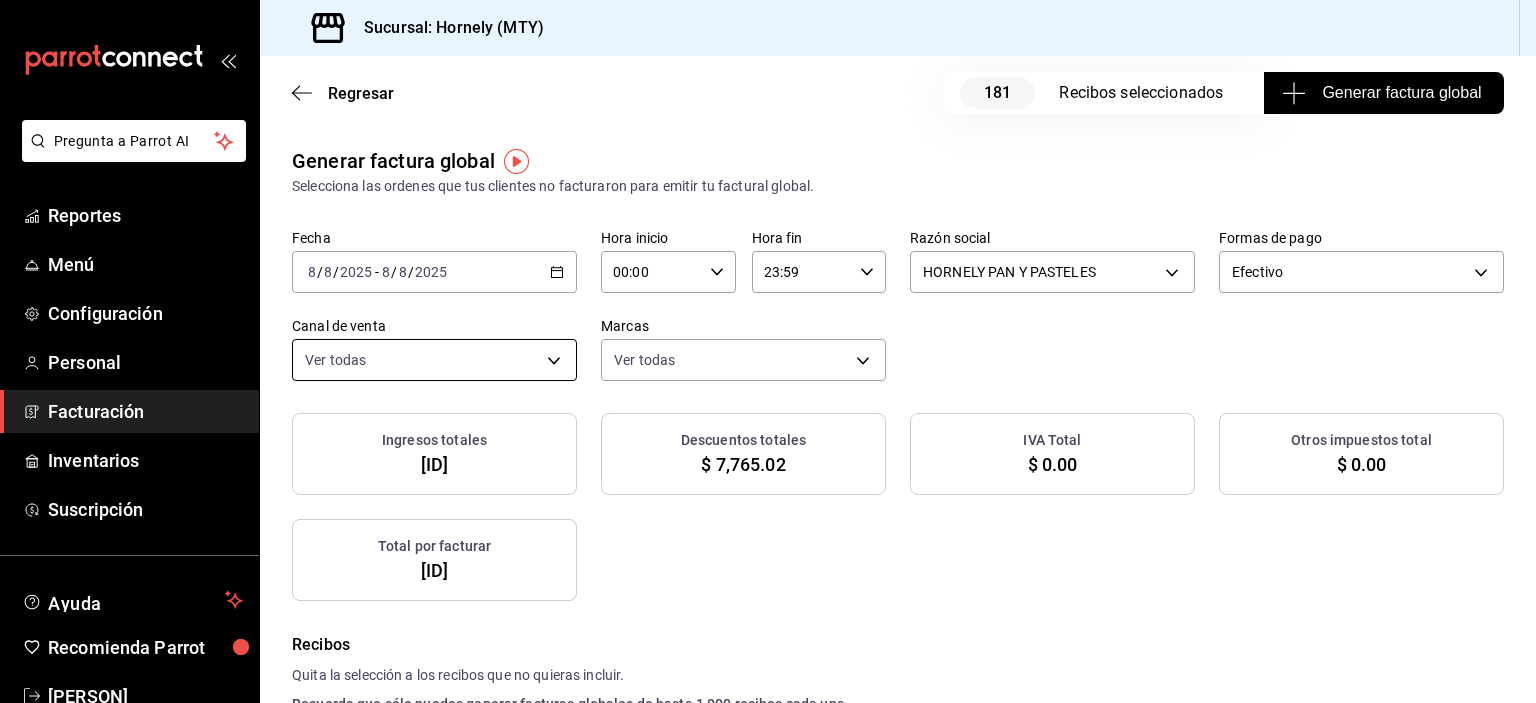 click on "Pregunta a Parrot AI Reportes   Menú   Configuración   Personal   Facturación   Inventarios   Suscripción   Ayuda Recomienda Parrot   [PERSON]   Sugerir nueva función   Sucursal: [COMPANY] ([LOCATION]) Regresar 181 Recibos seleccionados Generar factura global Generar factura global Selecciona las ordenes que tus clientes no facturaron para emitir tu factural global. Fecha [DATE] [DATE] - [DATE] [DATE] Hora inicio [TIME] Hora inicio Hora fin [TIME] Hora fin Razón social [COMPANY] [UUID] Formas de pago Efectivo CASH Canal de venta Ver todas PARROT,UBER_EATS,RAPPI,DIDI_FOOD,ONLINE Marcas Ver todas [UUID] Ingresos totales [CURRENCY] [AMOUNT] Descuentos totales [CURRENCY] [AMOUNT] IVA Total [CURRENCY] [AMOUNT] Otros impuestos total [CURRENCY] [AMOUNT] Total por facturar [CURRENCY] [AMOUNT] Recibos Quita la selección a los recibos que no quieras incluir. Recuerda que sólo puedes generar facturas globales de hasta 1,000 recibos cada una. Fecha # de recibo Tipo de pago" at bounding box center (768, 351) 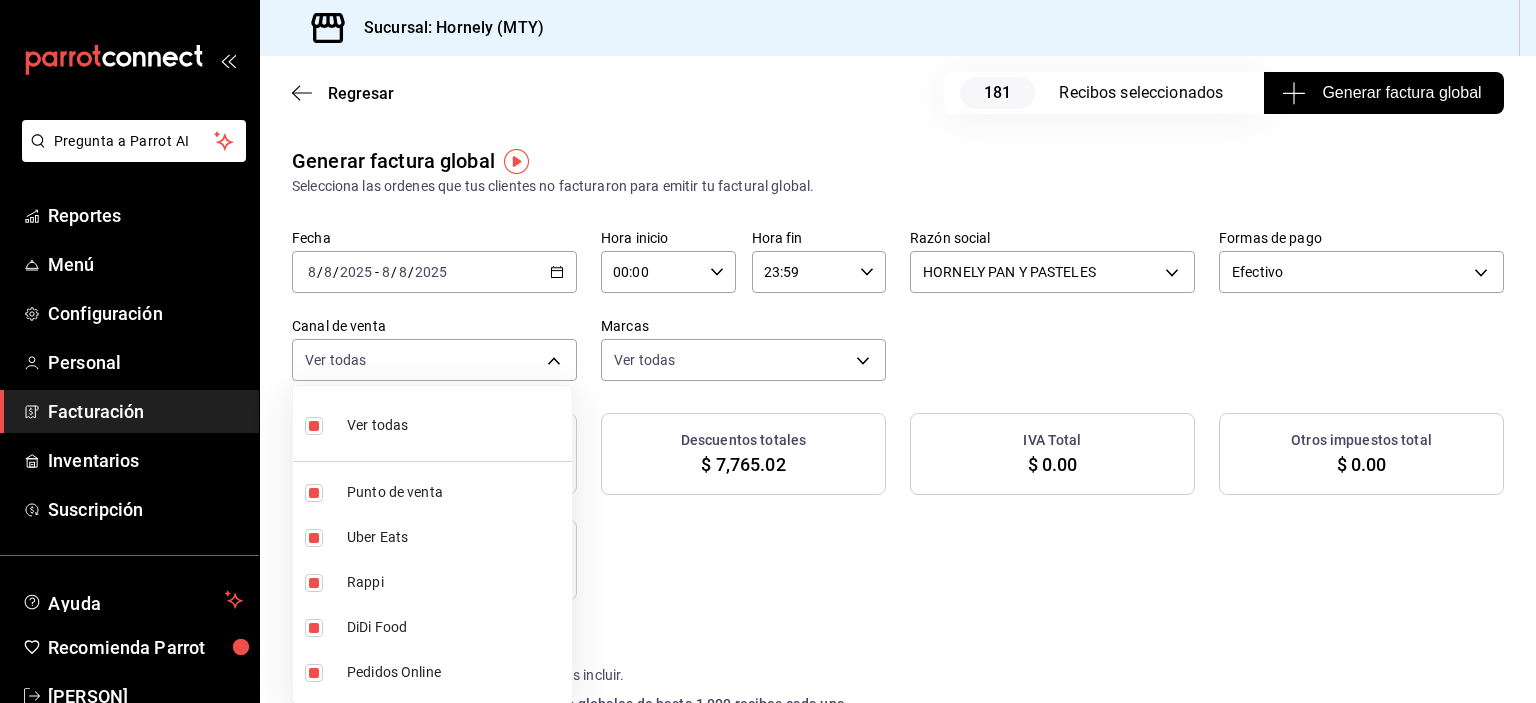 click at bounding box center (318, 425) 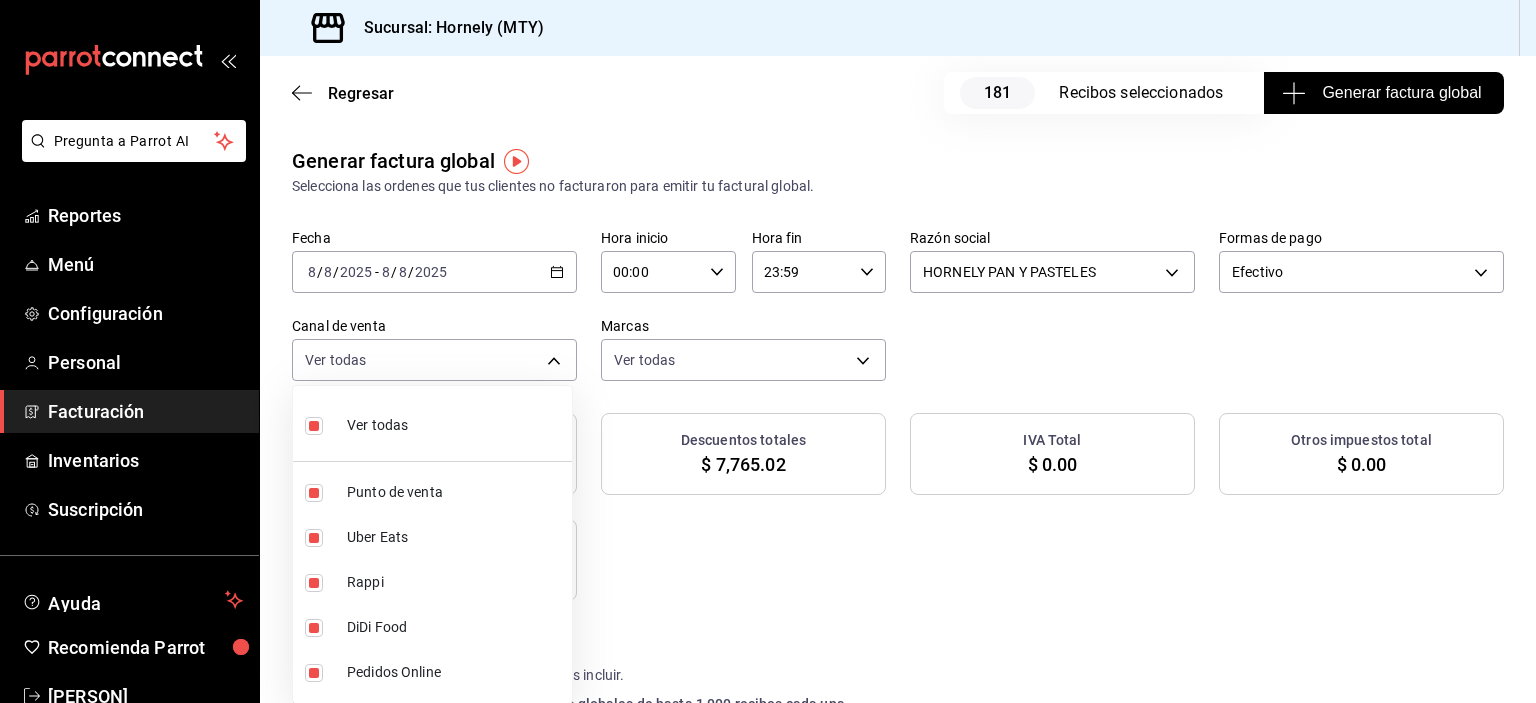 click at bounding box center [314, 426] 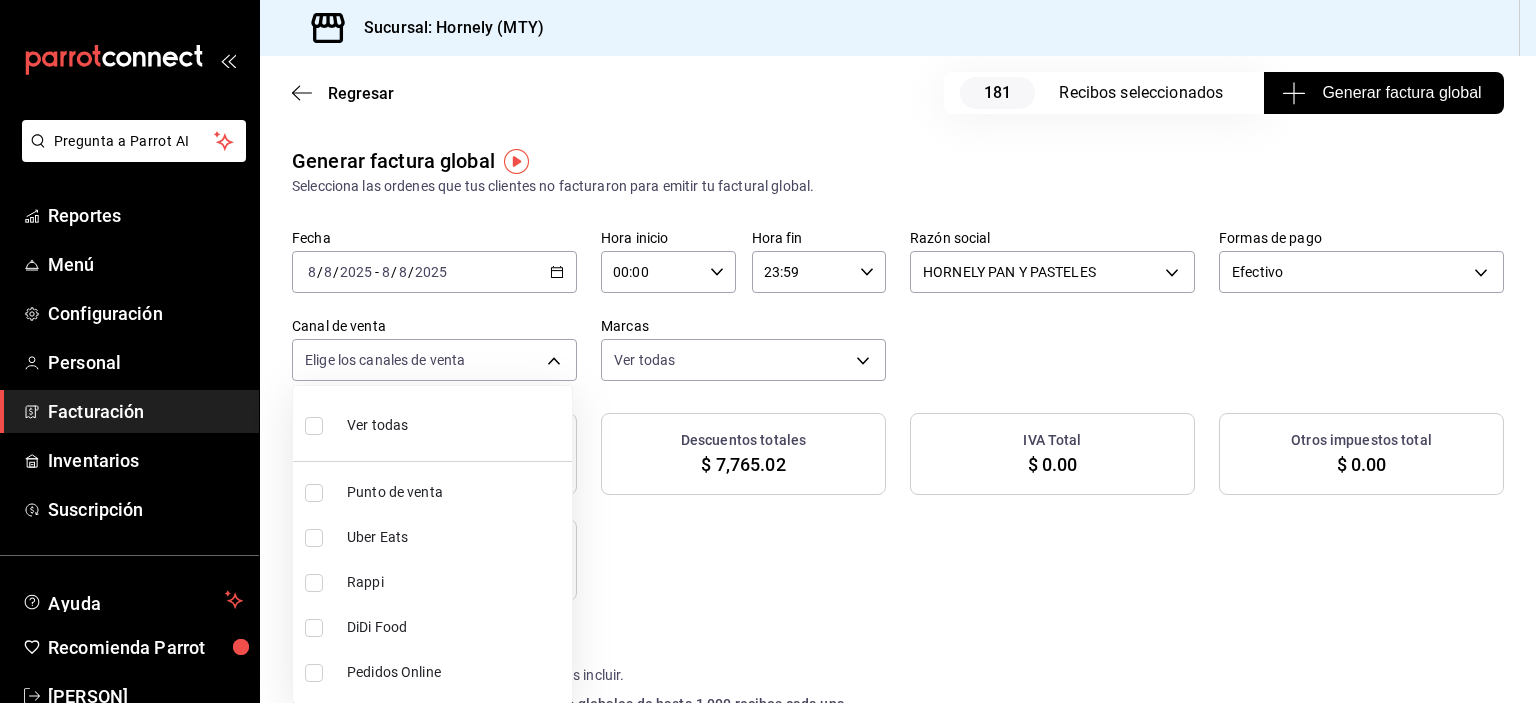 click on "Punto de venta" at bounding box center (432, 492) 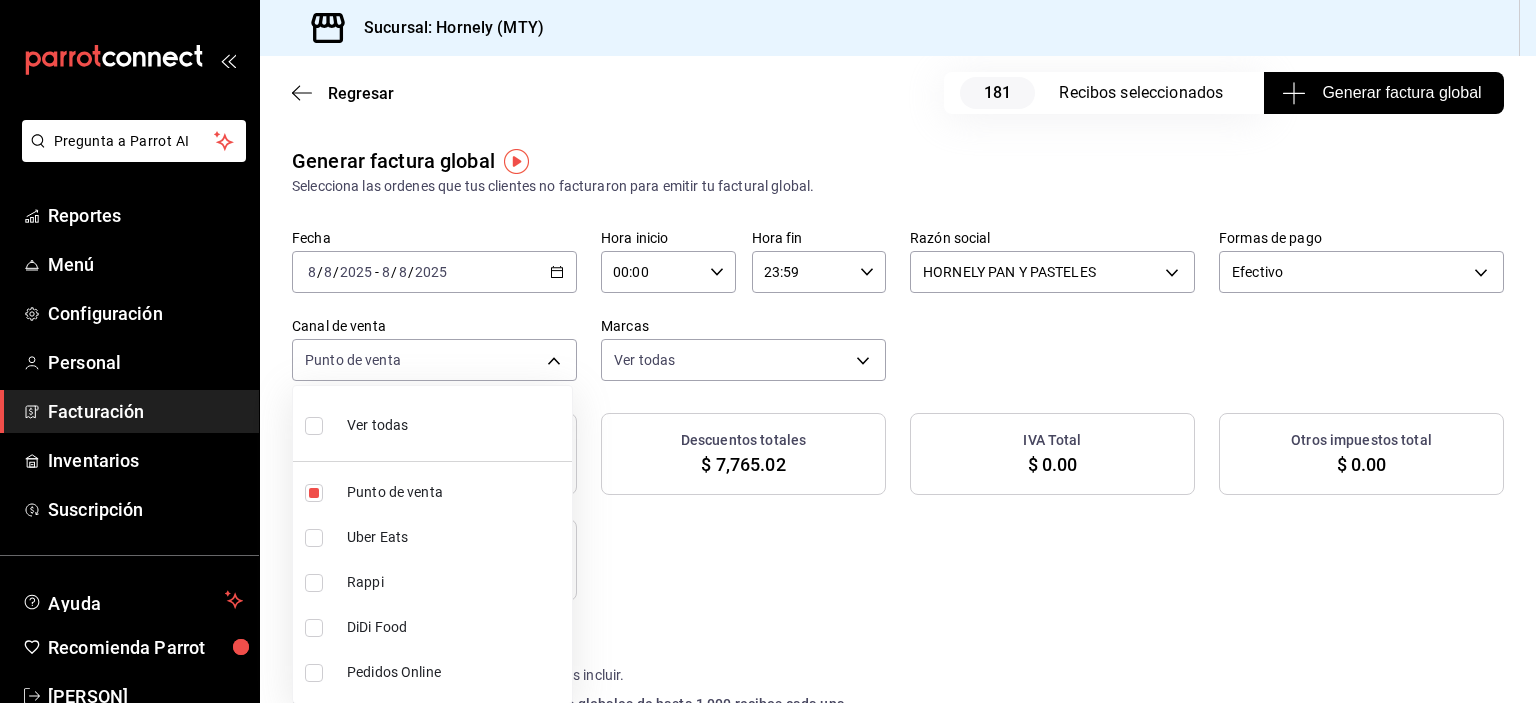 click at bounding box center [768, 351] 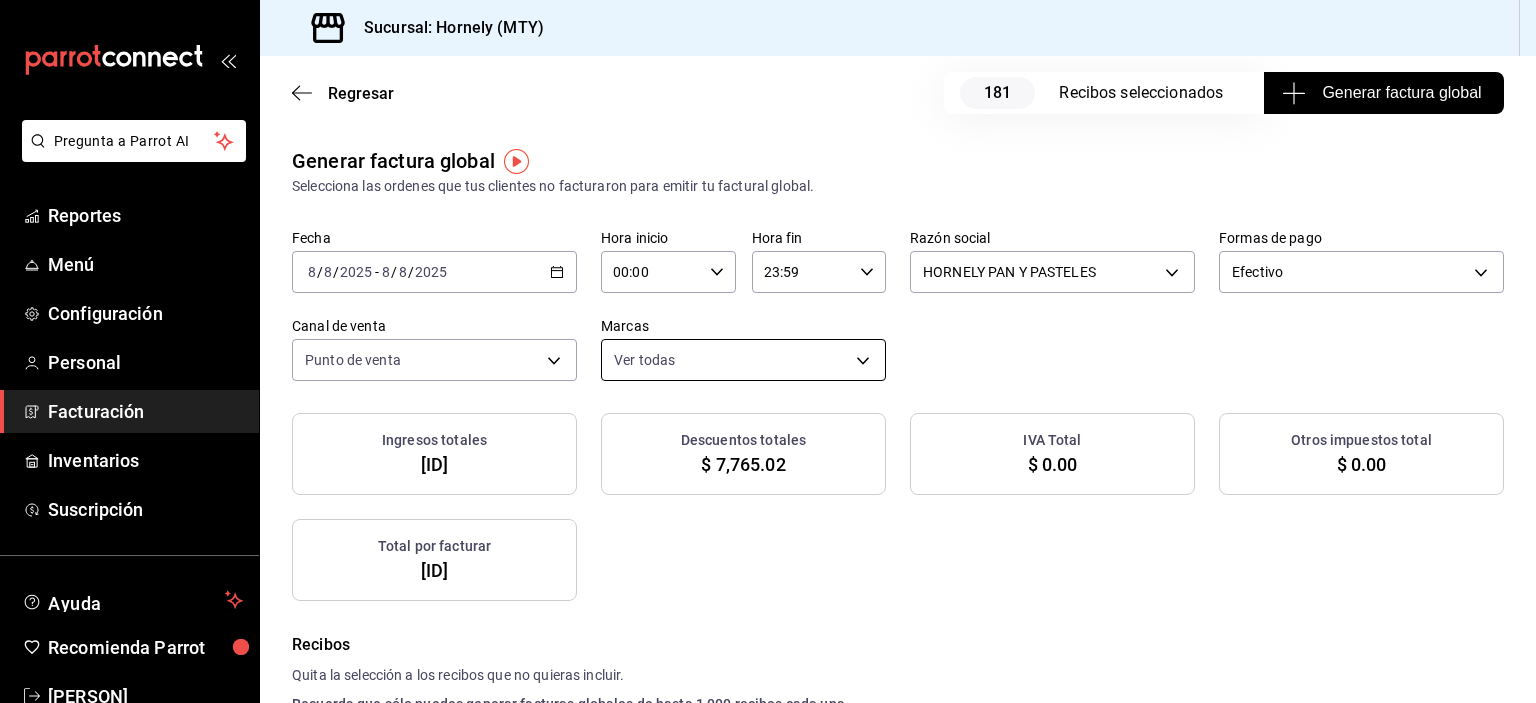 click on "Pregunta a Parrot AI Reportes   Menú   Configuración   Personal   Facturación   Inventarios   Suscripción   Ayuda Recomienda Parrot   [PERSON]   Sugerir nueva función   Sucursal: Hornely (MTY) Regresar 181 Recibos seleccionados Generar factura global Generar factura global Selecciona las ordenes que tus clientes no facturaron para emitir tu factural global. Fecha 2025-08-08 8 / 8 / 2025 - 2025-08-08 8 / 8 / 2025 Hora inicio 00:00 Hora inicio Hora fin 23:59 Hora fin Razón social HORNELY PAN Y PASTELES [ID] Formas de pago Efectivo CASH Canal de venta Punto de venta PARROT Marcas Ver todas [ID] Ingresos totales $ 11,602.08 Descuentos totales $ 7,765.02 IVA Total $ 0.00 Otros impuestos total $ 0.00 Total por facturar $ 11,602.08 Recibos Quita la selección a los recibos que no quieras incluir. Recuerda que sólo puedes generar facturas globales de hasta 1,000 recibos cada una. Fecha # de recibo Tipo de pago Subtotal Descuentos IVA Total" at bounding box center [768, 351] 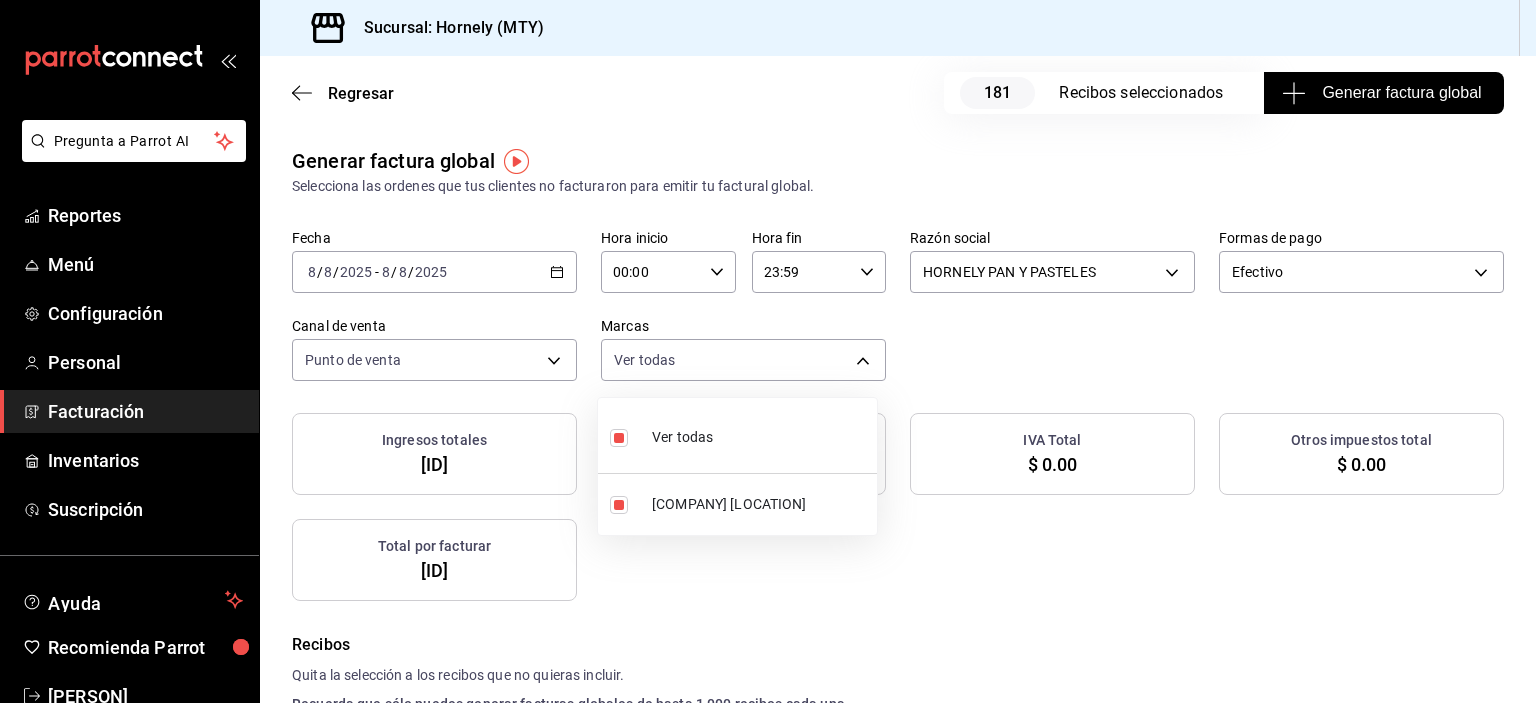 click at bounding box center [768, 351] 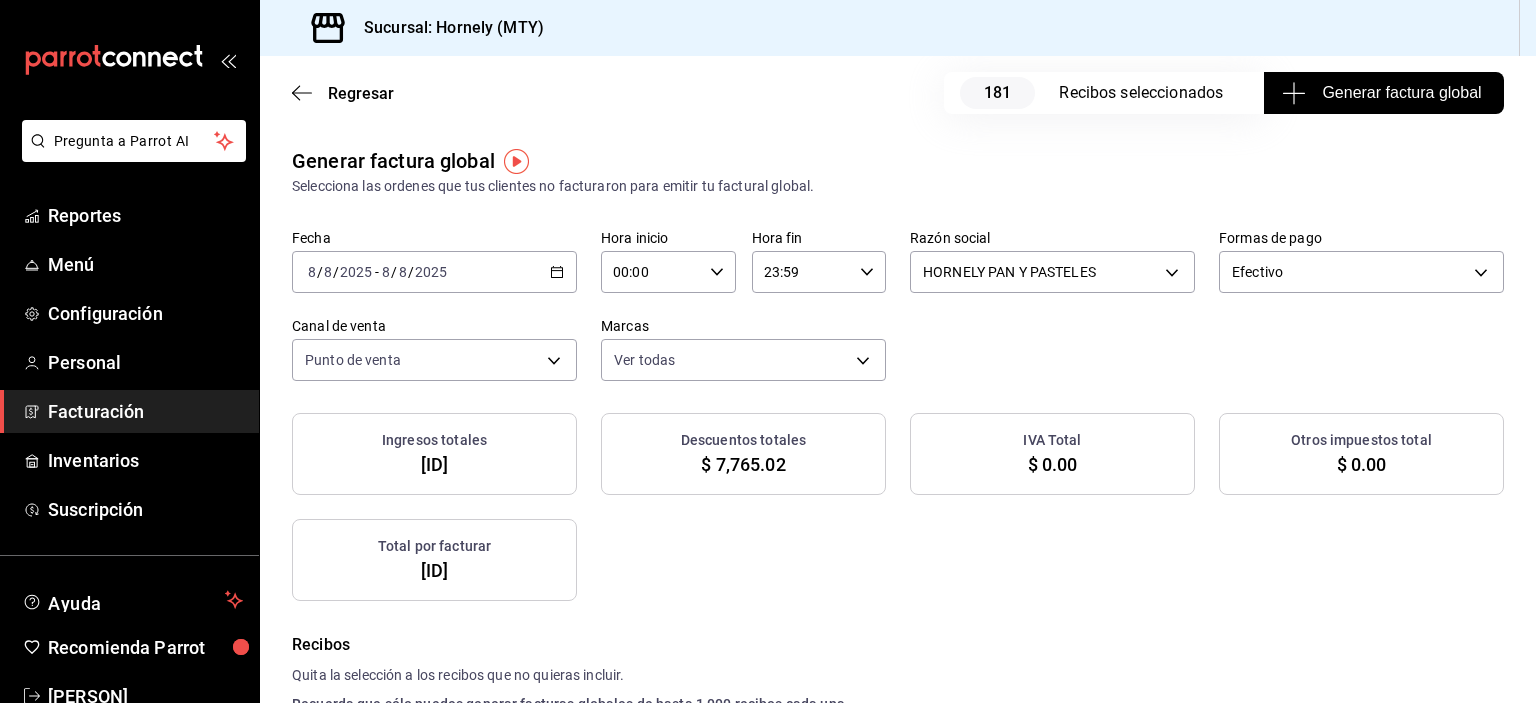 click on "Generar factura global" at bounding box center (1383, 93) 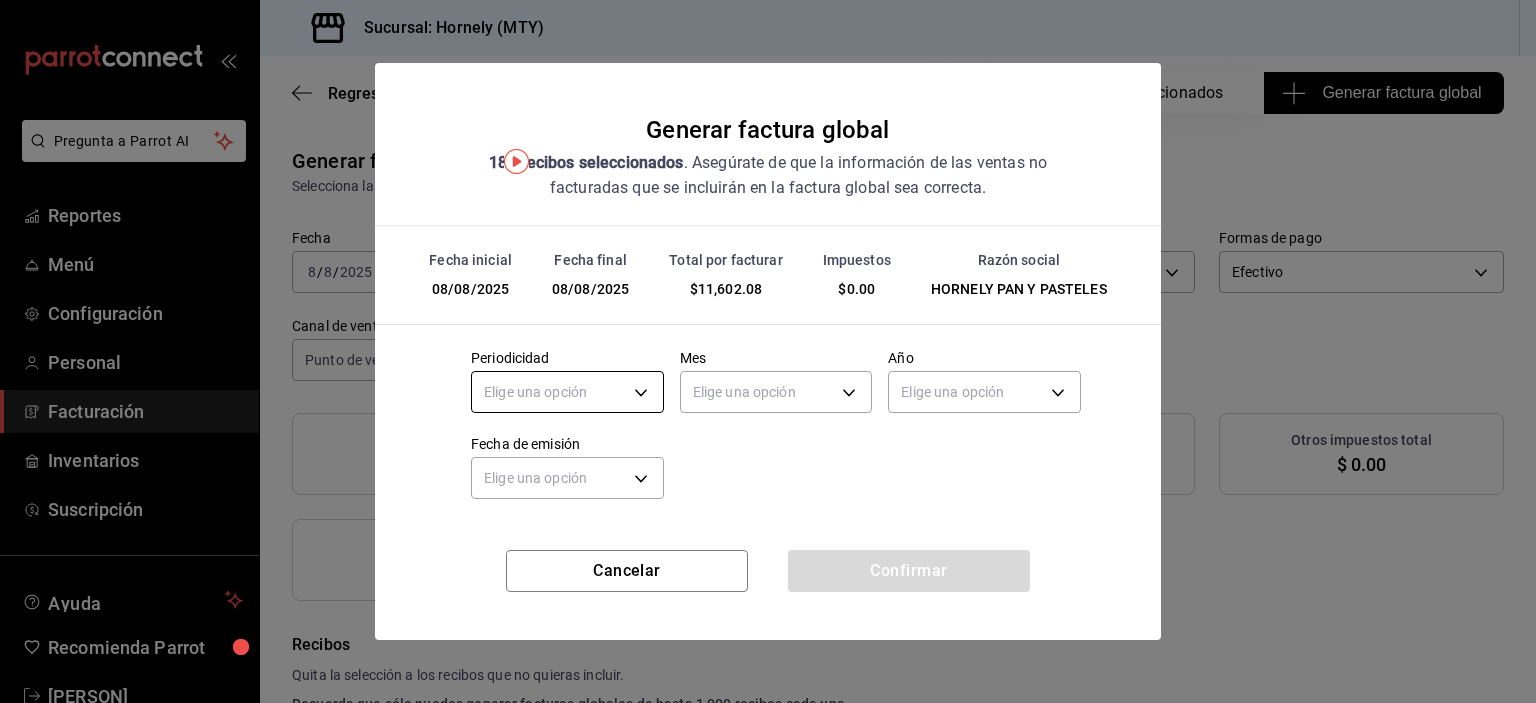 click on "Pregunta a Parrot AI Reportes   Menú   Configuración   Personal   Facturación   Inventarios   Suscripción   Ayuda Recomienda Parrot   [PERSON]   Sugerir nueva función   Sucursal: Hornely (MTY) Regresar 181 Recibos seleccionados Generar factura global Generar factura global Selecciona las ordenes que tus clientes no facturaron para emitir tu factural global. Fecha 2025-08-08 8 / 8 / 2025 - 2025-08-08 8 / 8 / 2025 Hora inicio 00:00 Hora inicio Hora fin 23:59 Hora fin Razón social HORNELY PAN Y PASTELES [ID] Formas de pago Efectivo CASH Canal de venta Punto de venta PARROT Marcas Ver todas [ID] Ingresos totales $ 11,602.08 Descuentos totales $ 7,765.02 IVA Total $ 0.00 Otros impuestos total $ 0.00 Total por facturar $ 11,602.08 Recibos Quita la selección a los recibos que no quieras incluir. Recuerda que sólo puedes generar facturas globales de hasta 1,000 recibos cada una. Fecha # de recibo Tipo de pago Subtotal Descuentos IVA Total" at bounding box center [768, 351] 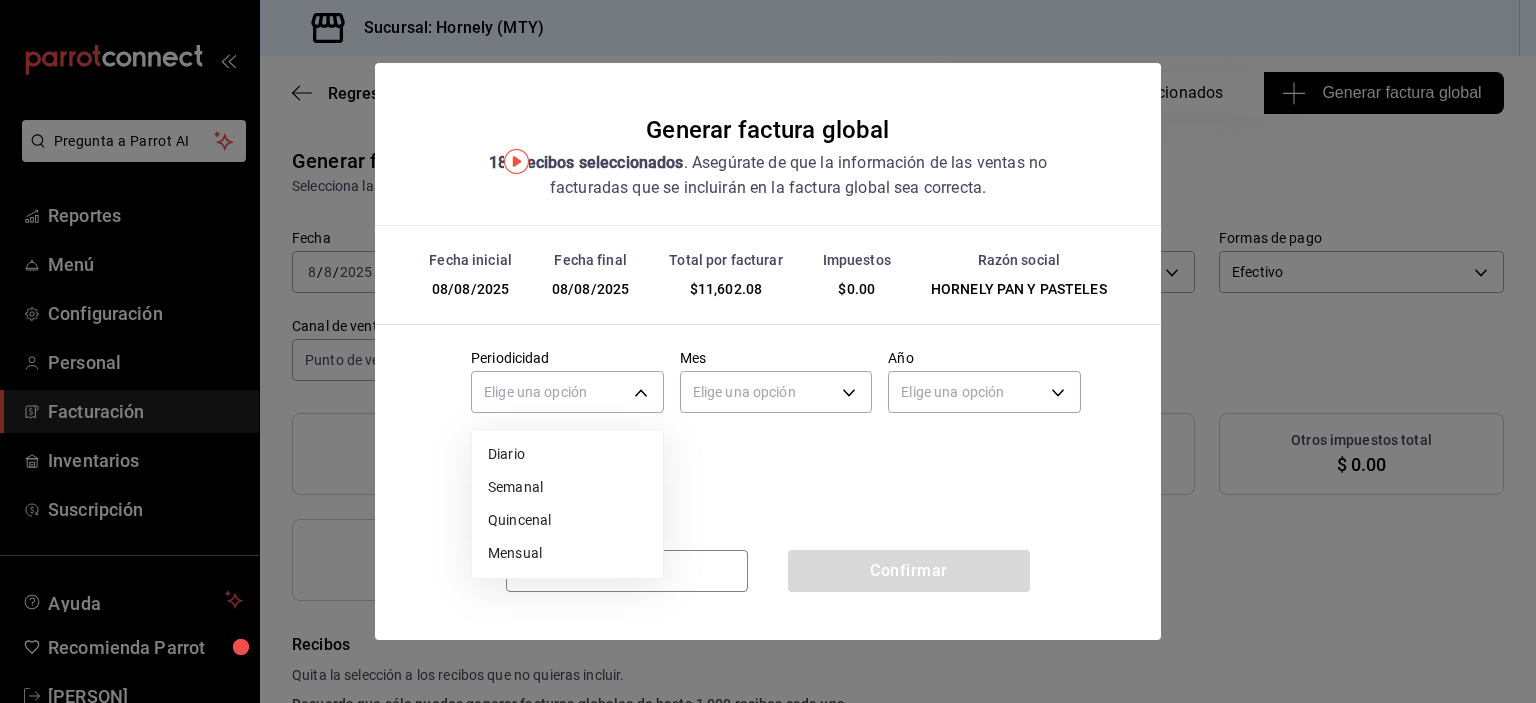 click on "Diario" at bounding box center [567, 454] 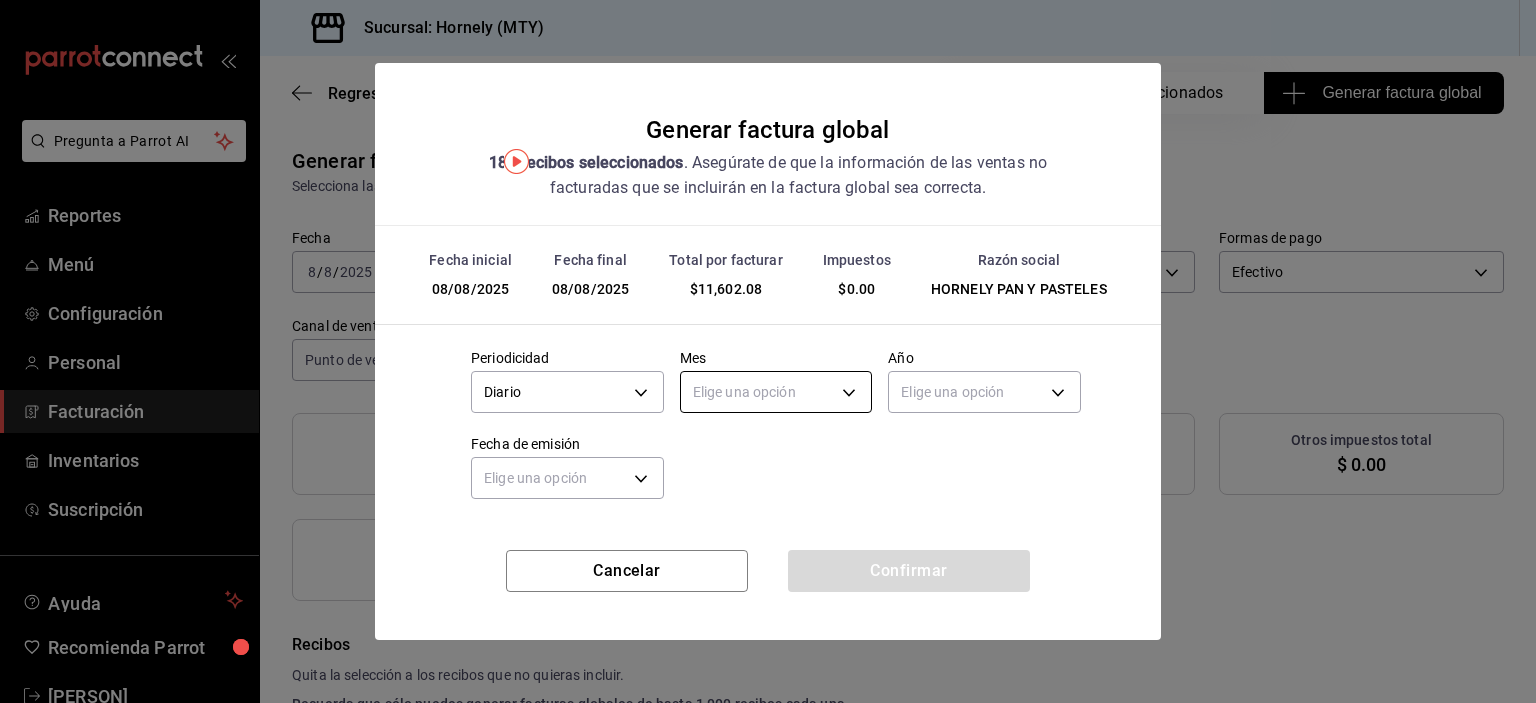 click on "Pregunta a Parrot AI Reportes   Menú   Configuración   Personal   Facturación   Inventarios   Suscripción   Ayuda Recomienda Parrot   [PERSON]   Sugerir nueva función   Sucursal: Hornely (MTY) Regresar 181 Recibos seleccionados Generar factura global Generar factura global Selecciona las ordenes que tus clientes no facturaron para emitir tu factural global. Fecha 2025-08-08 8 / 8 / 2025 - 2025-08-08 8 / 8 / 2025 Hora inicio 00:00 Hora inicio Hora fin 23:59 Hora fin Razón social HORNELY PAN Y PASTELES [ID] Formas de pago Efectivo CASH Canal de venta Punto de venta PARROT Marcas Ver todas [ID] Ingresos totales $ 11,602.08 Descuentos totales $ 7,765.02 IVA Total $ 0.00 Otros impuestos total $ 0.00 Total por facturar $ 11,602.08 Recibos Quita la selección a los recibos que no quieras incluir. Recuerda que sólo puedes generar facturas globales de hasta 1,000 recibos cada una. Fecha # de recibo Tipo de pago Subtotal Descuentos IVA Total" at bounding box center (768, 351) 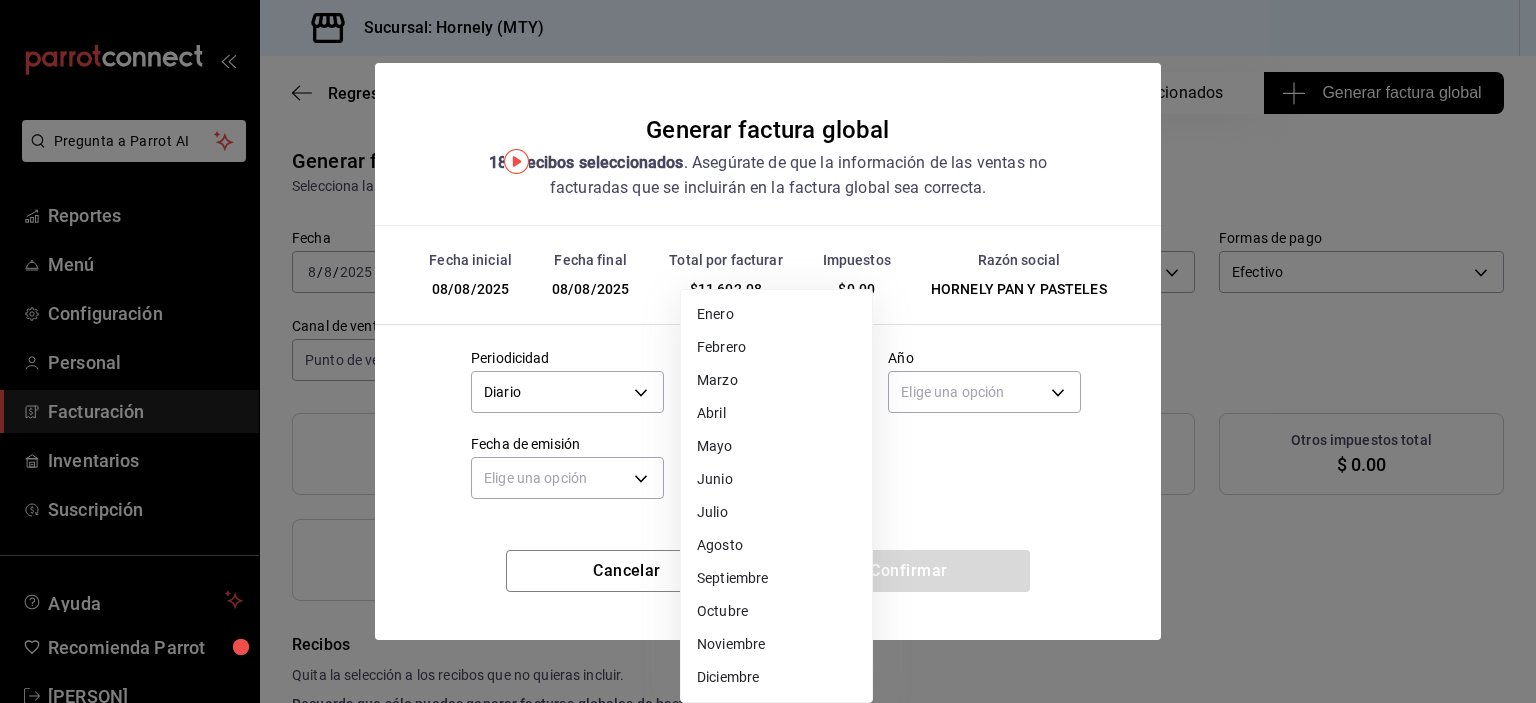 click on "Agosto" at bounding box center (776, 545) 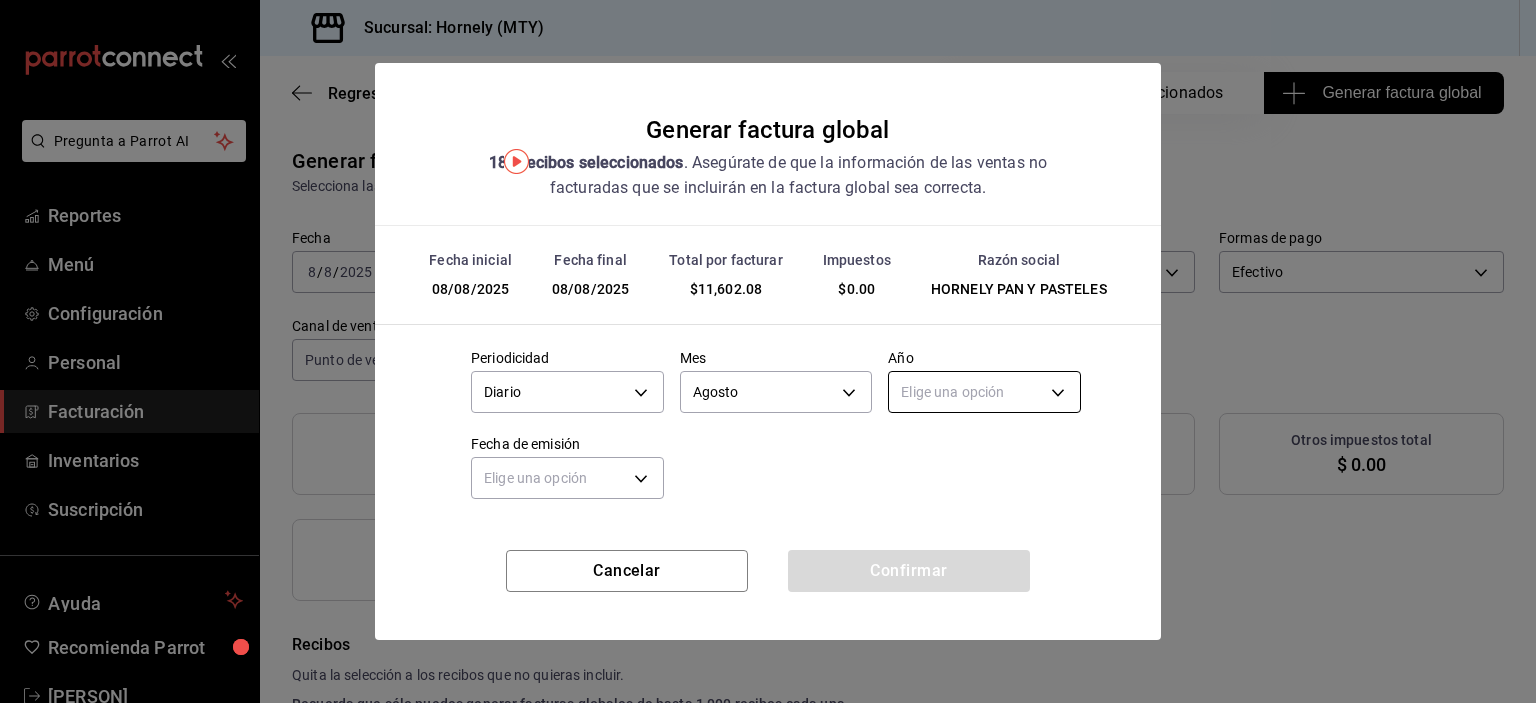 click on "Pregunta a Parrot AI Reportes   Menú   Configuración   Personal   Facturación   Inventarios   Suscripción   Ayuda Recomienda Parrot   [PERSON]   Sugerir nueva función   Sucursal: Hornely (MTY) Regresar 181 Recibos seleccionados Generar factura global Generar factura global Selecciona las ordenes que tus clientes no facturaron para emitir tu factural global. Fecha 2025-08-08 8 / 8 / 2025 - 2025-08-08 8 / 8 / 2025 Hora inicio 00:00 Hora inicio Hora fin 23:59 Hora fin Razón social HORNELY PAN Y PASTELES [ID] Formas de pago Efectivo CASH Canal de venta Punto de venta PARROT Marcas Ver todas [ID] Ingresos totales $ 11,602.08 Descuentos totales $ 7,765.02 IVA Total $ 0.00 Otros impuestos total $ 0.00 Total por facturar $ 11,602.08 Recibos Quita la selección a los recibos que no quieras incluir. Recuerda que sólo puedes generar facturas globales de hasta 1,000 recibos cada una. Fecha # de recibo Tipo de pago Subtotal Descuentos IVA Total" at bounding box center (768, 351) 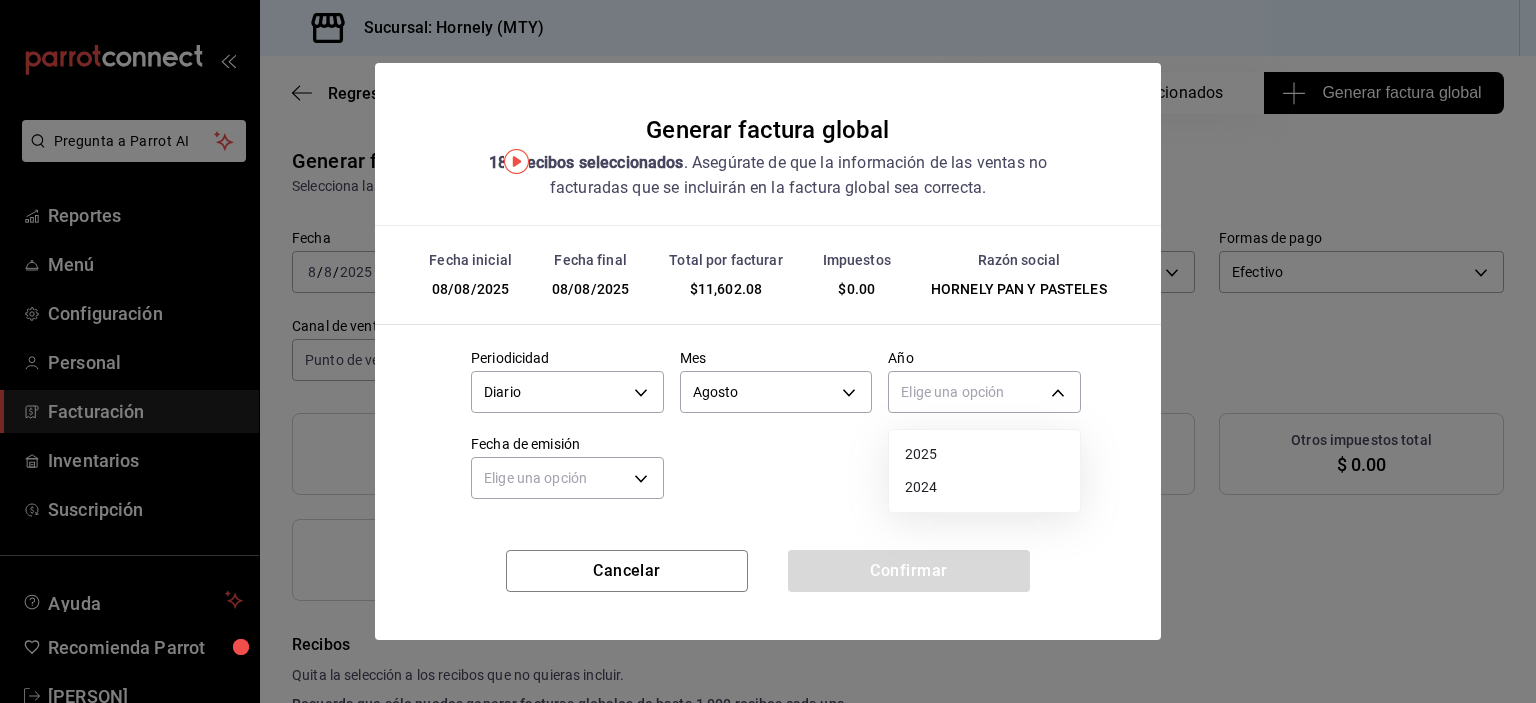 click on "2025" at bounding box center [984, 454] 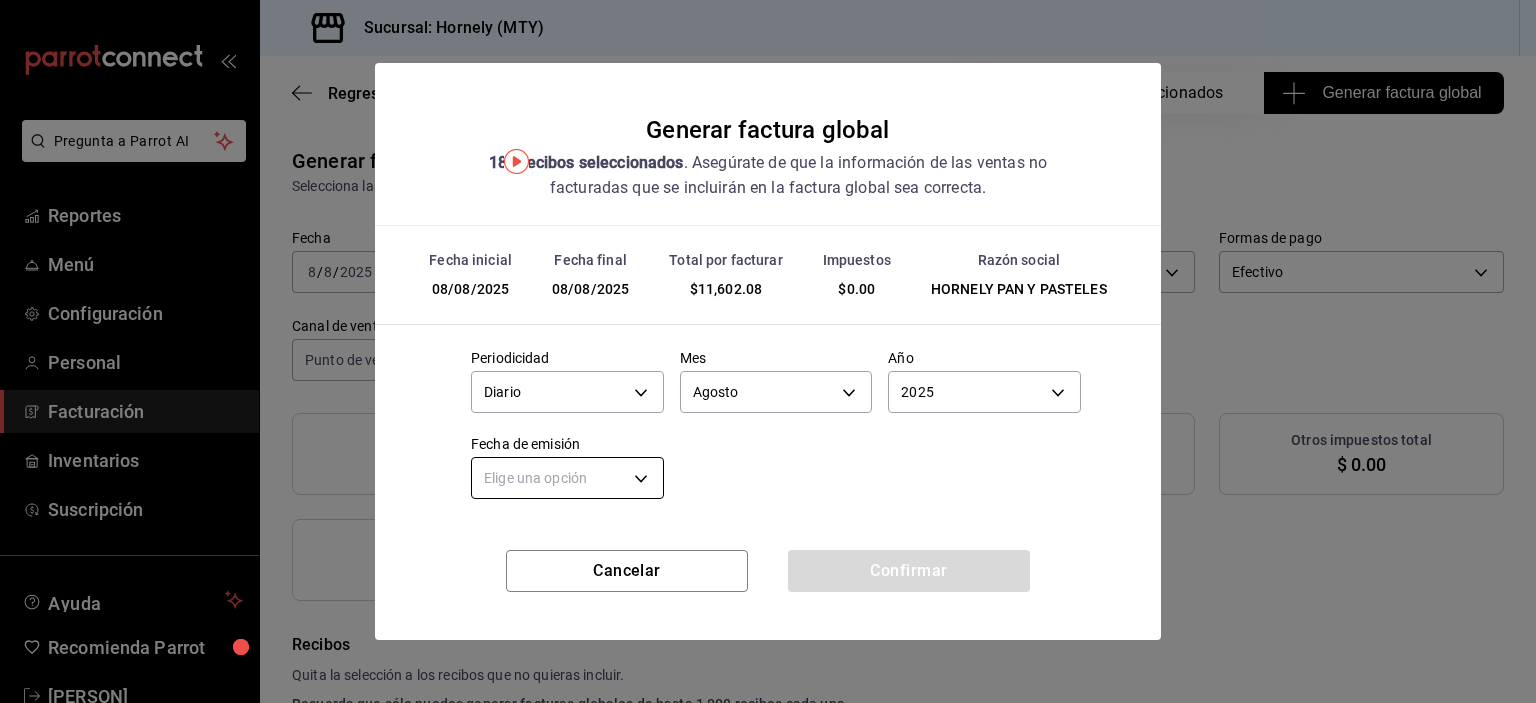 click on "Pregunta a Parrot AI Reportes   Menú   Configuración   Personal   Facturación   Inventarios   Suscripción   Ayuda Recomienda Parrot   [PERSON]   Sugerir nueva función   Sucursal: Hornely (MTY) Regresar 181 Recibos seleccionados Generar factura global Generar factura global Selecciona las ordenes que tus clientes no facturaron para emitir tu factural global. Fecha 2025-08-08 8 / 8 / 2025 - 2025-08-08 8 / 8 / 2025 Hora inicio 00:00 Hora inicio Hora fin 23:59 Hora fin Razón social HORNELY PAN Y PASTELES [ID] Formas de pago Efectivo CASH Canal de venta Punto de venta PARROT Marcas Ver todas [ID] Ingresos totales $ 11,602.08 Descuentos totales $ 7,765.02 IVA Total $ 0.00 Otros impuestos total $ 0.00 Total por facturar $ 11,602.08 Recibos Quita la selección a los recibos que no quieras incluir. Recuerda que sólo puedes generar facturas globales de hasta 1,000 recibos cada una. Fecha # de recibo Tipo de pago Subtotal Descuentos IVA Total" at bounding box center (768, 351) 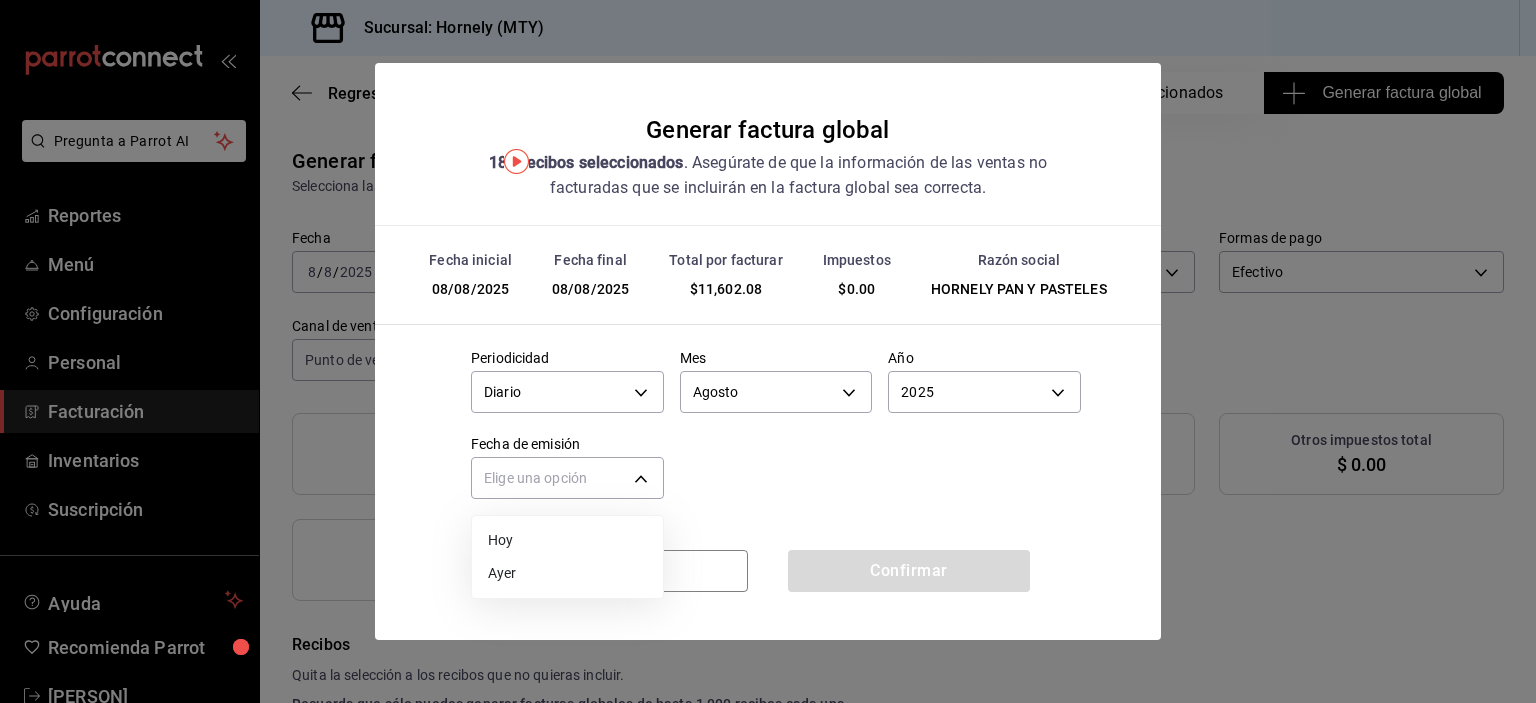 click on "Hoy" at bounding box center (567, 540) 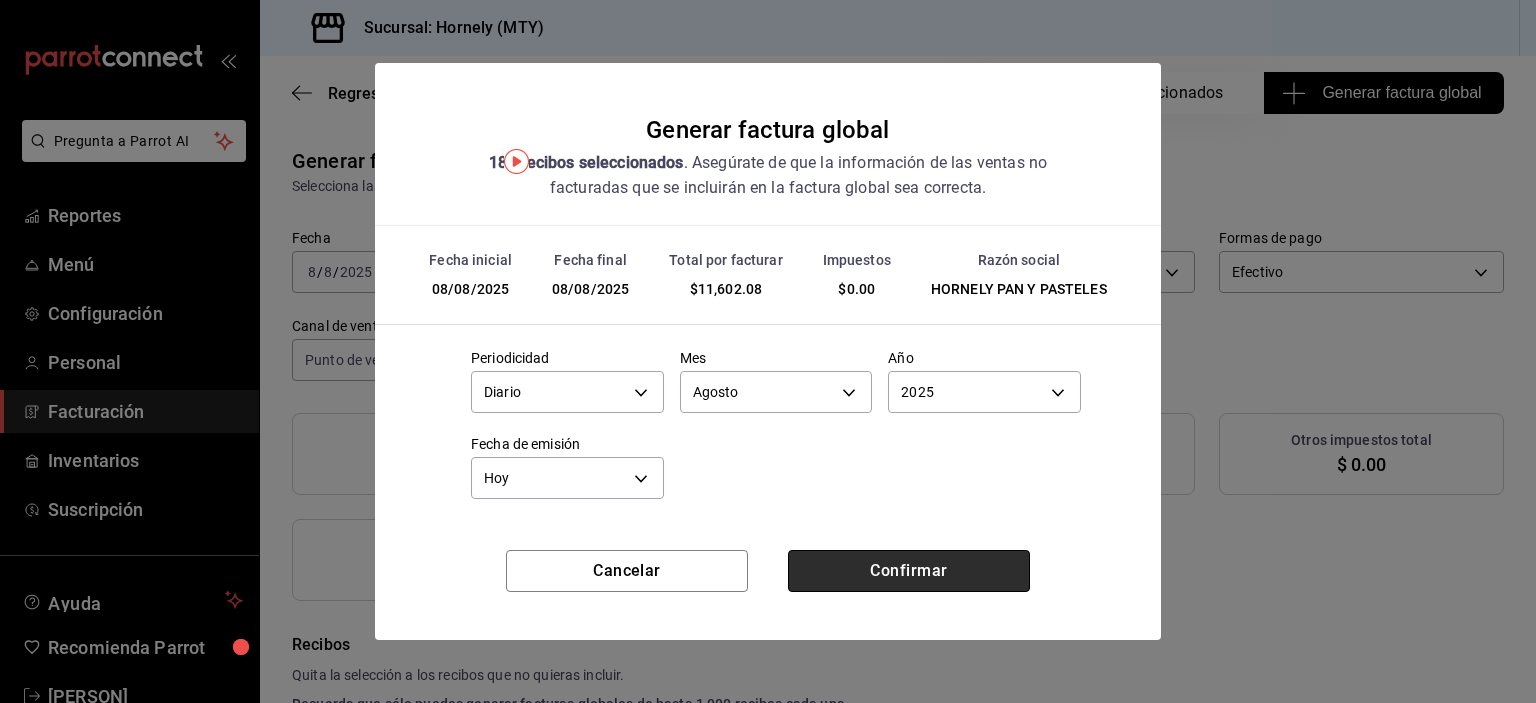 click on "Confirmar" at bounding box center [909, 571] 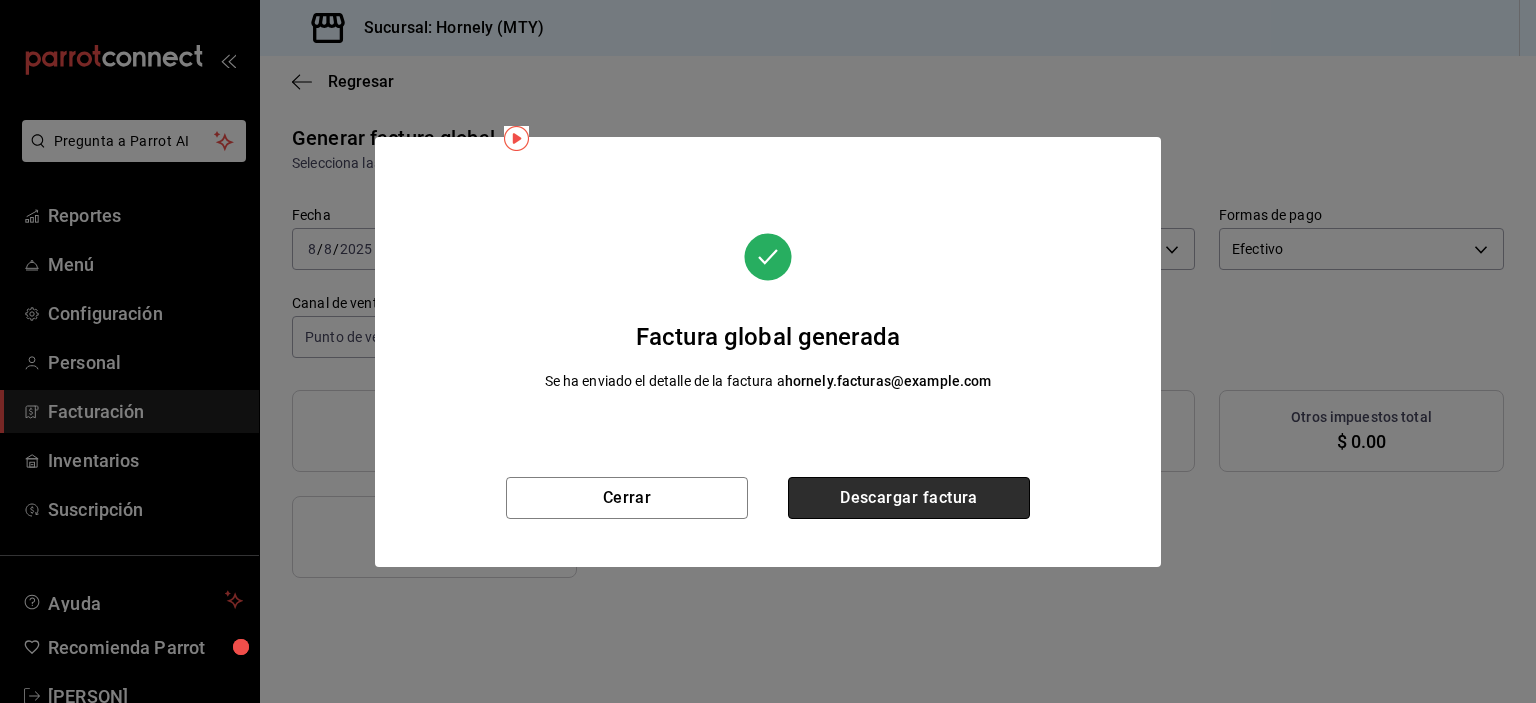 click on "Descargar factura" at bounding box center [909, 498] 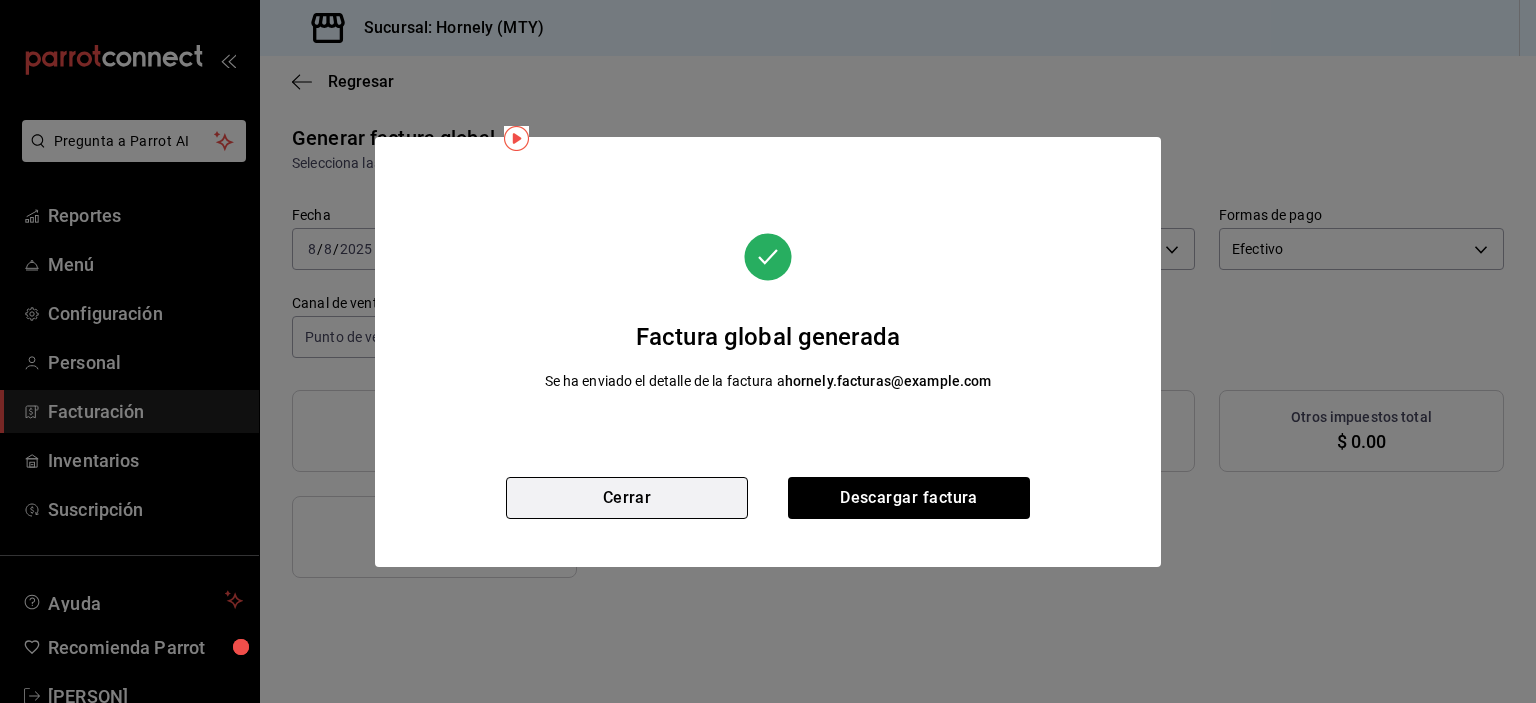 click on "Cerrar" at bounding box center [627, 498] 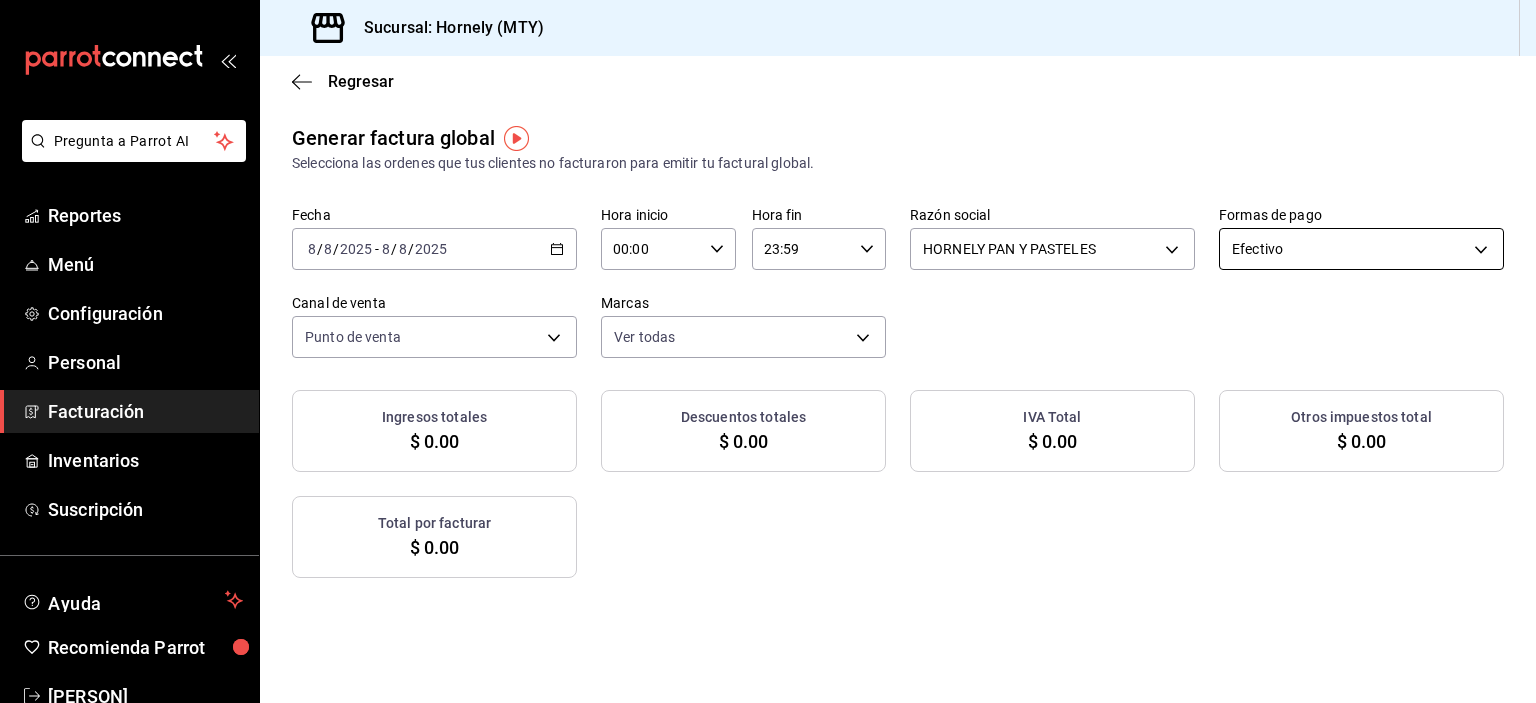 click on "Pregunta a Parrot AI Reportes   Menú   Configuración   Personal   Facturación   Inventarios   Suscripción   Ayuda Recomienda Parrot   [FIRST] [LAST]" at bounding box center (768, 351) 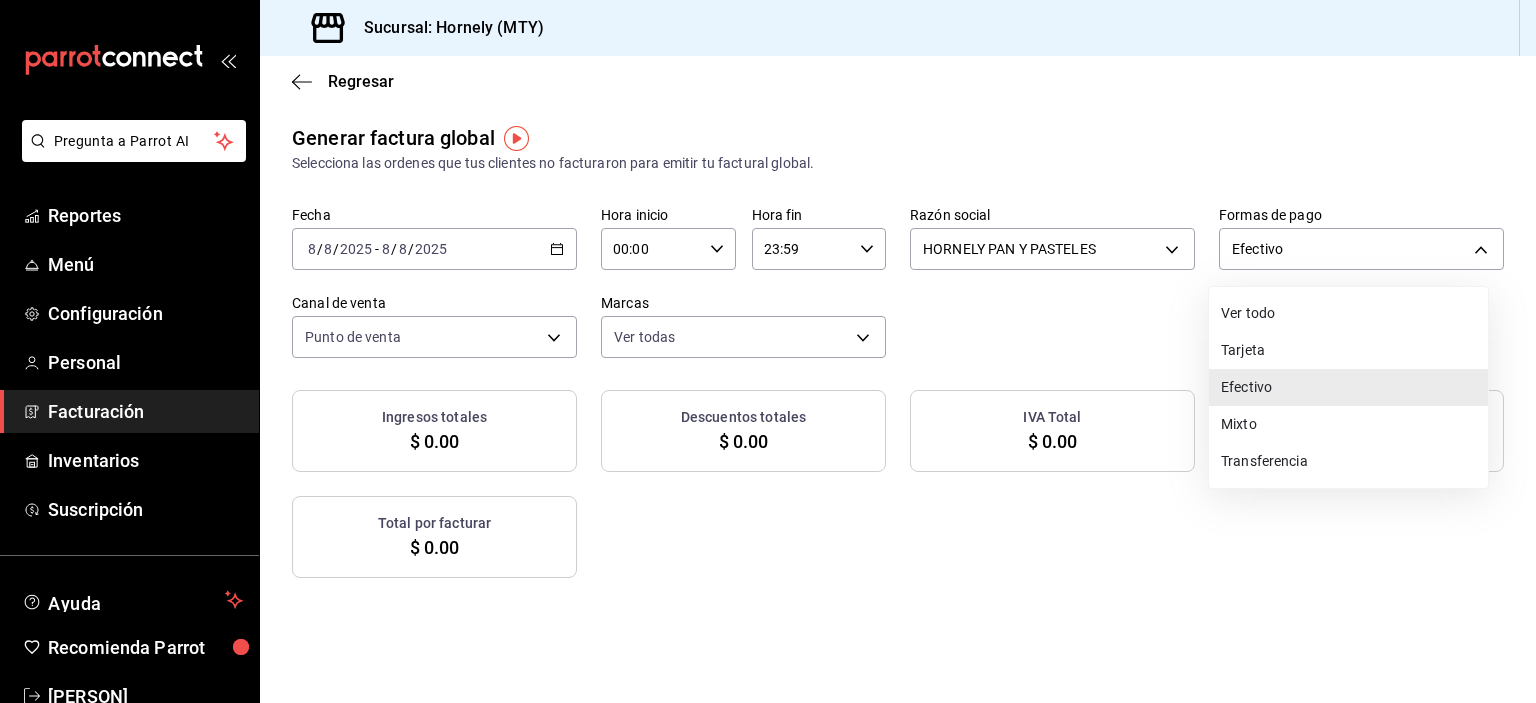 click on "Tarjeta" at bounding box center [1348, 350] 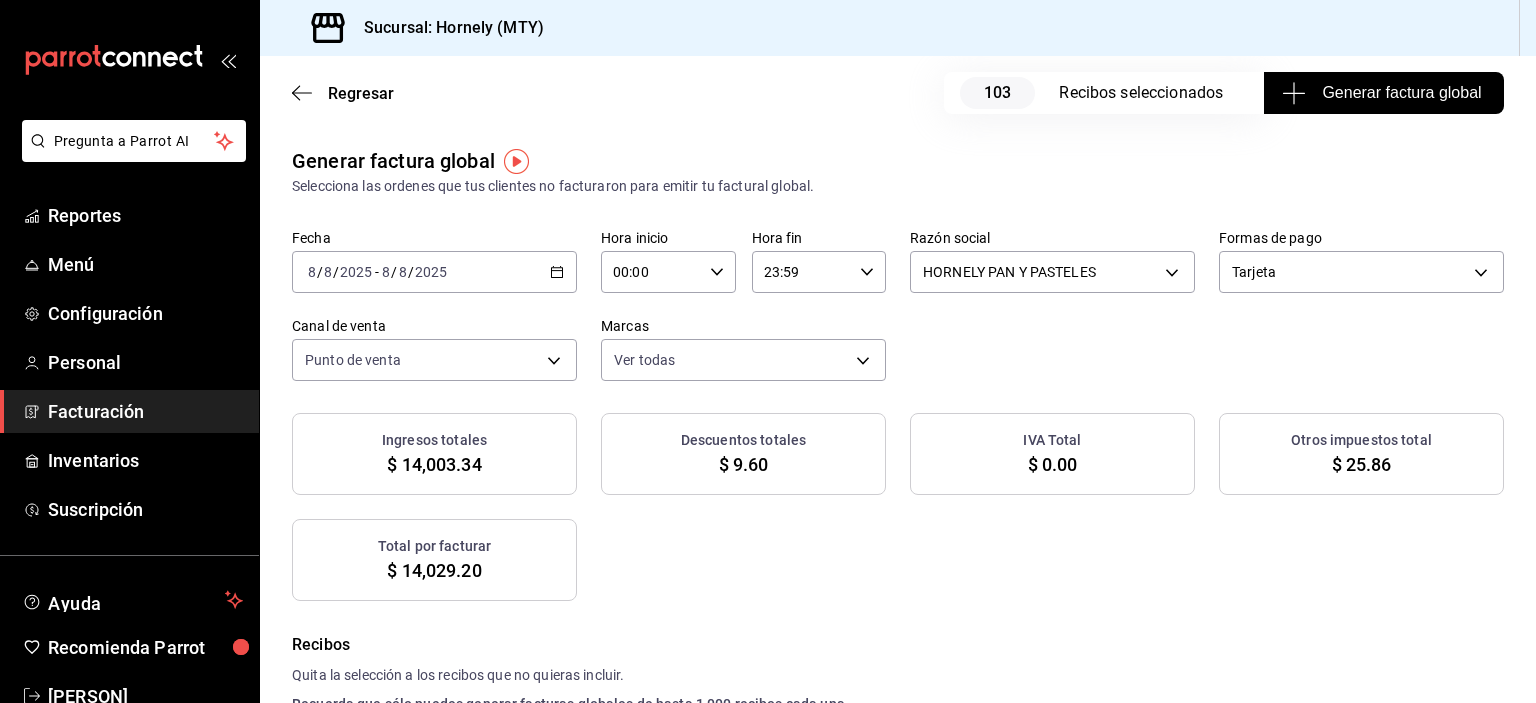click on "Generar factura global" at bounding box center [1383, 93] 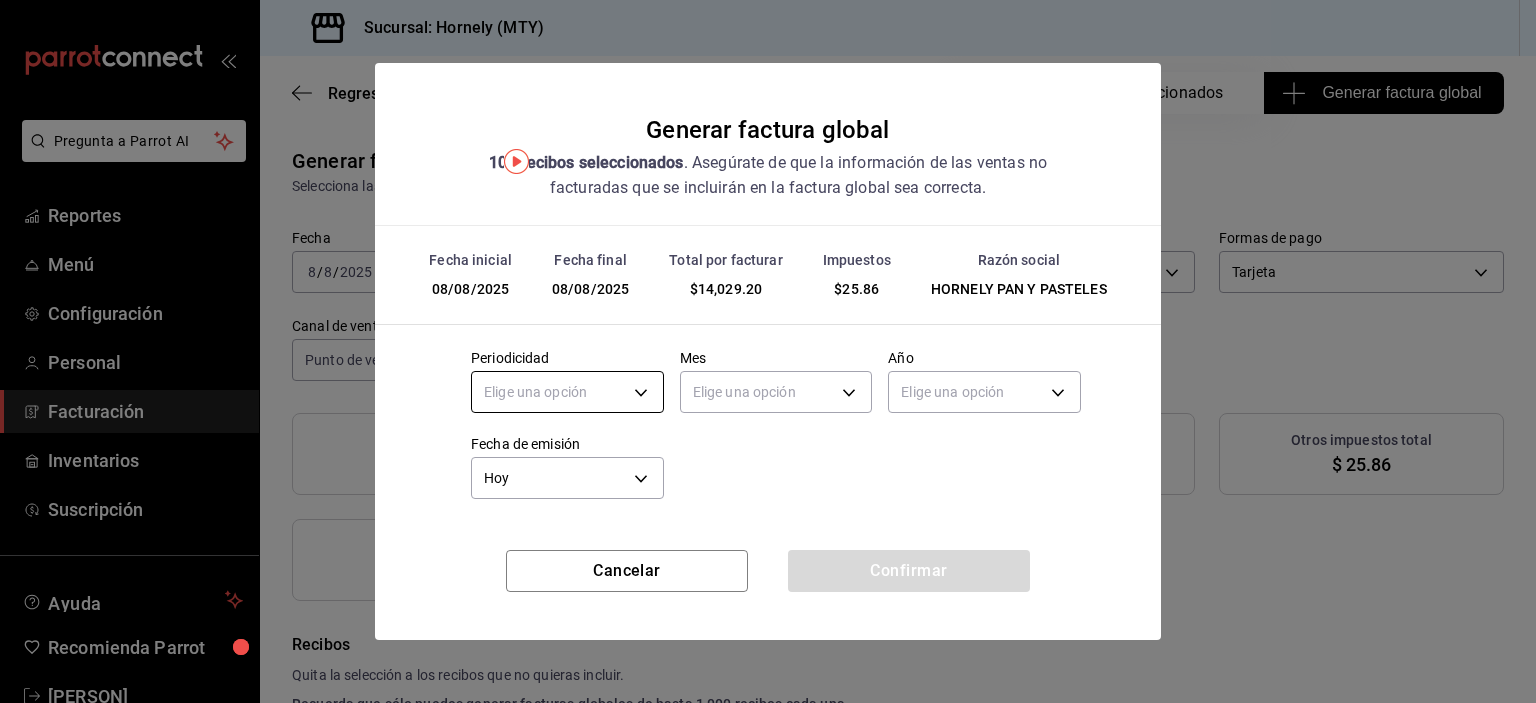 click on "Pregunta a Parrot AI Reportes   Menú   Configuración   Personal   Facturación   Inventarios   Suscripción   Ayuda Recomienda Parrot   [FIRST] [LAST]" at bounding box center [768, 351] 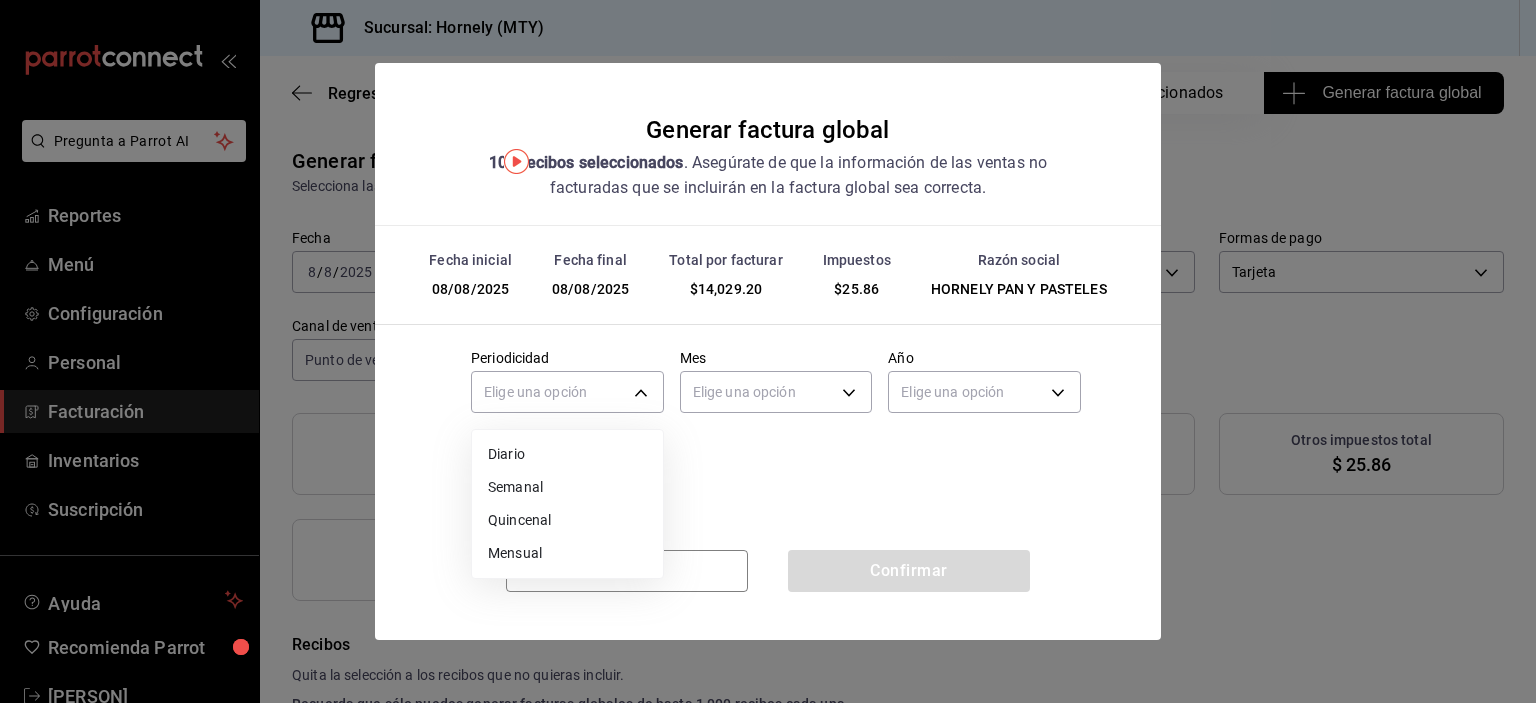 click on "Diario" at bounding box center [567, 454] 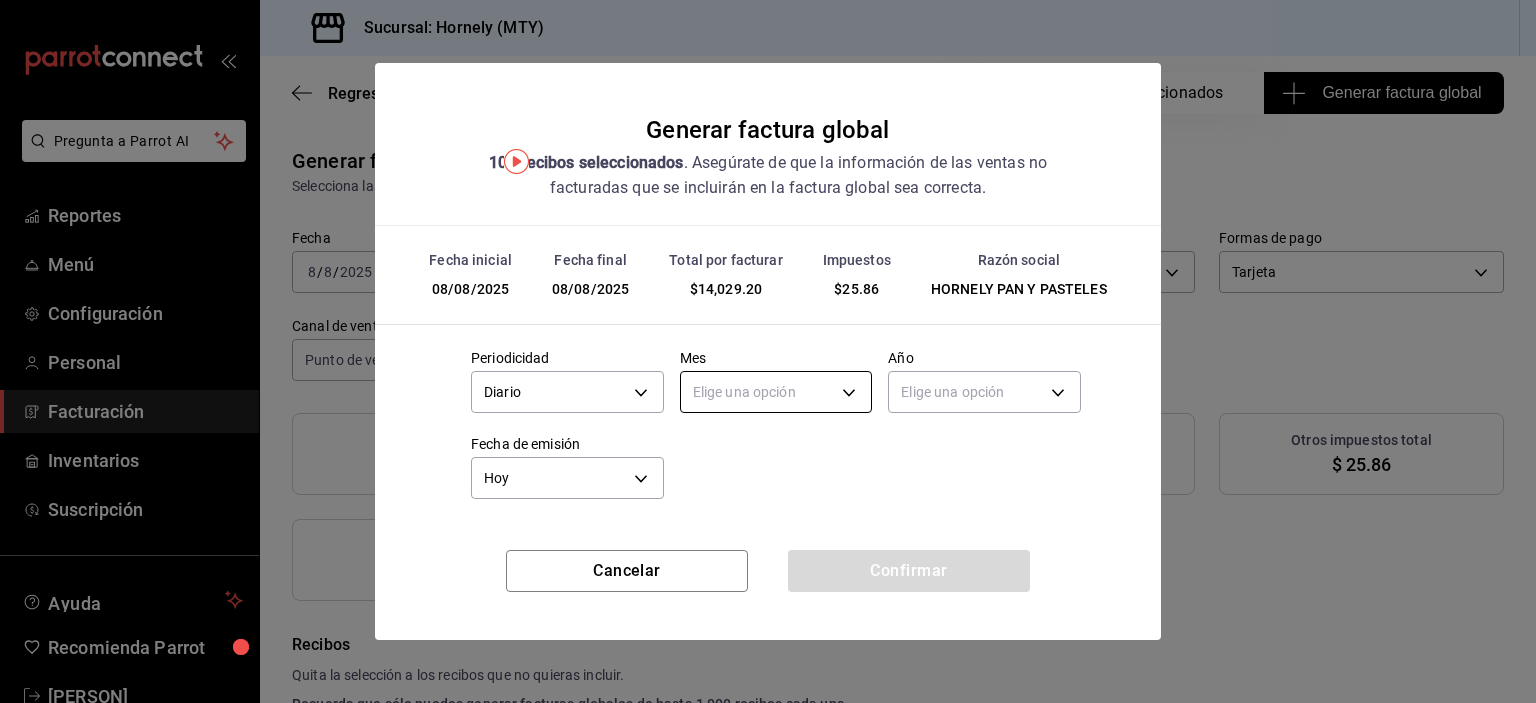 click on "Pregunta a Parrot AI Reportes   Menú   Configuración   Personal   Facturación   Inventarios   Suscripción   Ayuda Recomienda Parrot   [FIRST] [LAST]" at bounding box center [768, 351] 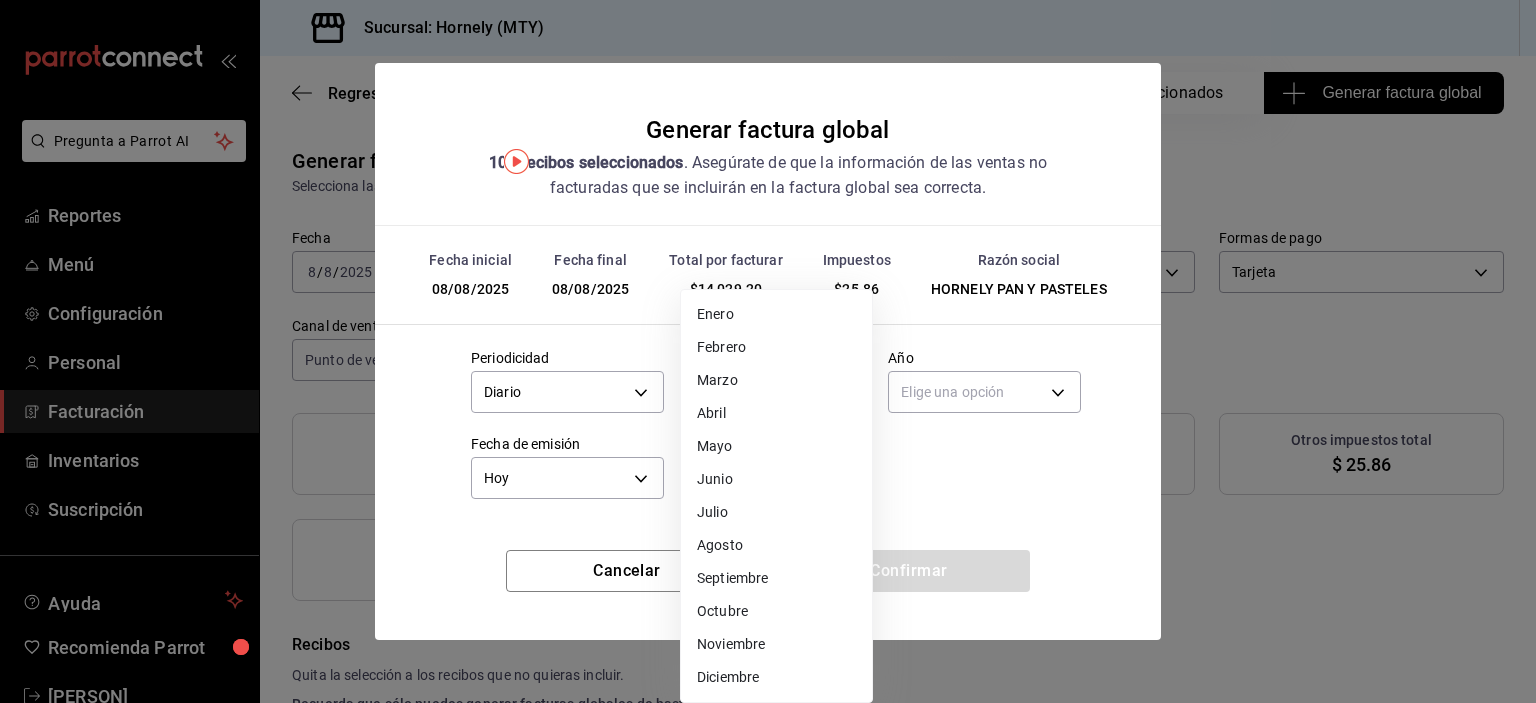 click on "Agosto" at bounding box center [776, 545] 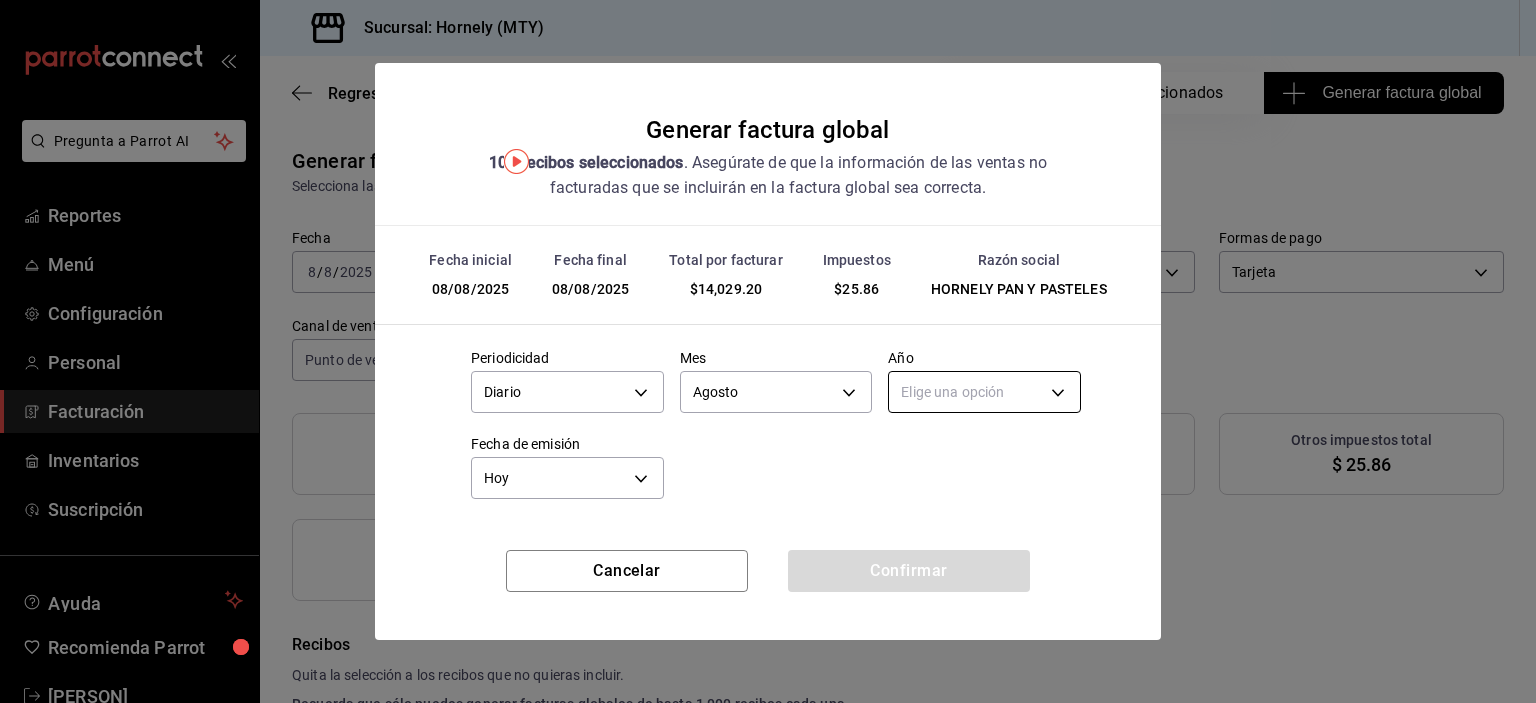 click on "Pregunta a Parrot AI Reportes   Menú   Configuración   Personal   Facturación   Inventarios   Suscripción   Ayuda Recomienda Parrot   [FIRST] [LAST]" at bounding box center (768, 351) 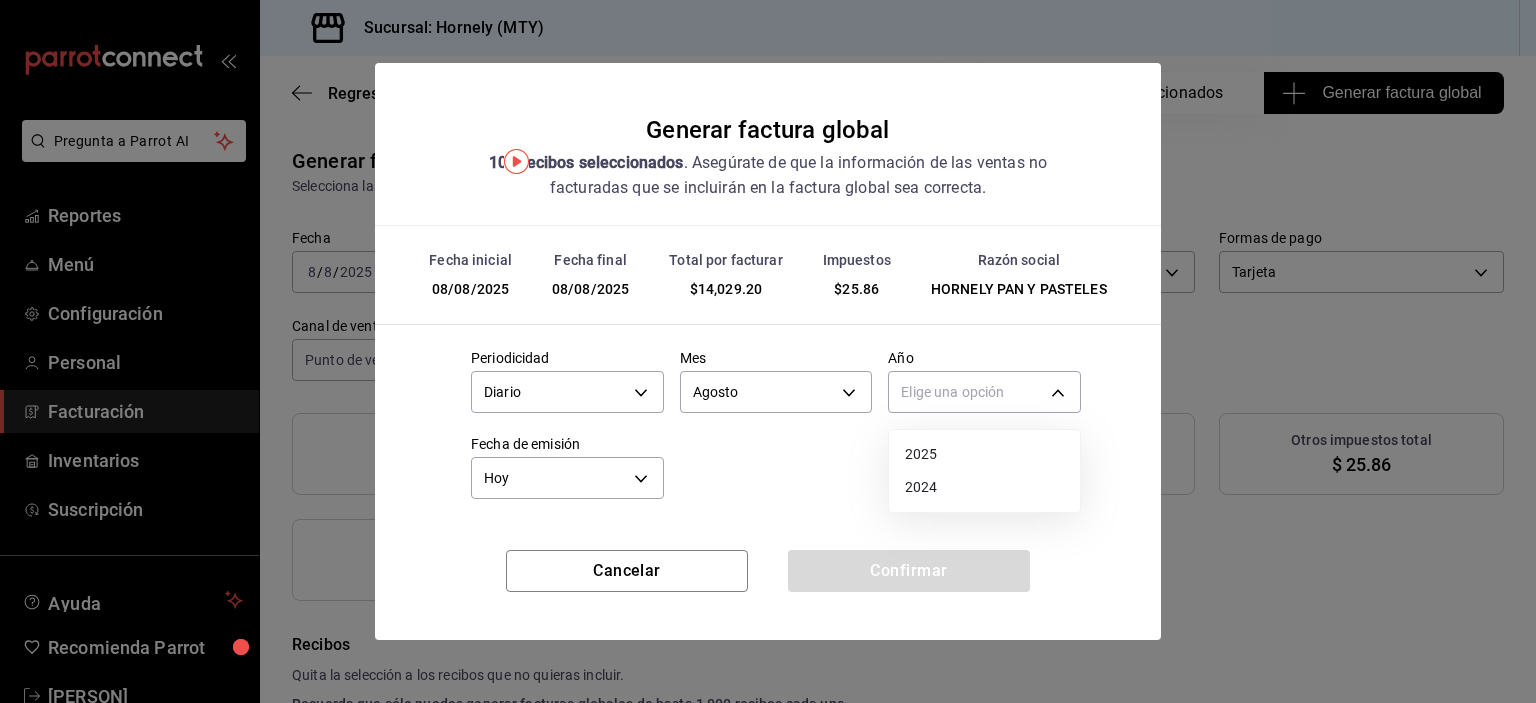 drag, startPoint x: 906, startPoint y: 455, endPoint x: 892, endPoint y: 455, distance: 14 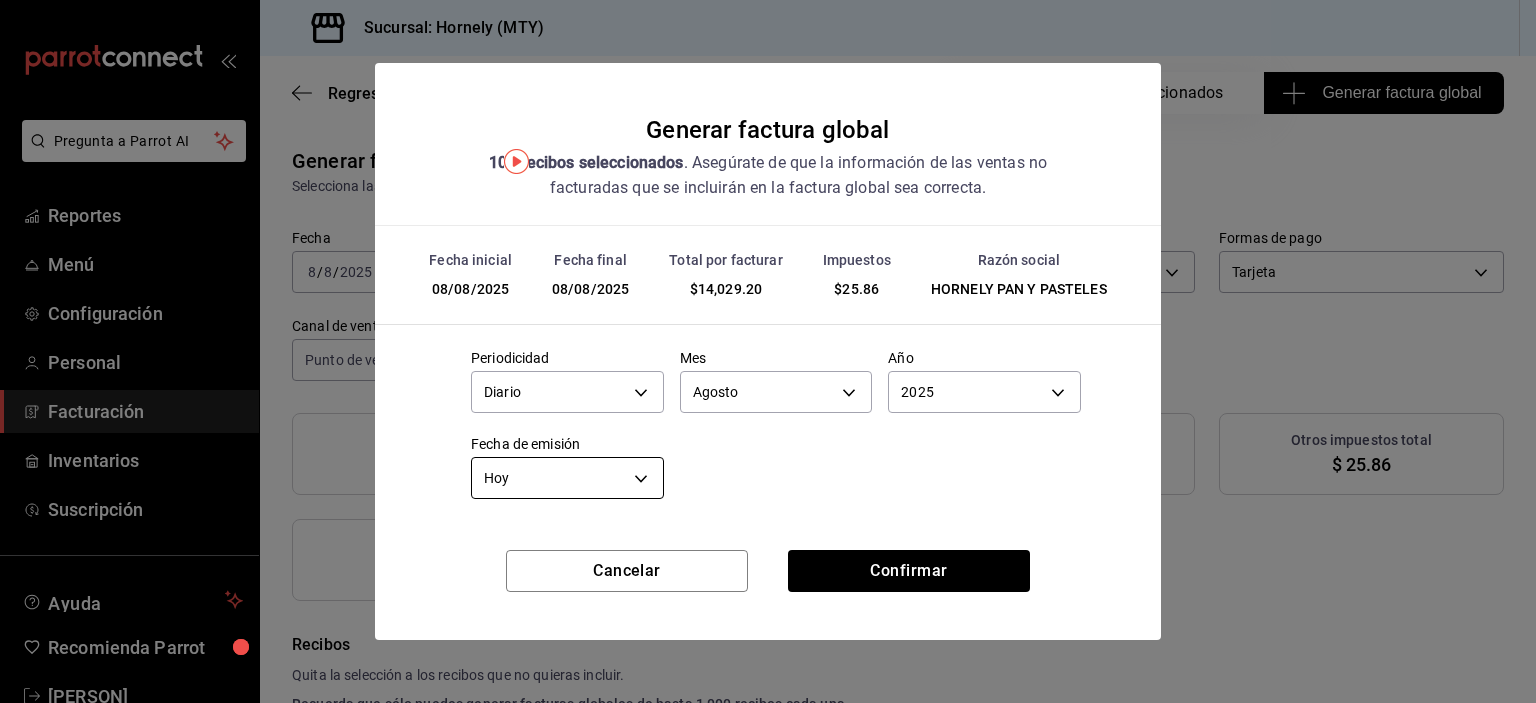click on "Pregunta a Parrot AI Reportes   Menú   Configuración   Personal   Facturación   Inventarios   Suscripción   Ayuda Recomienda Parrot   [FIRST] [LAST]" at bounding box center [768, 351] 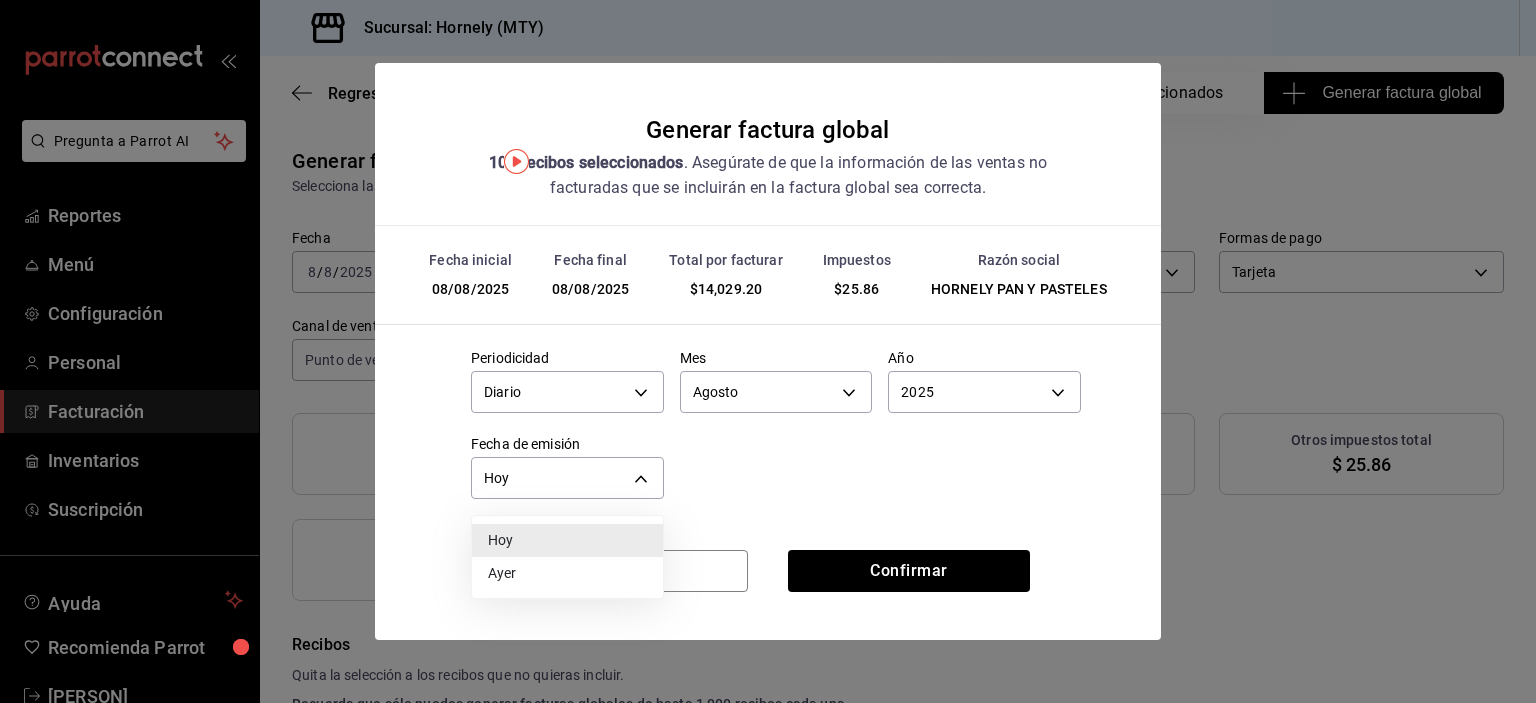 click on "Hoy" at bounding box center [567, 540] 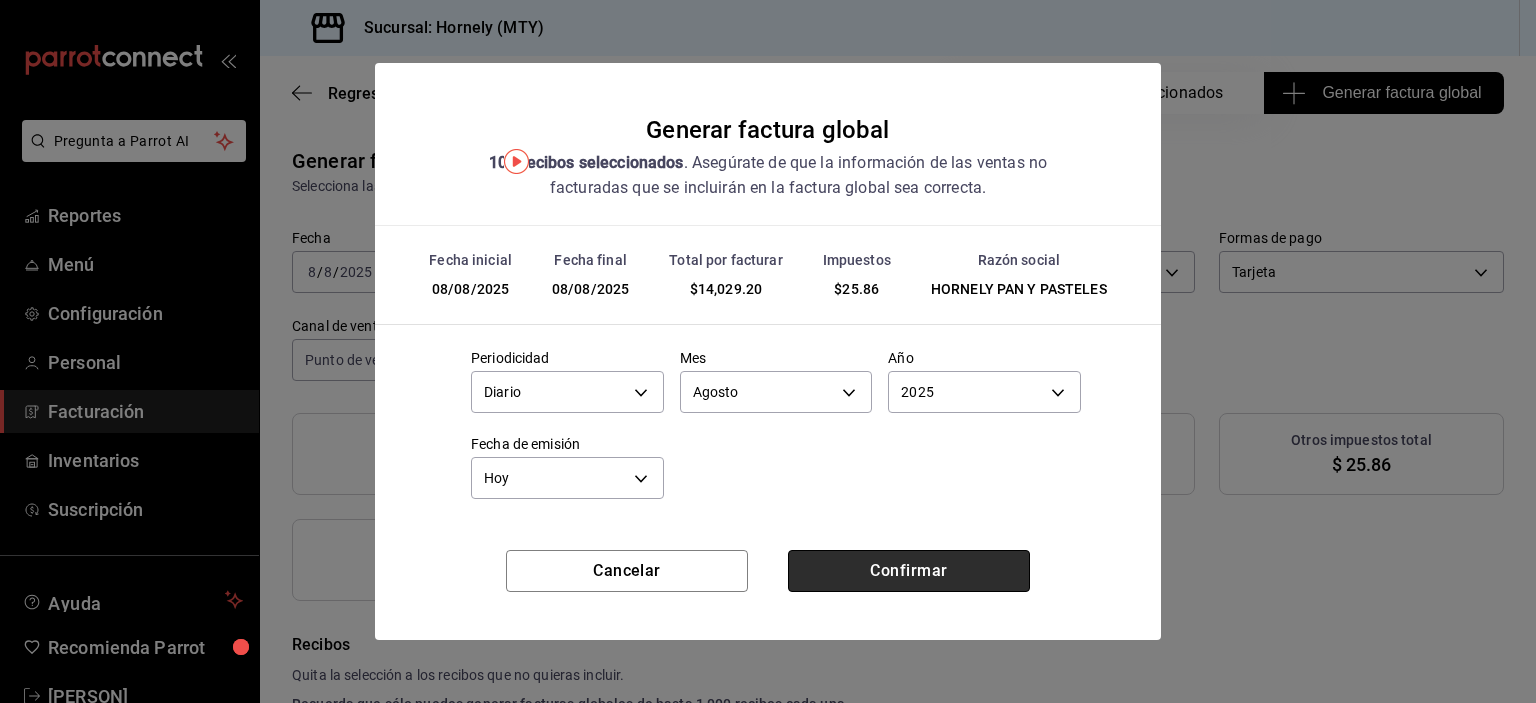 click on "Confirmar" at bounding box center [909, 571] 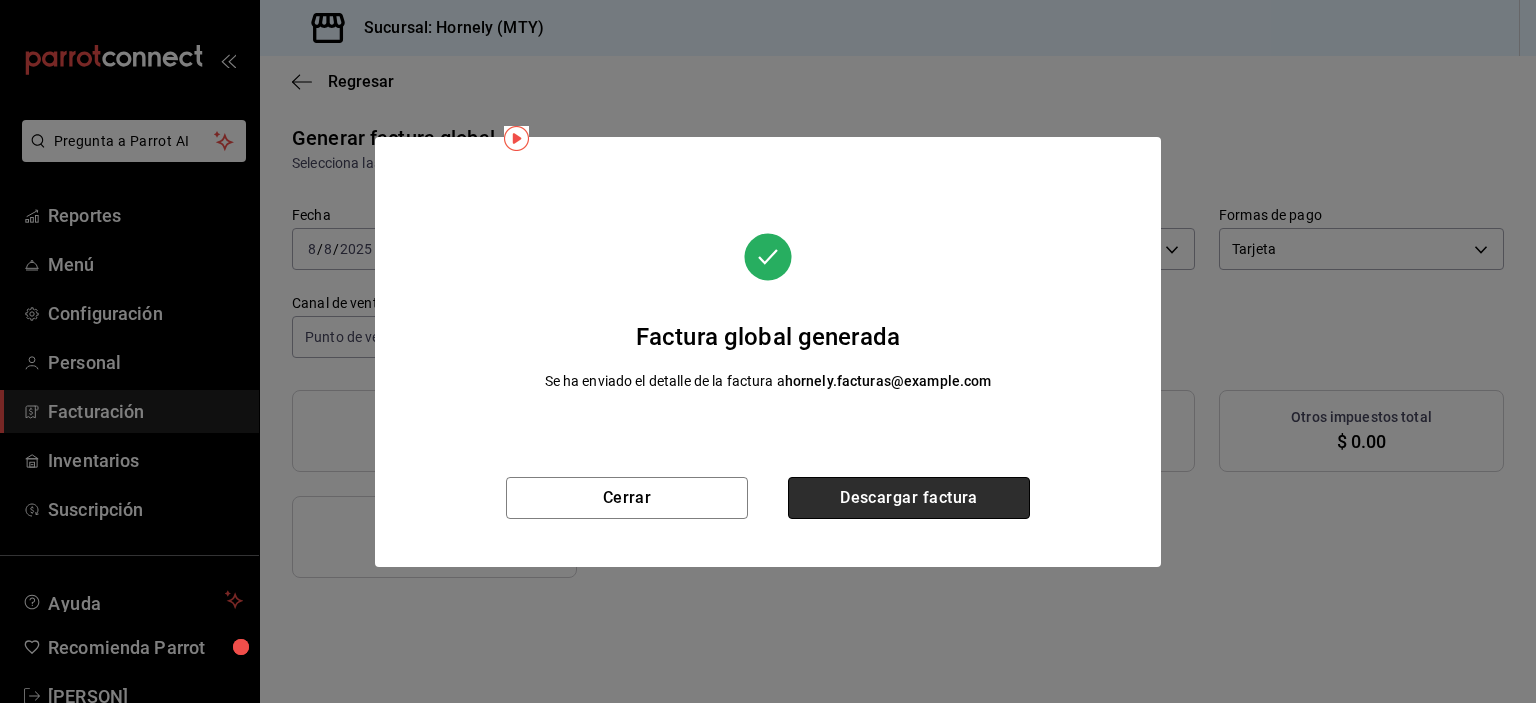 click on "Descargar factura" at bounding box center (909, 498) 